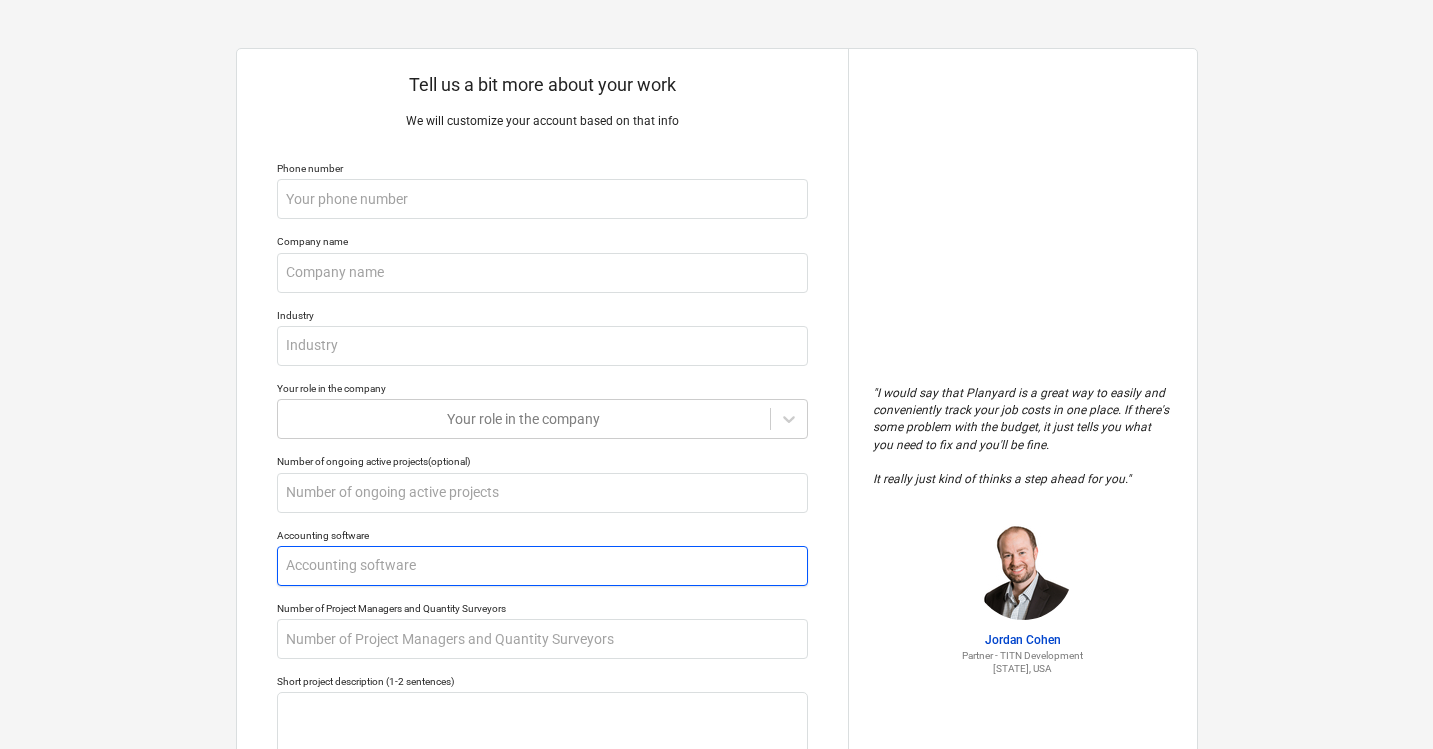 scroll, scrollTop: 0, scrollLeft: 0, axis: both 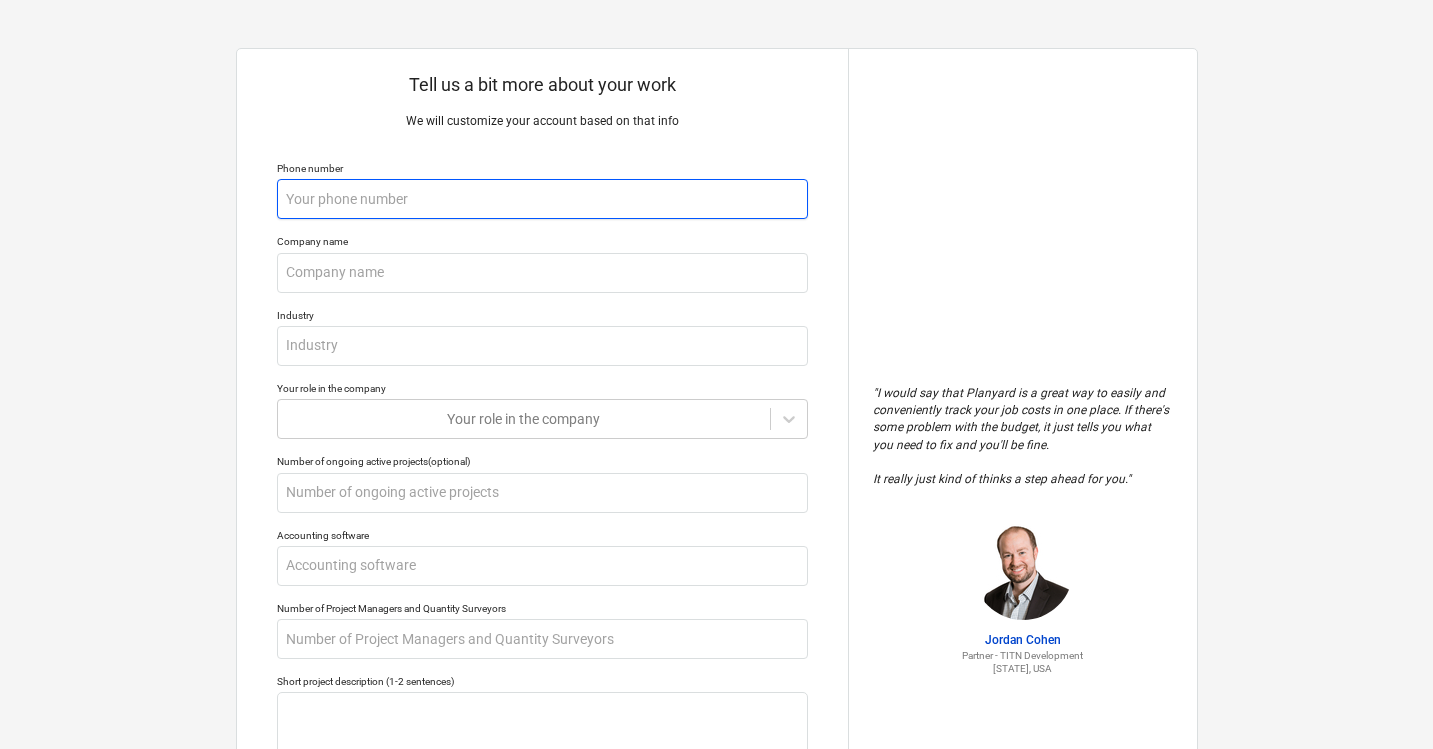 type on "4076164053" 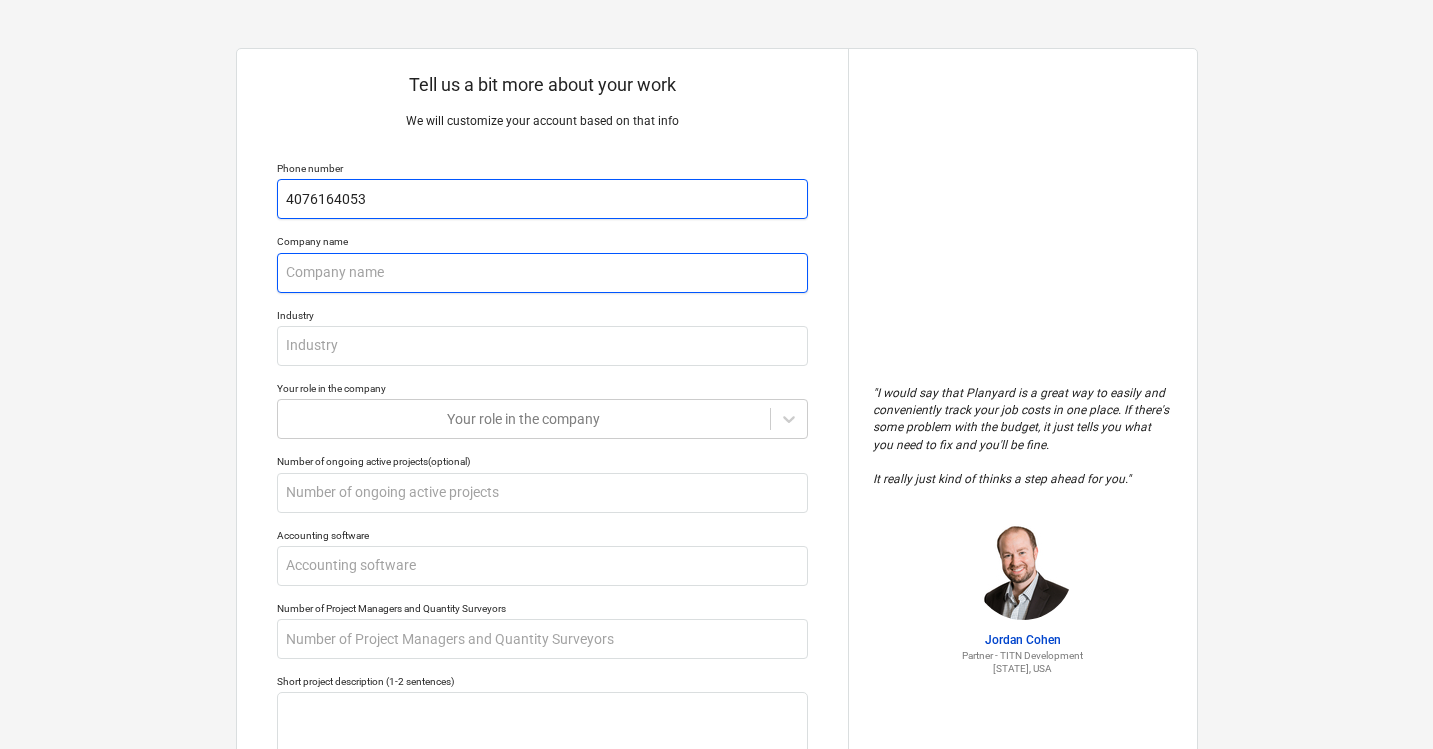 type on "x" 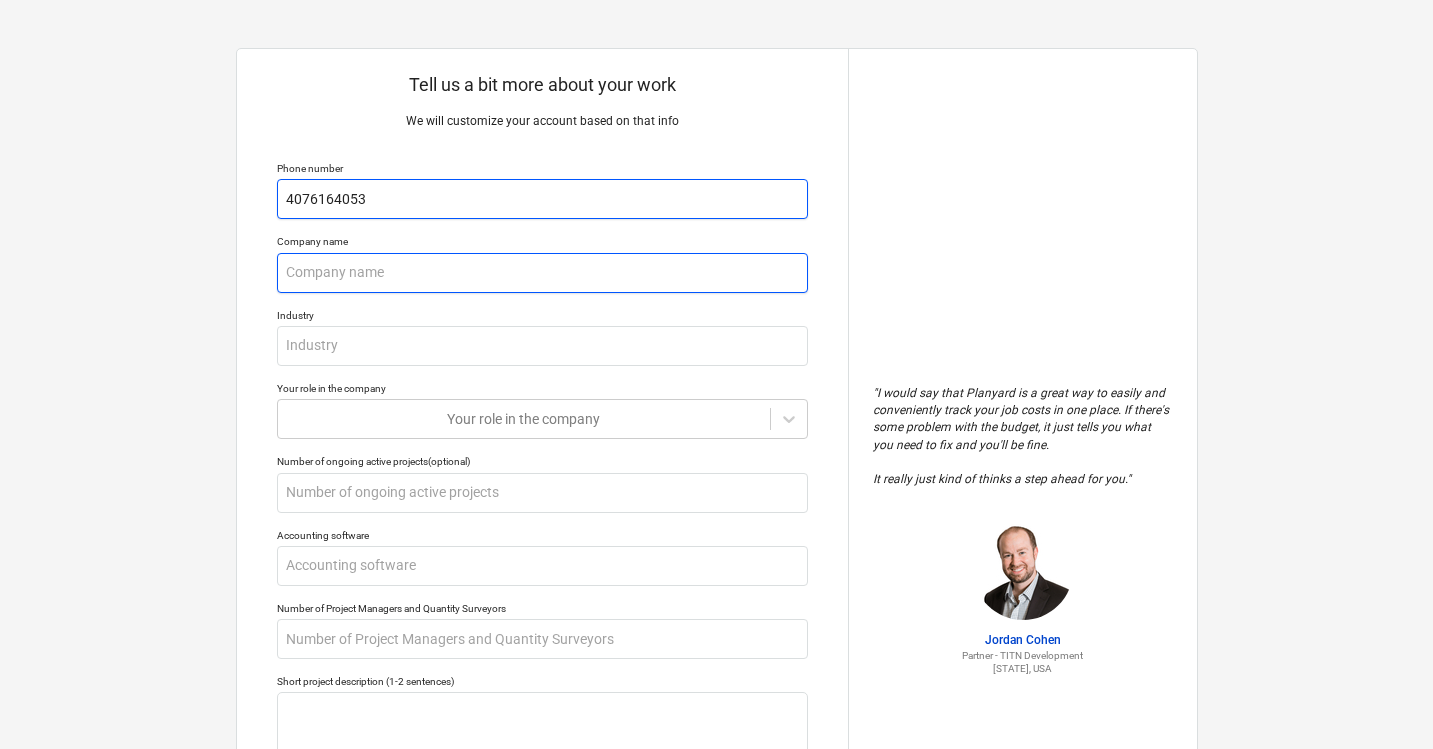type on "Baumgartner Custom Builders" 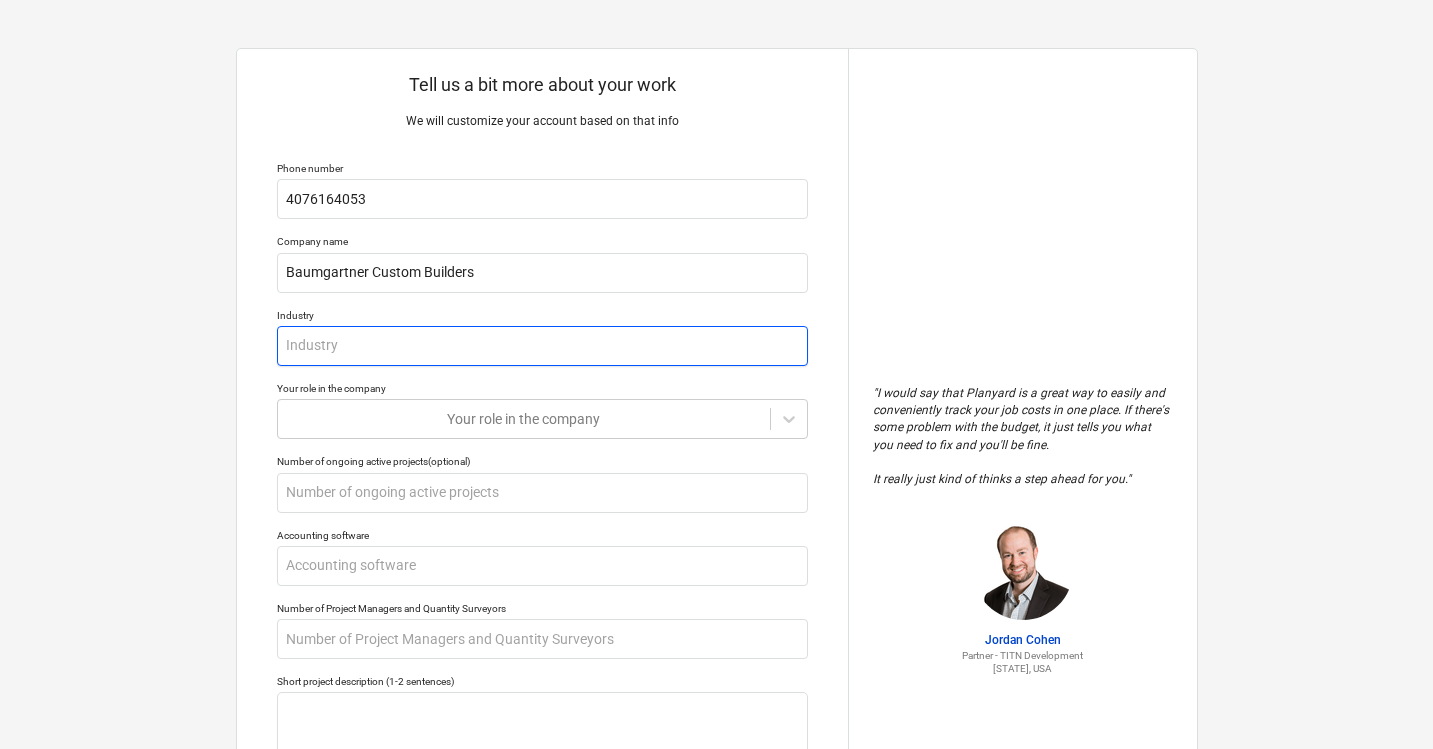 type on "x" 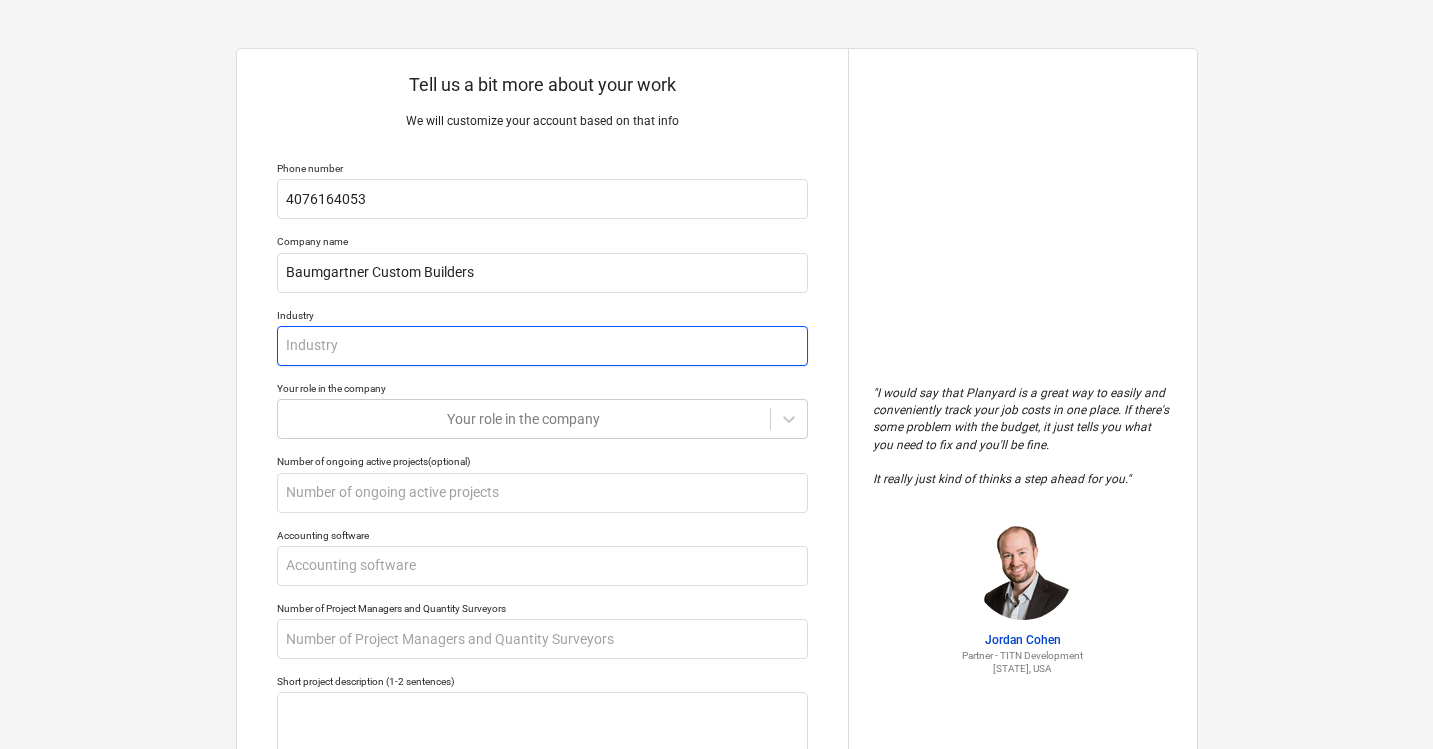 type on "c" 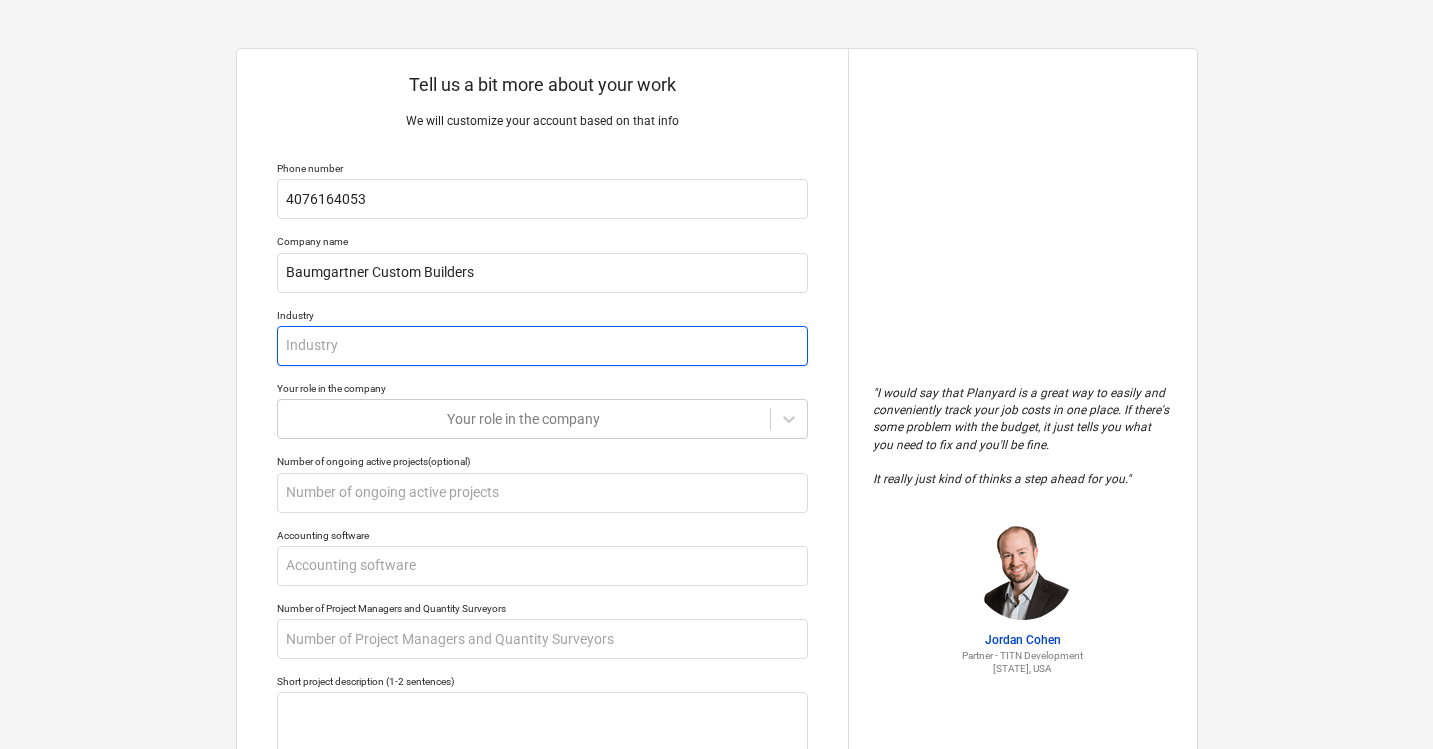 type on "x" 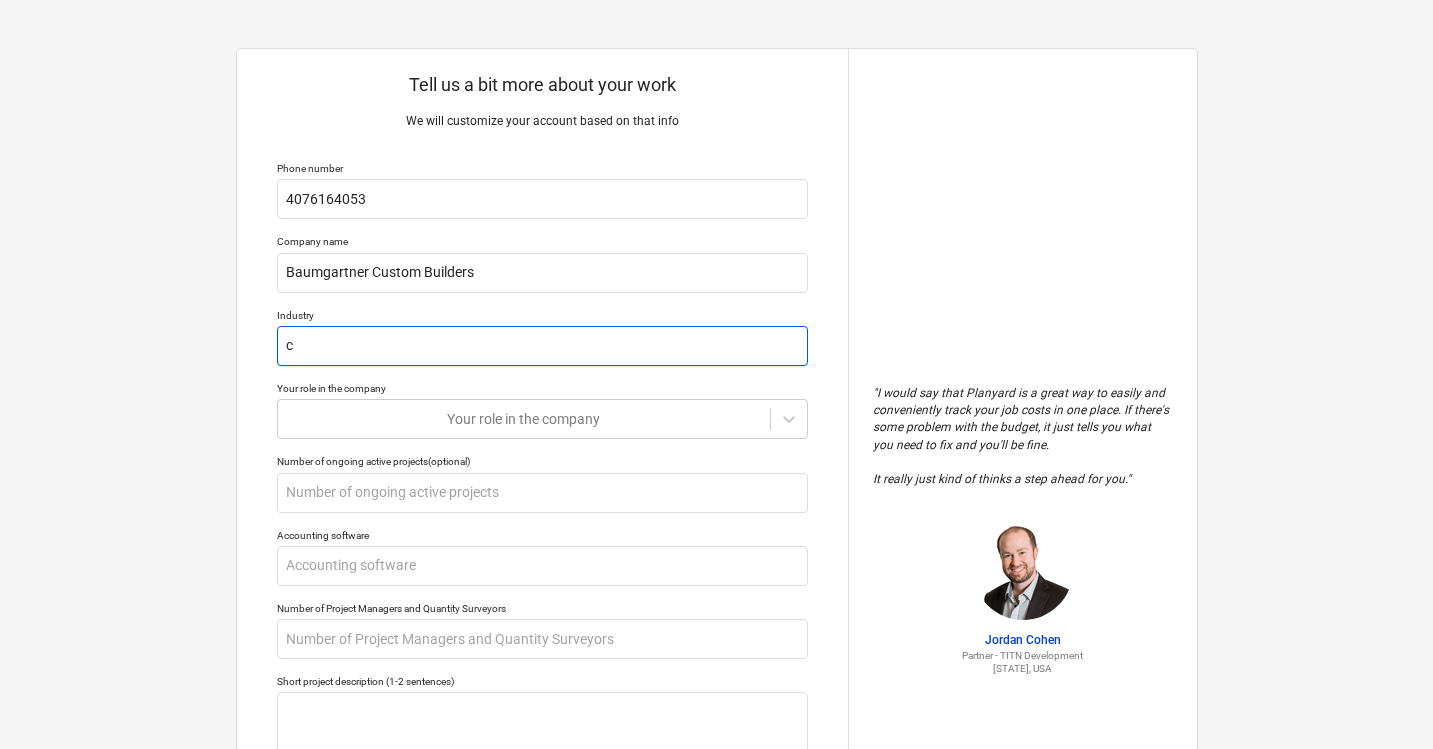 type on "co" 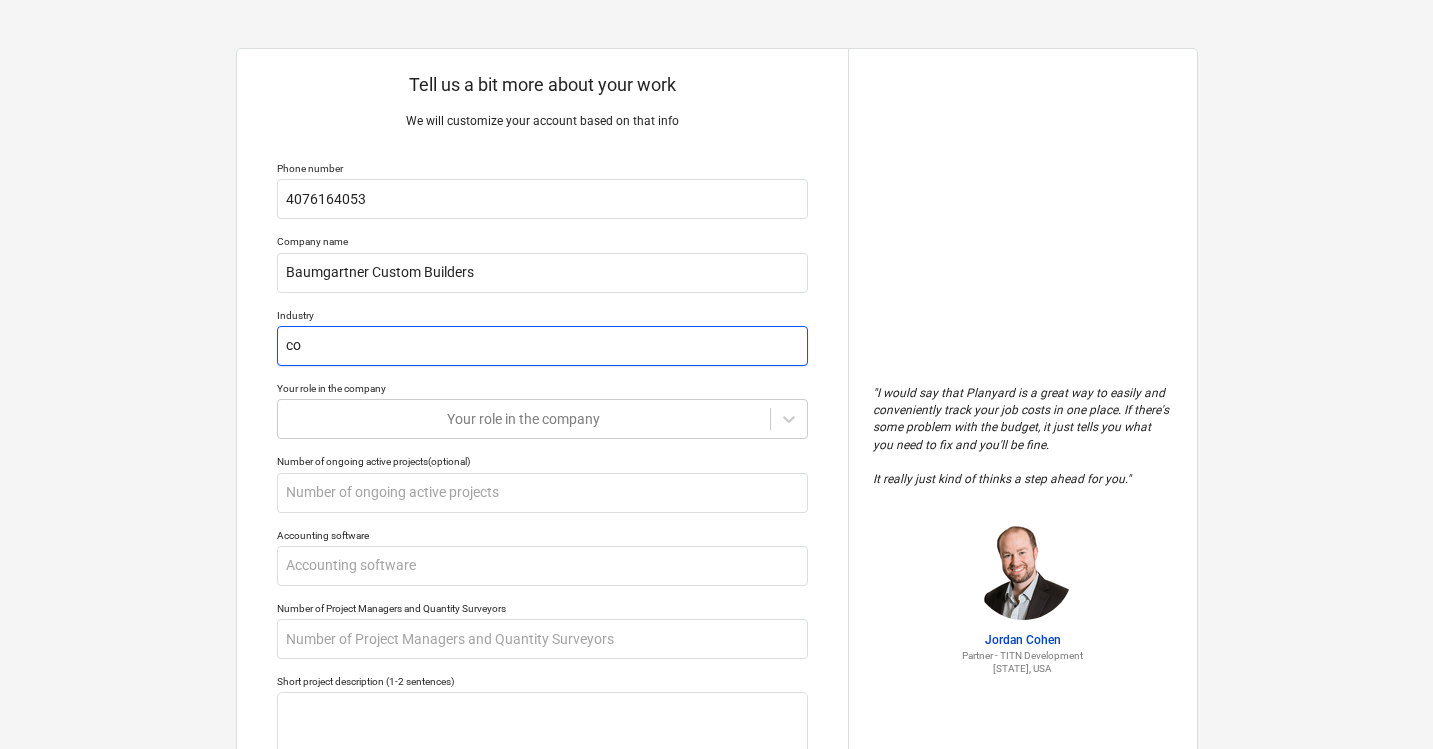 type on "con" 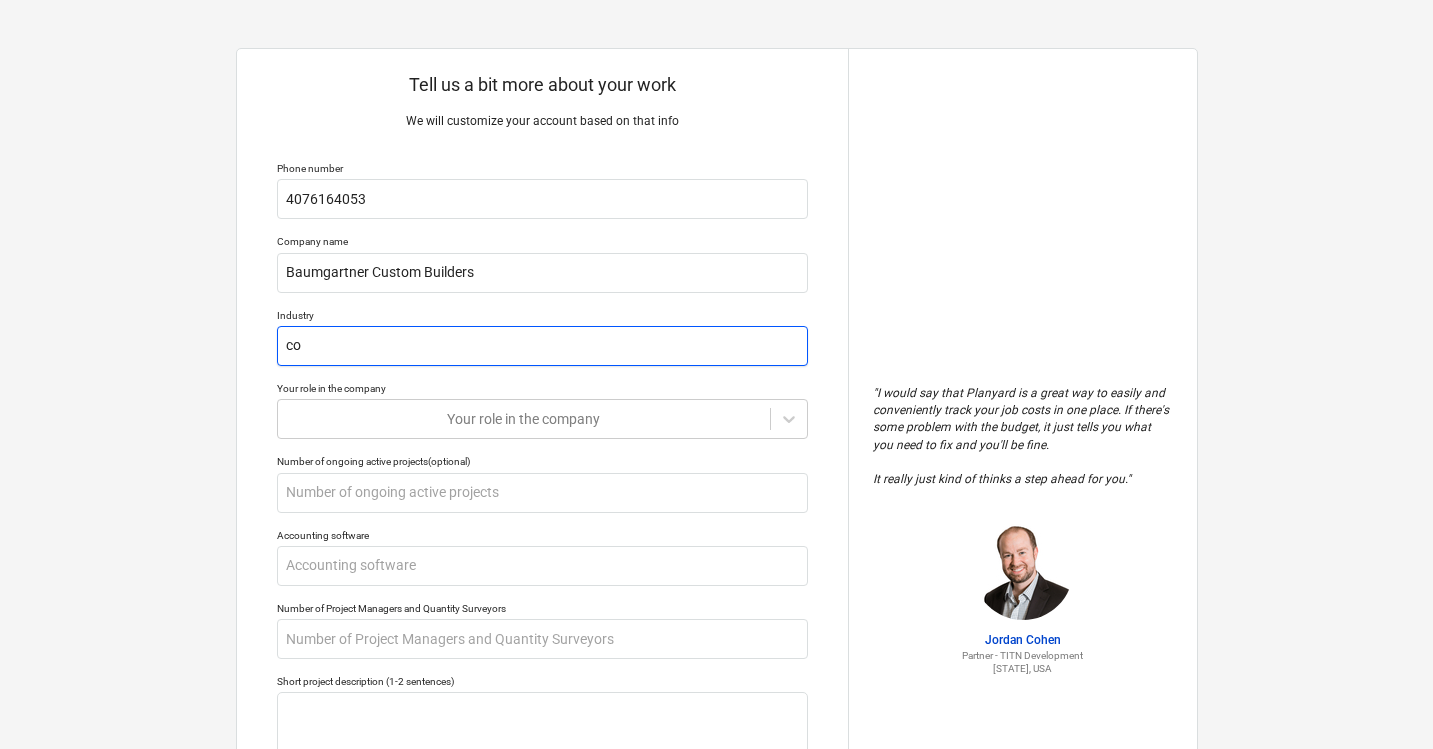 type on "x" 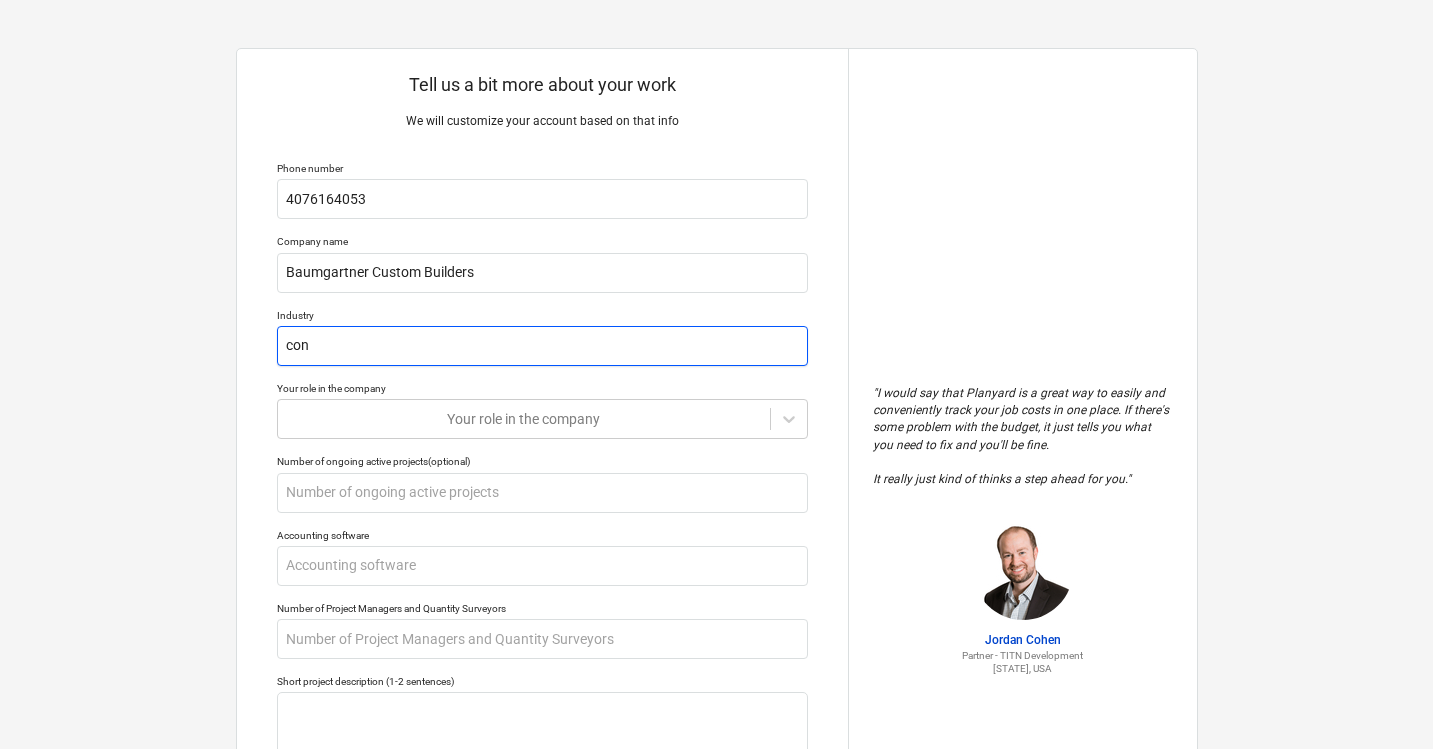 type on "Construction" 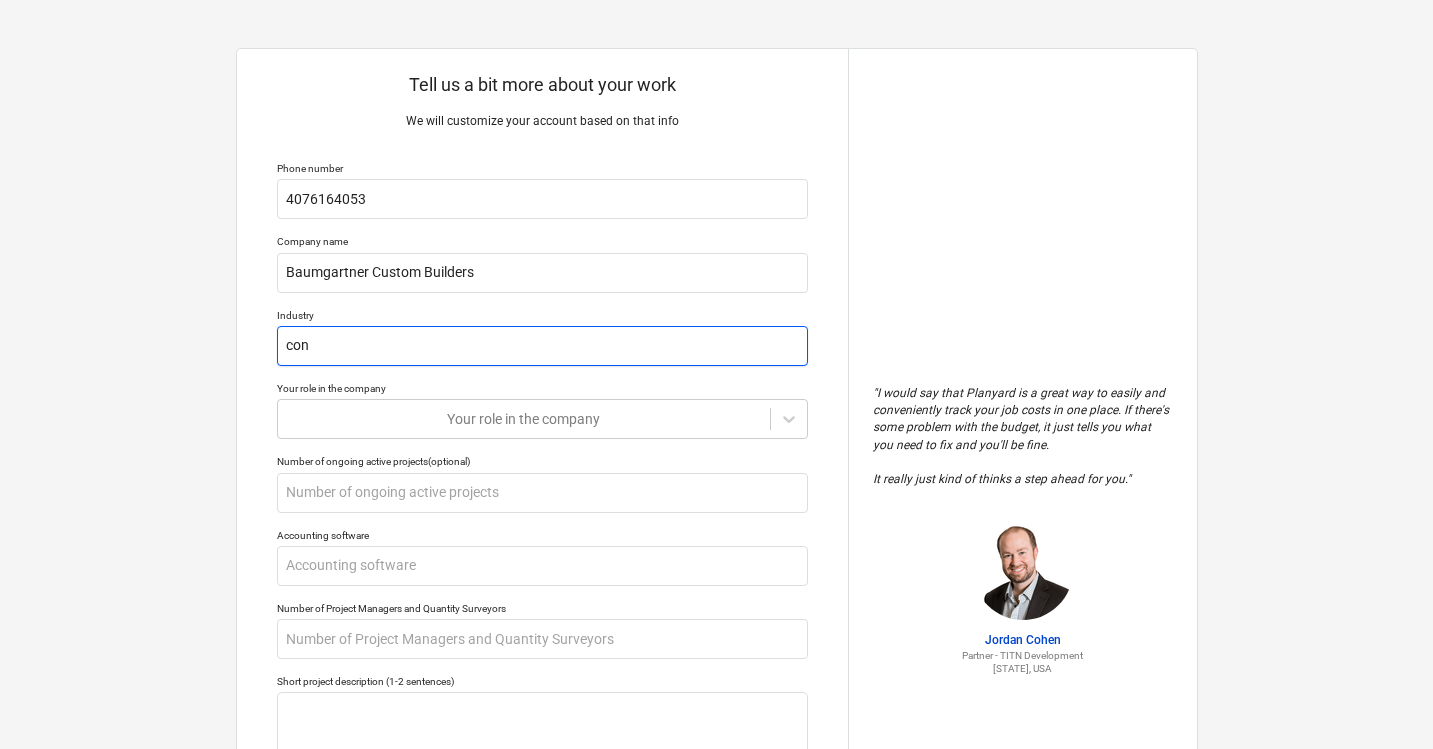 type on "x" 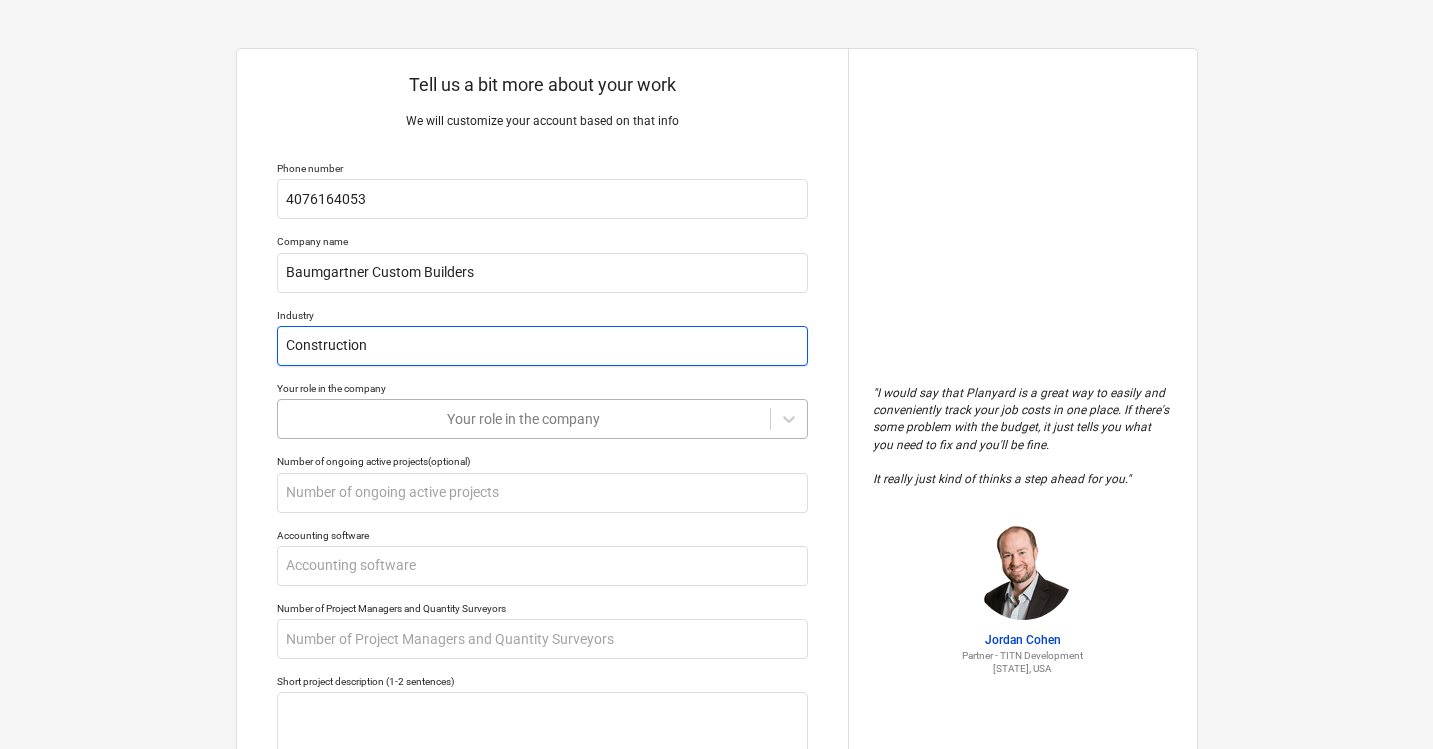 type on "Construction" 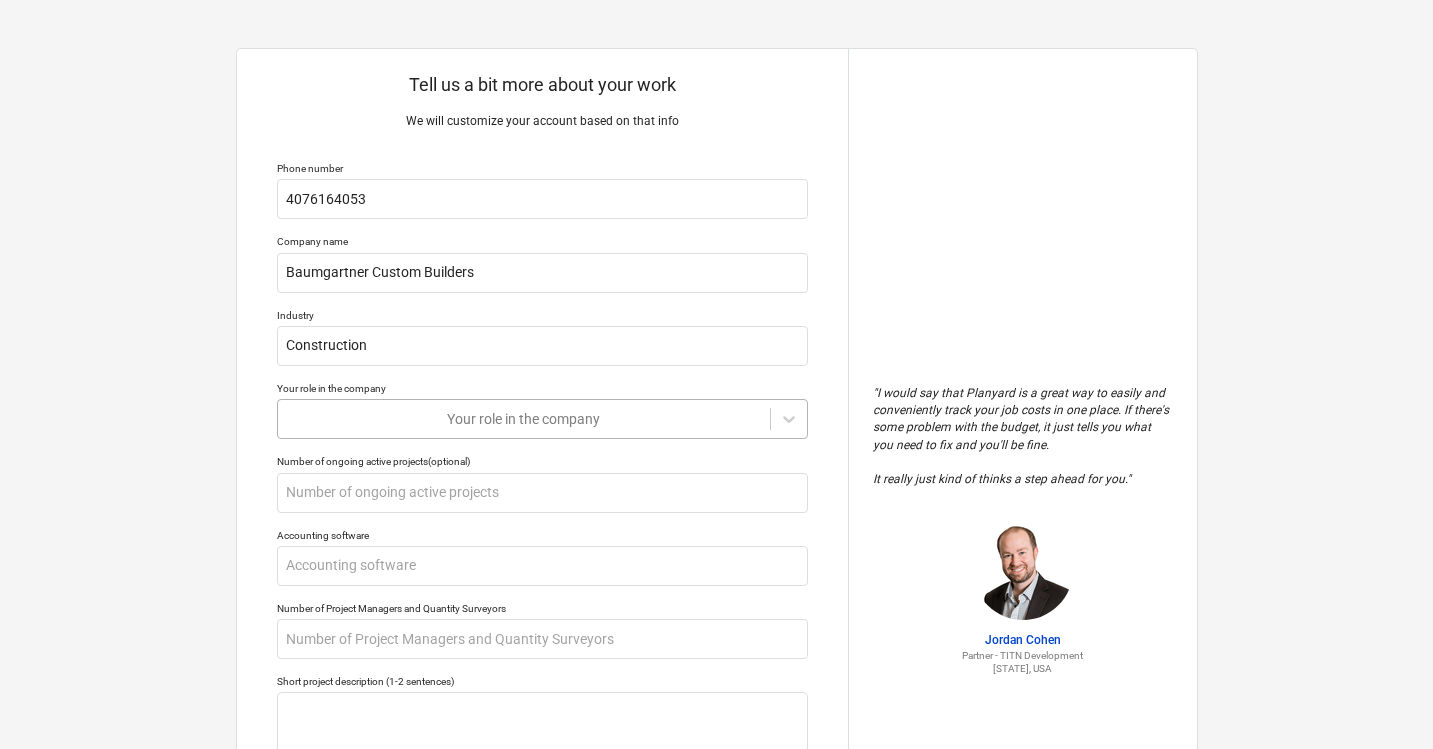 click on "Your role in the company" at bounding box center [524, 419] 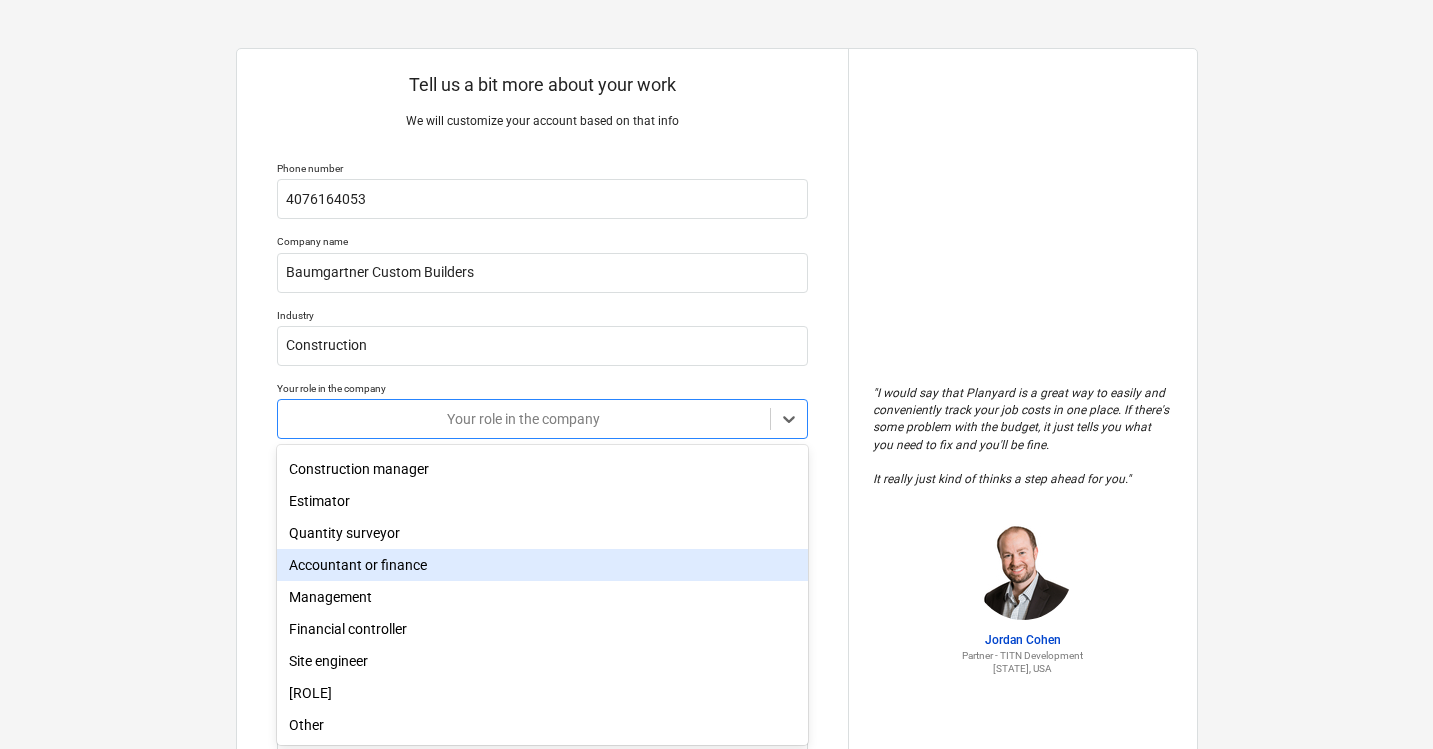 scroll, scrollTop: 60, scrollLeft: 0, axis: vertical 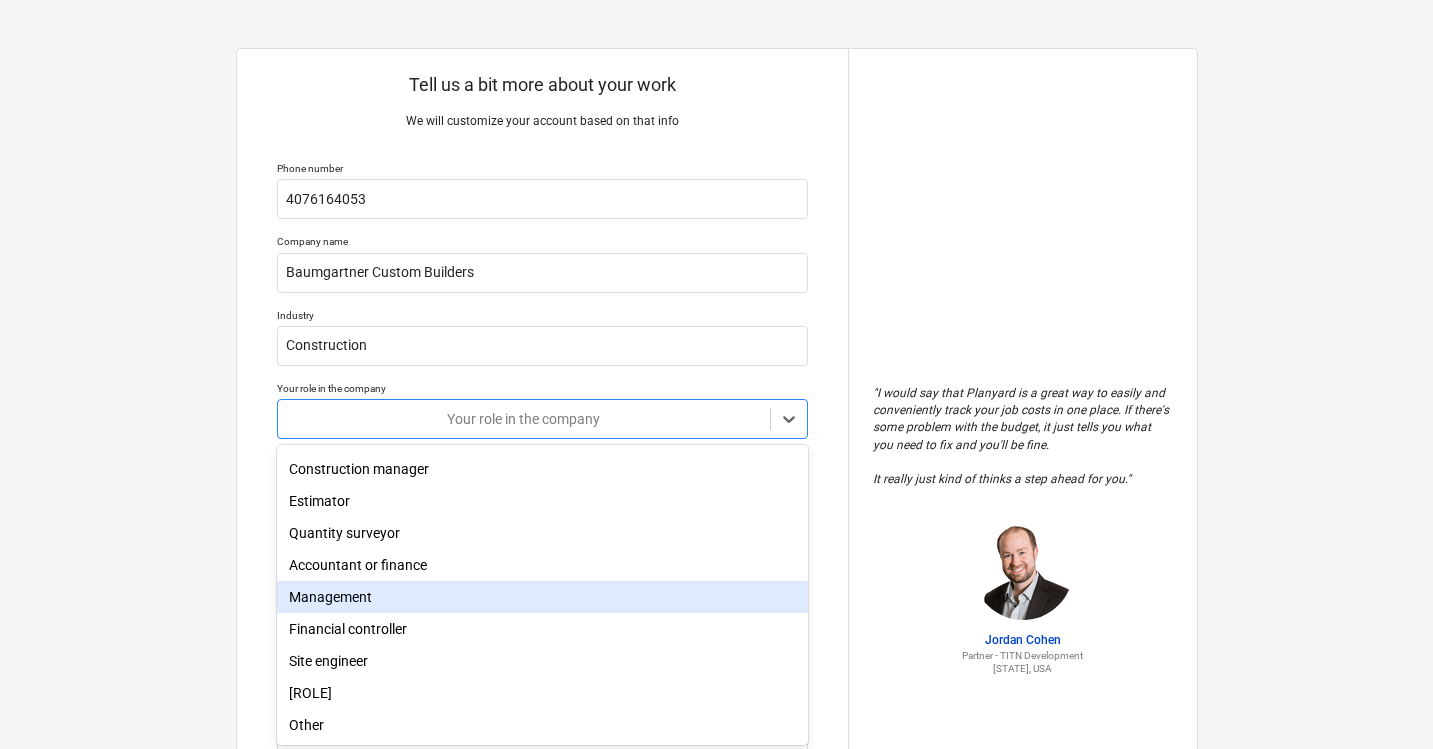 click on "Management" at bounding box center (542, 597) 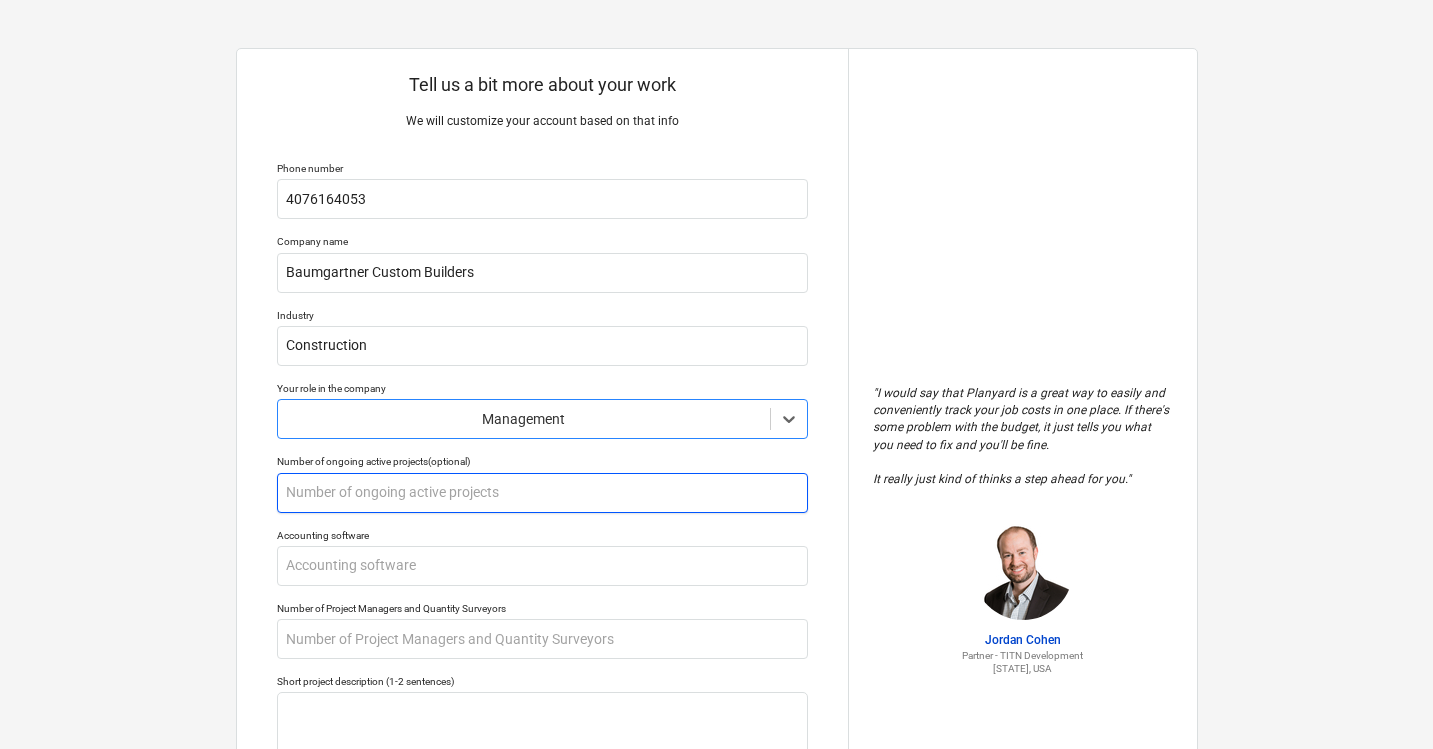 click at bounding box center (542, 493) 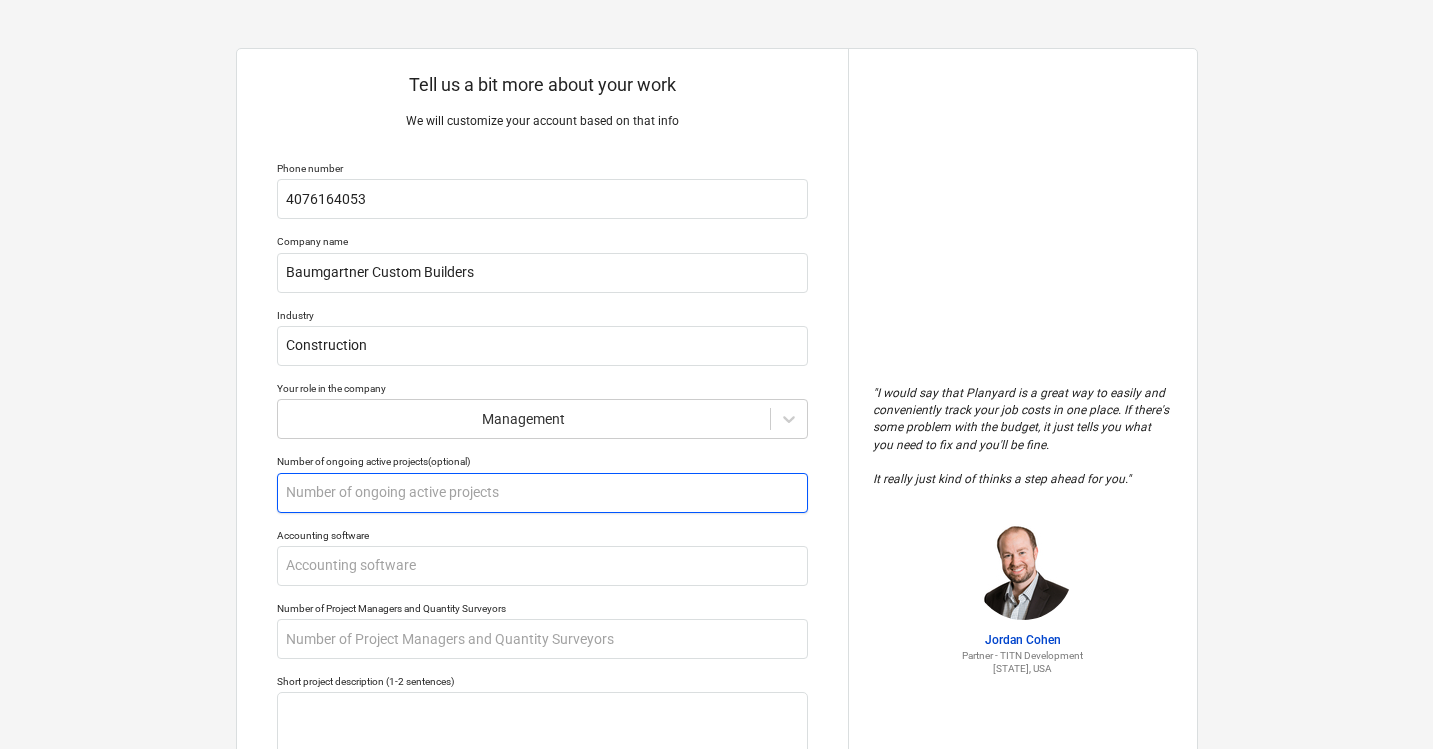 type on "6" 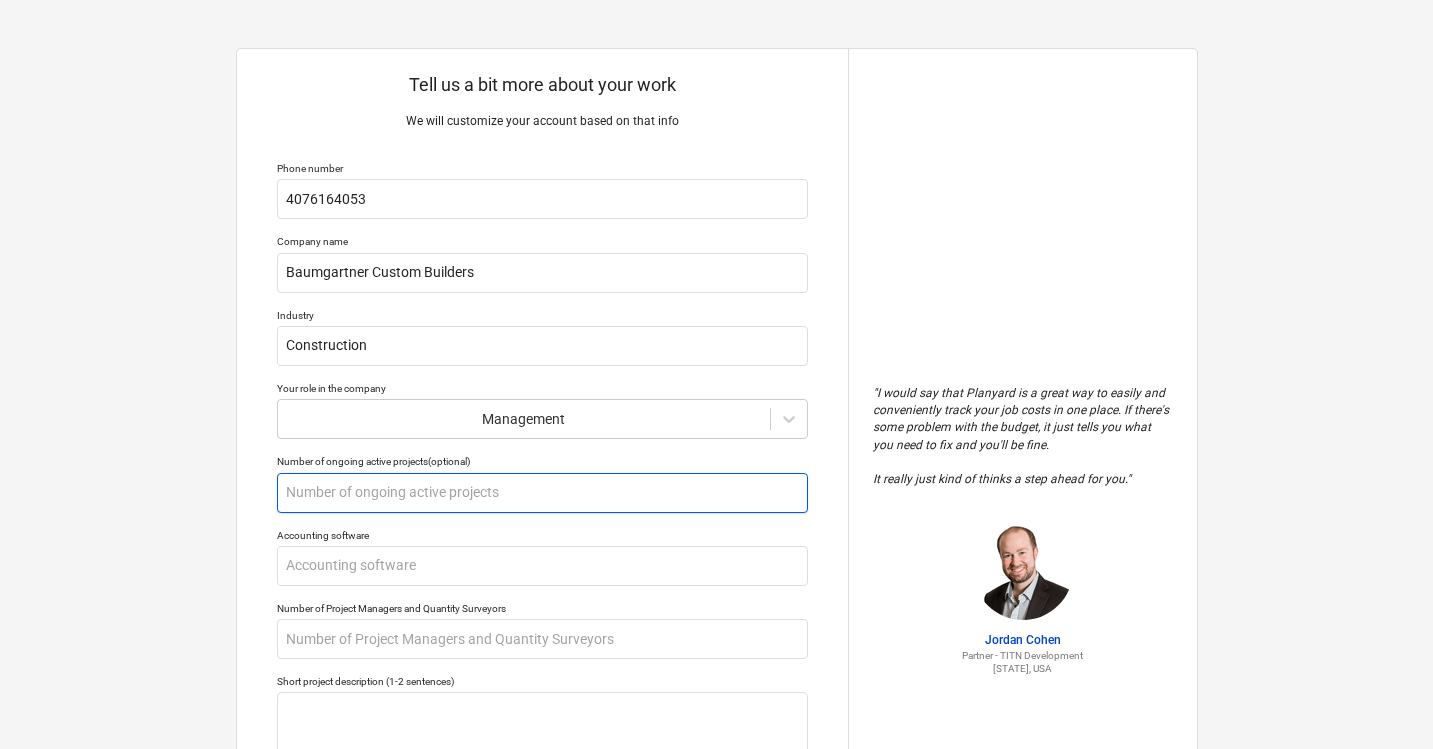type on "x" 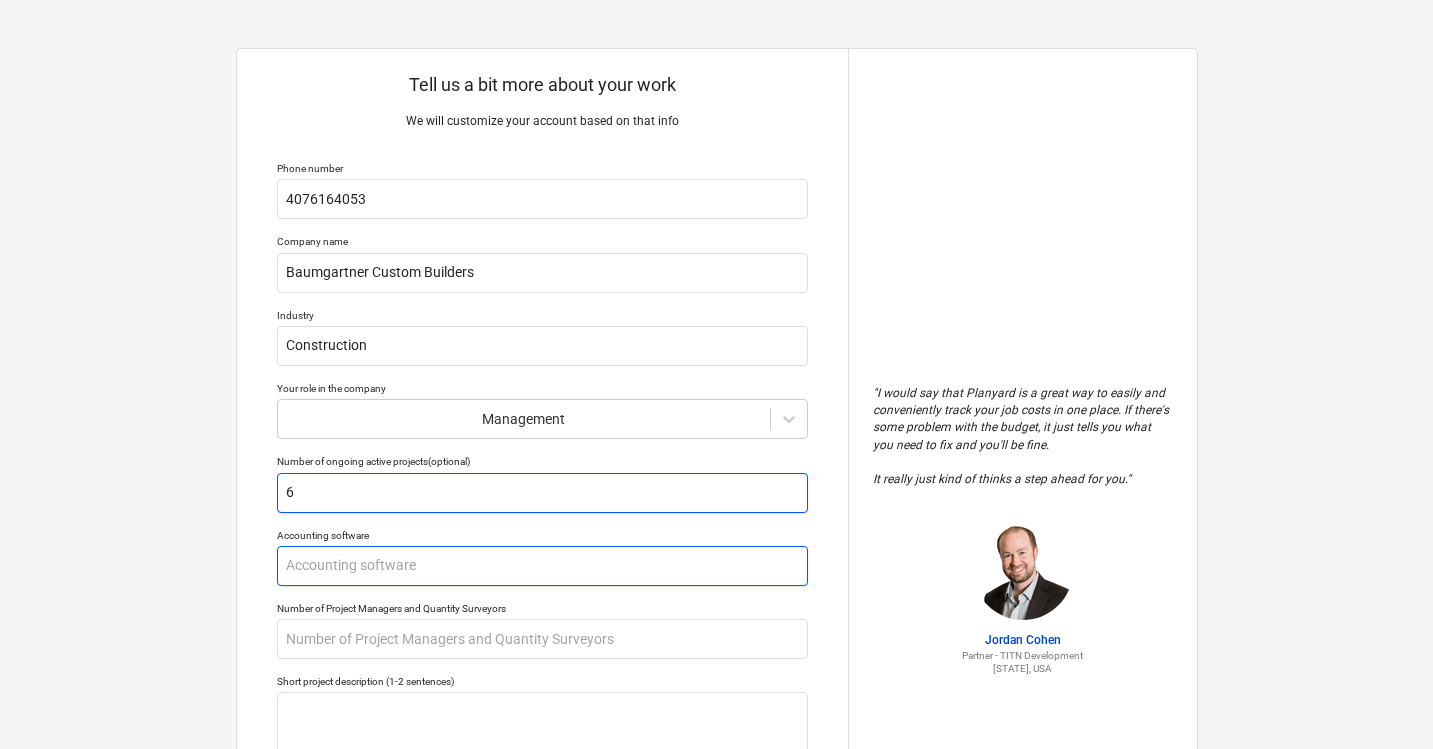 type on "6" 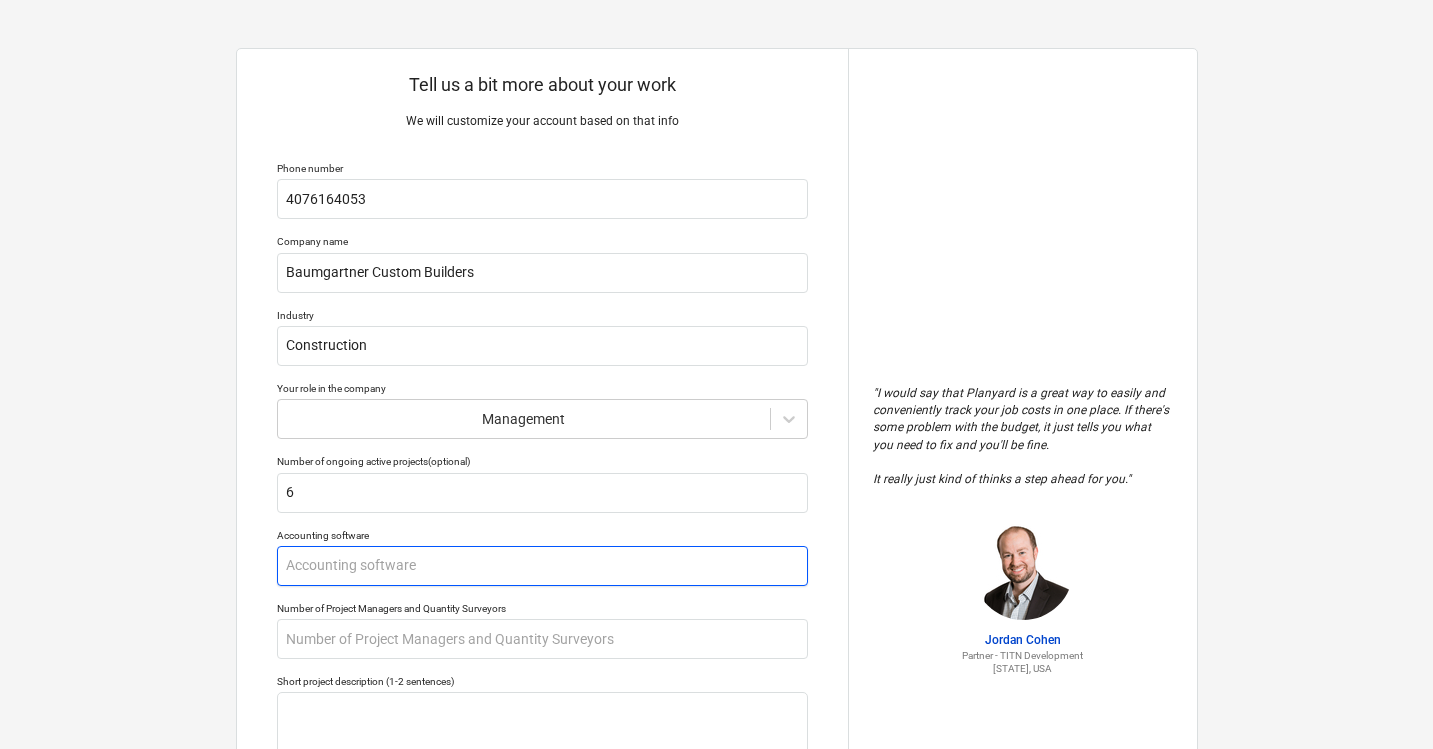 type on "x" 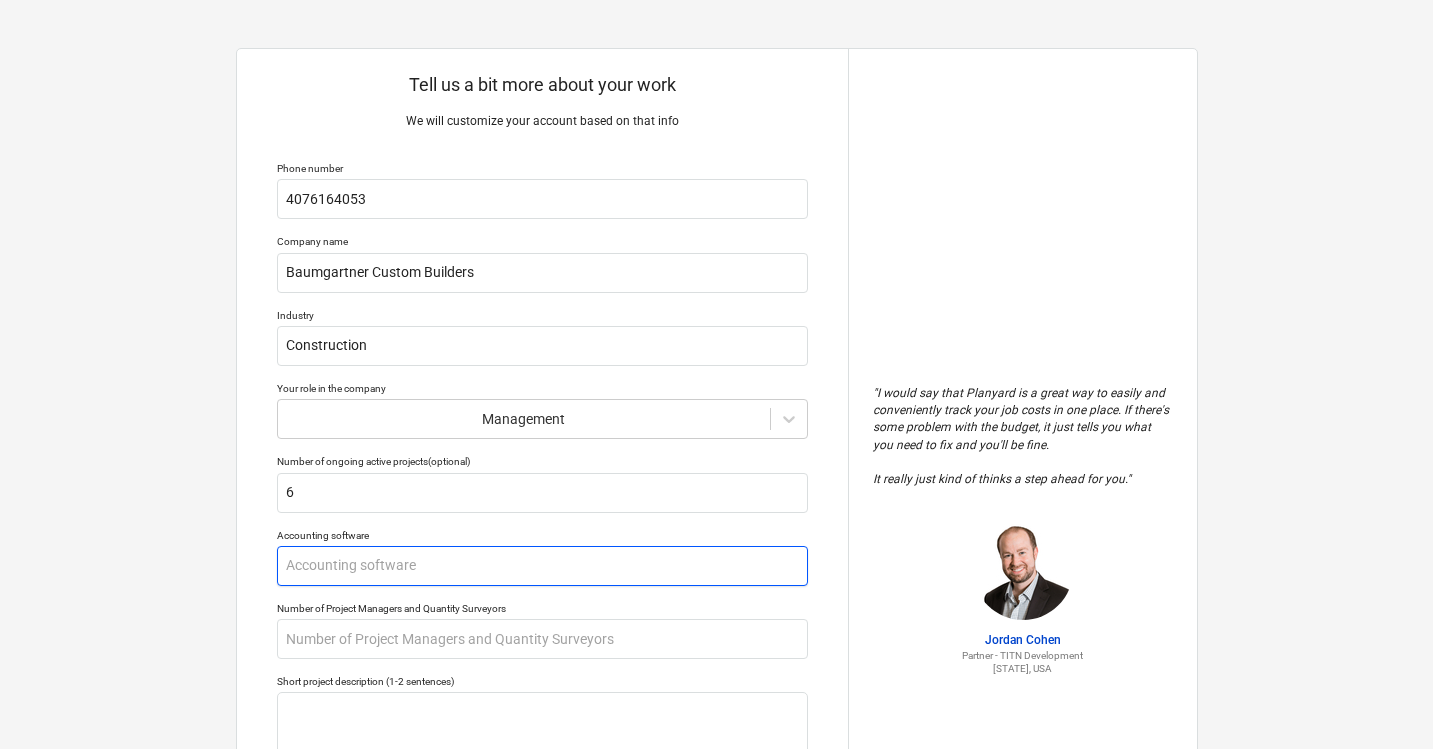 type on "O" 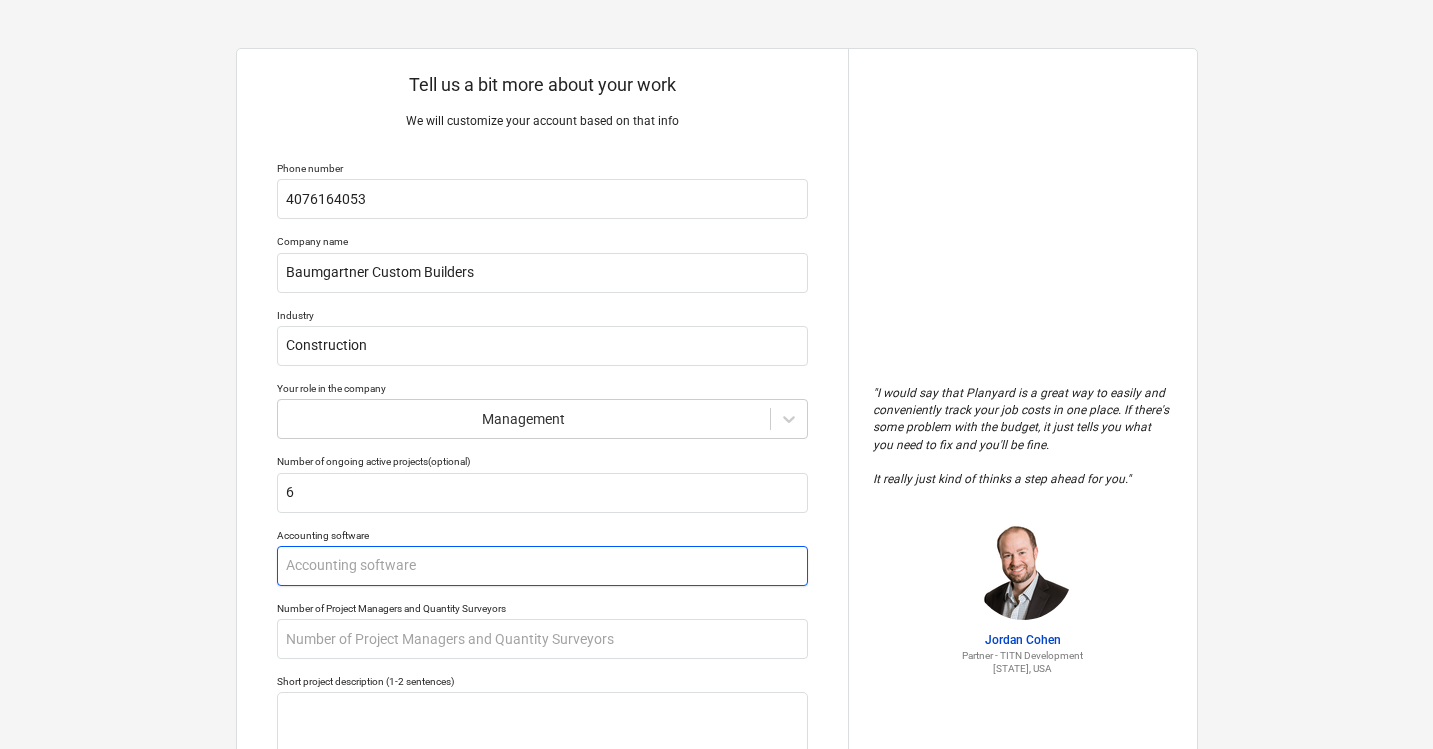 type on "x" 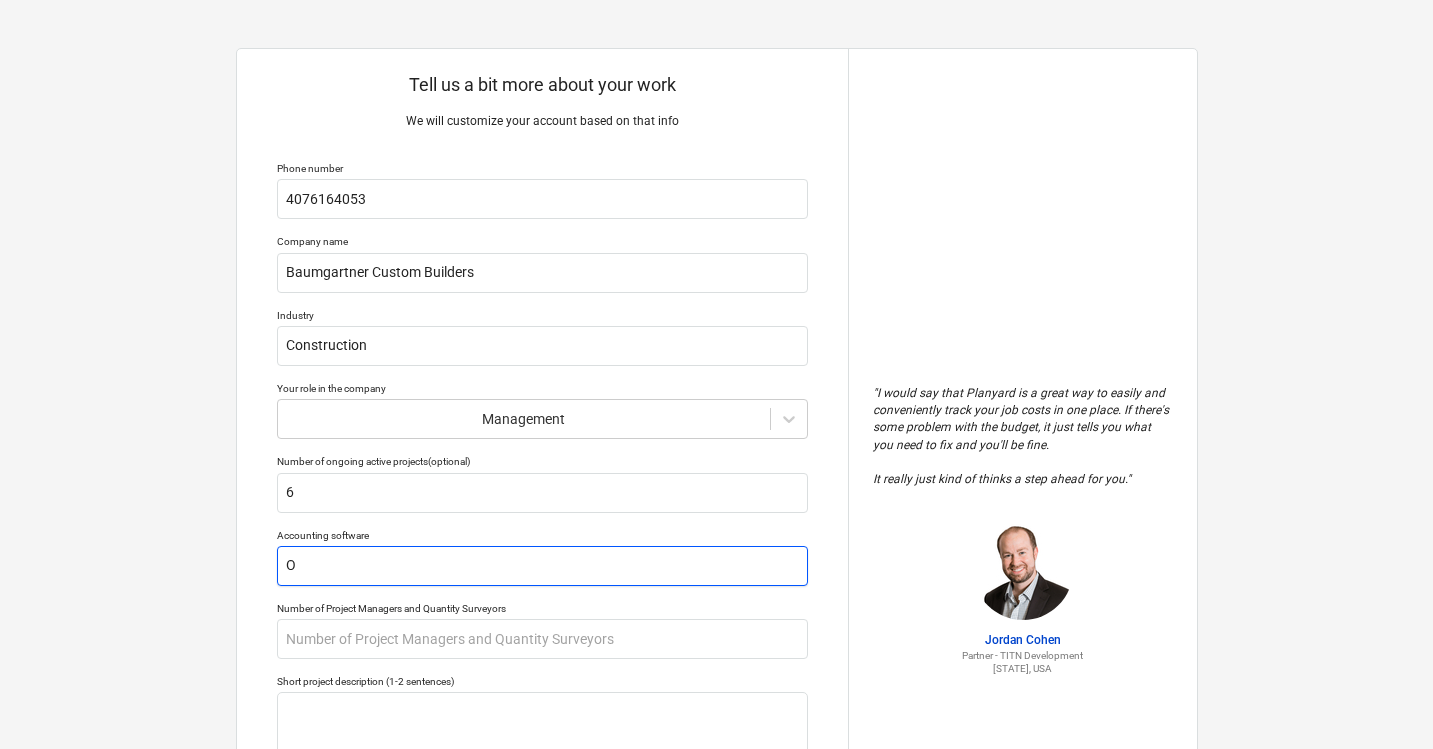 type on "OB" 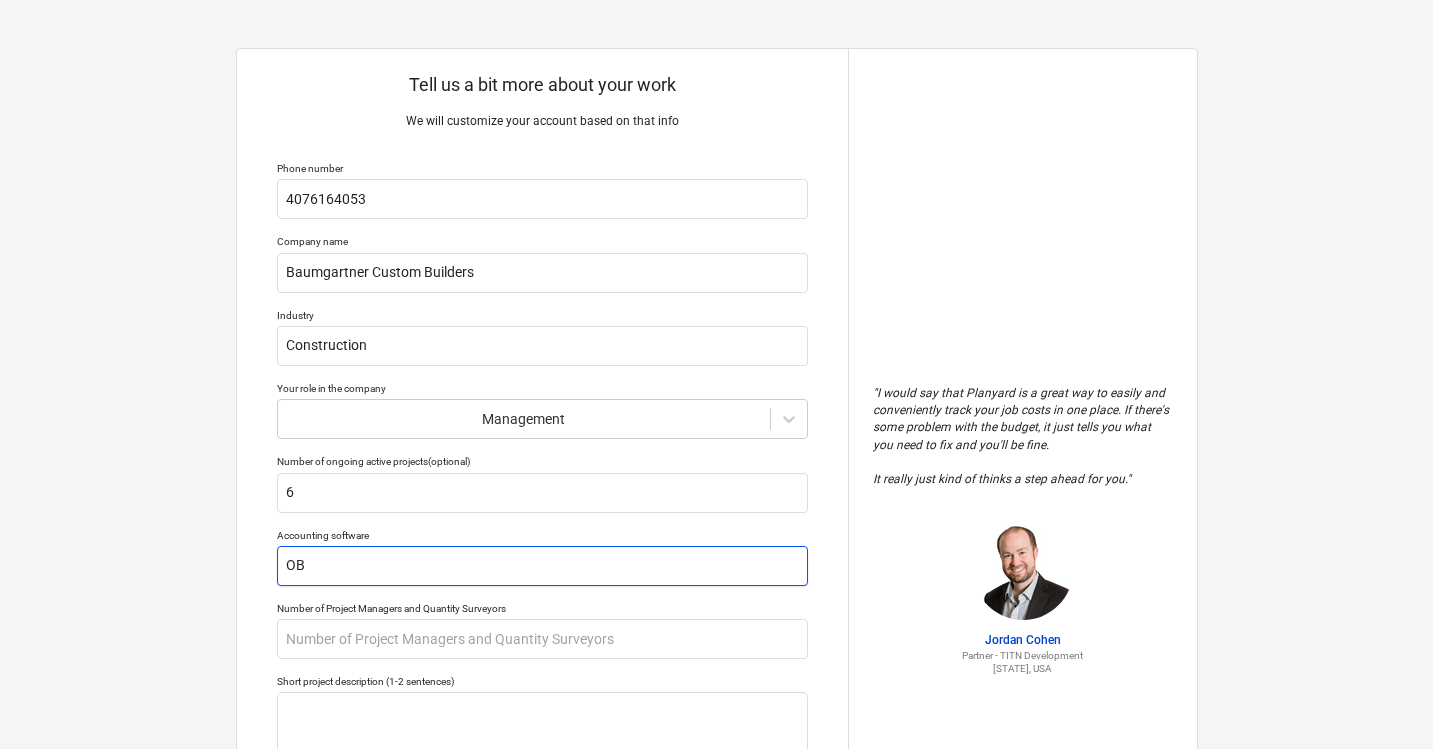 type on "O" 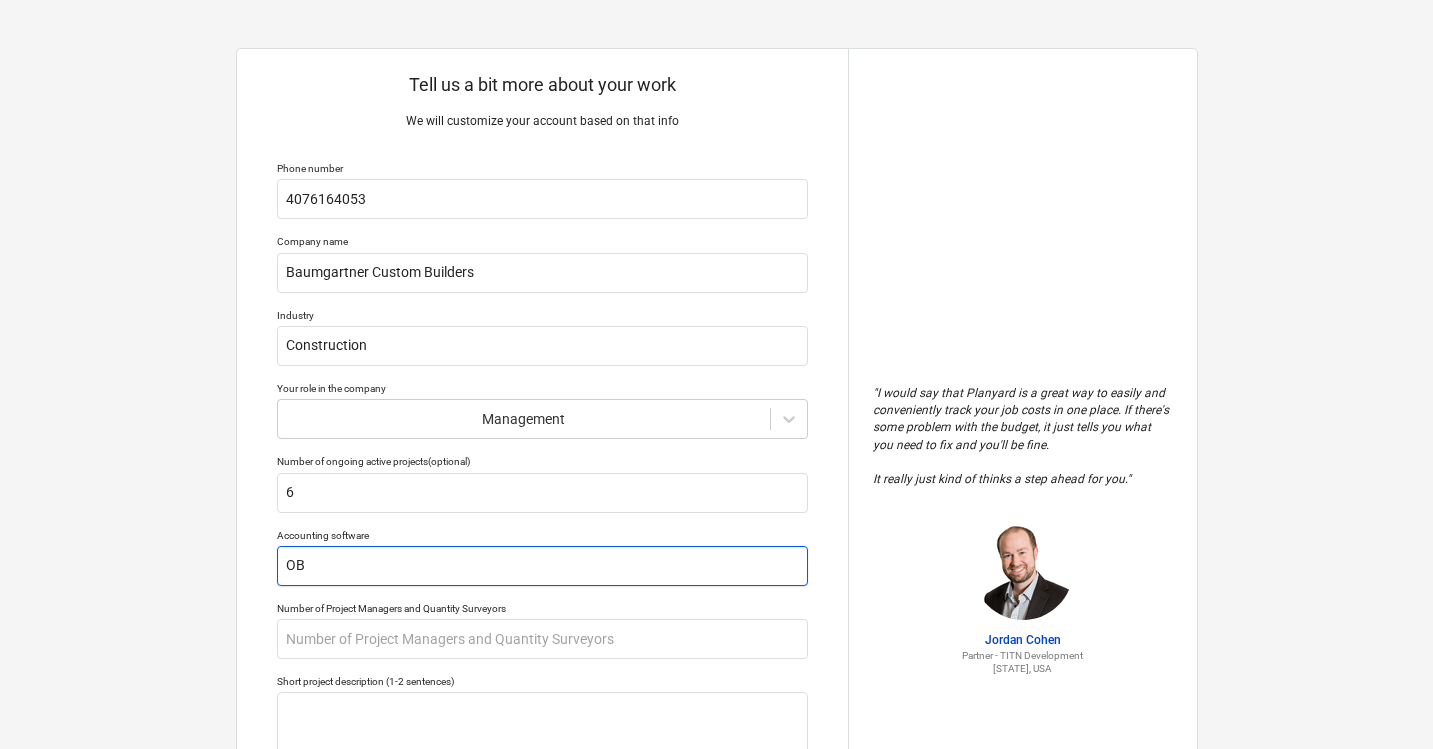 type on "x" 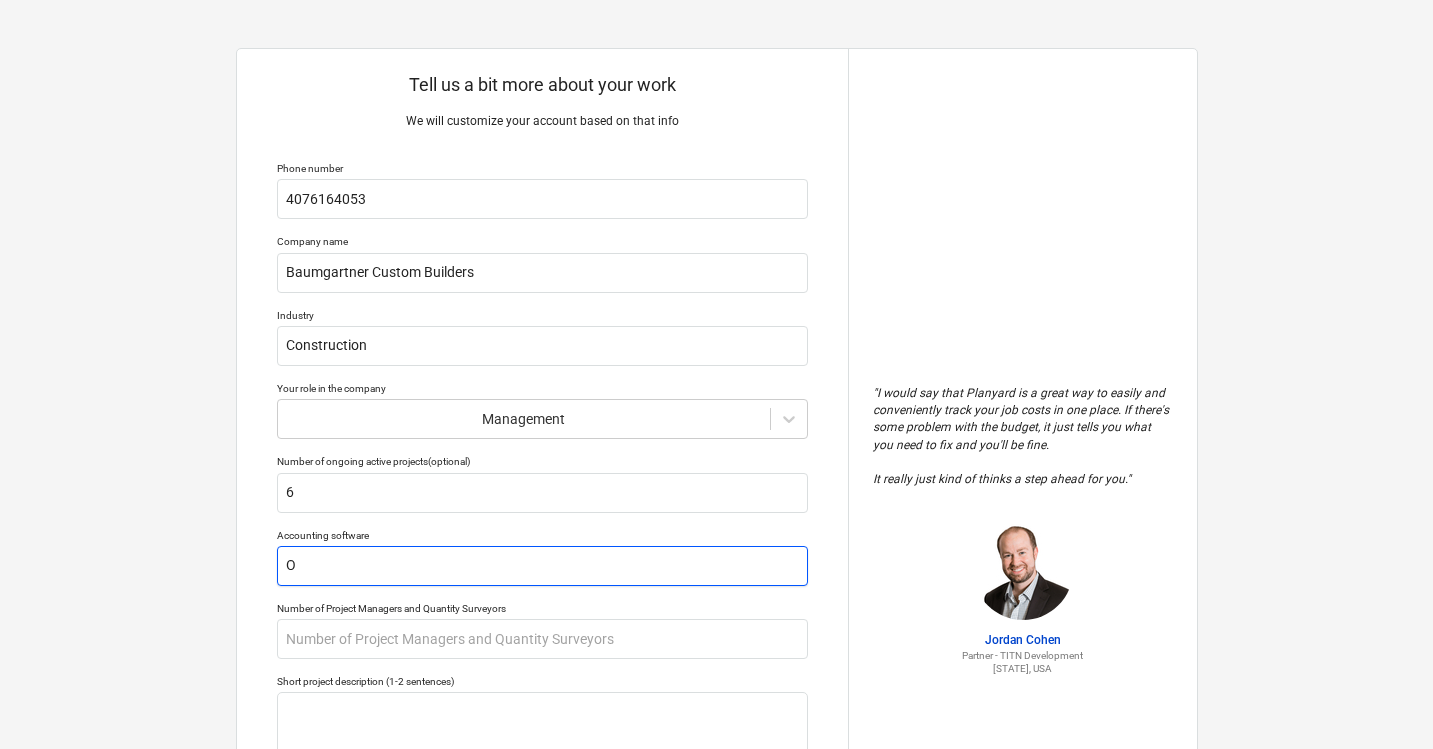 type 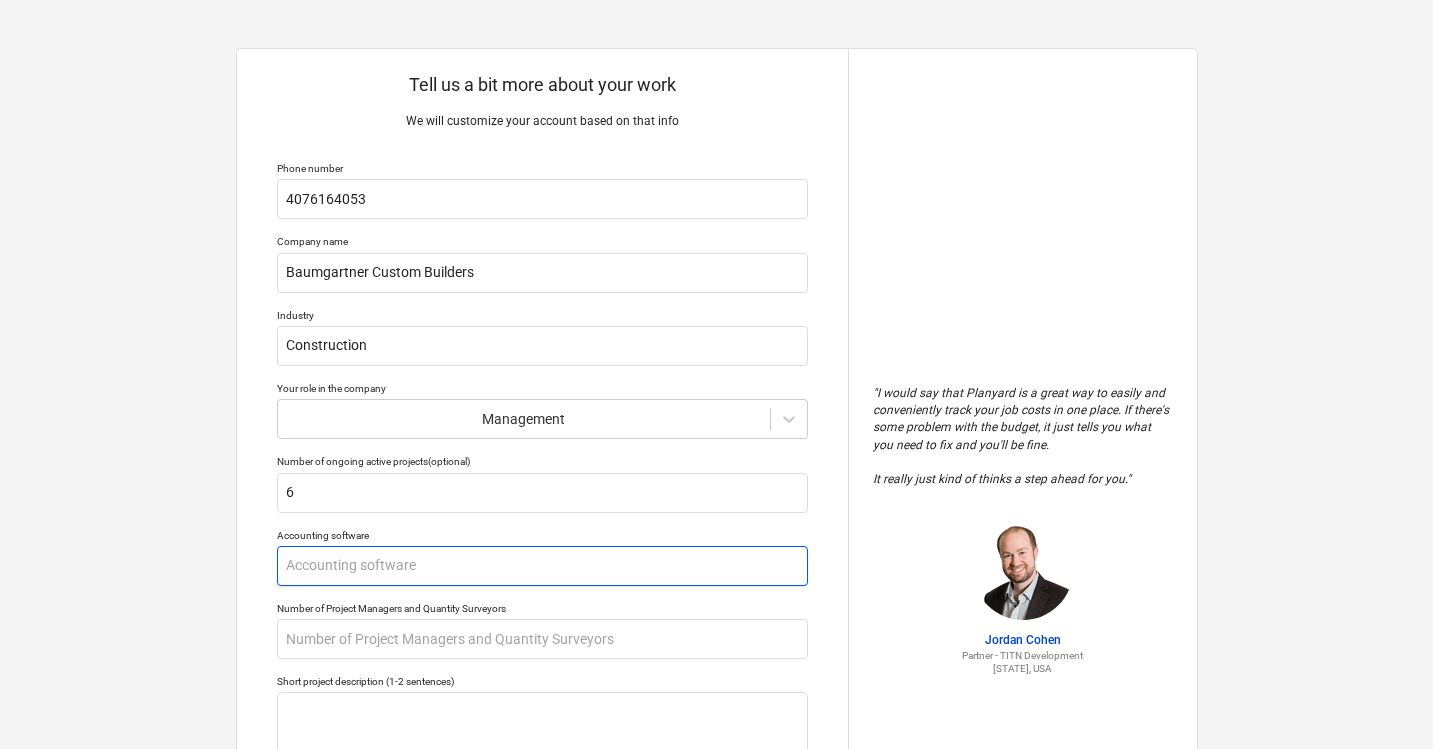 type on "P" 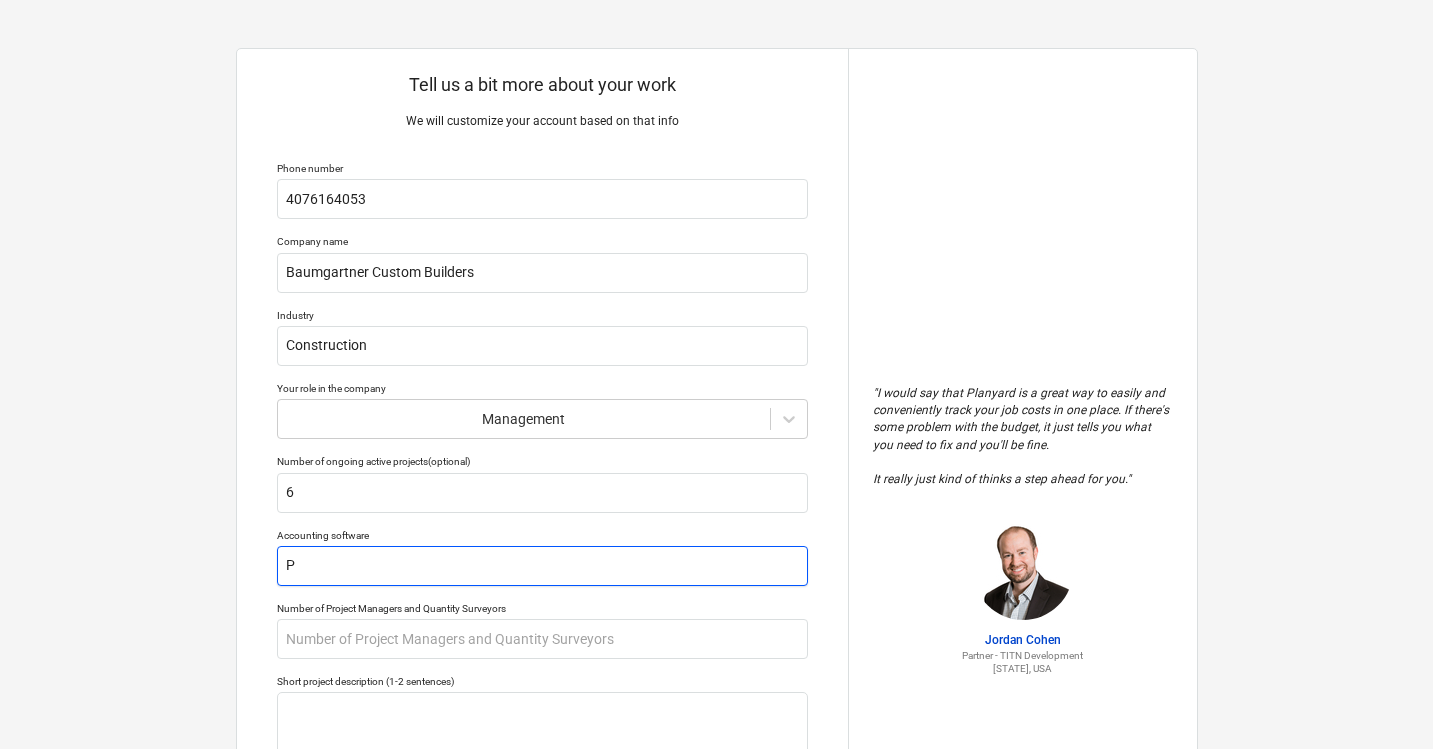 type on "Pr" 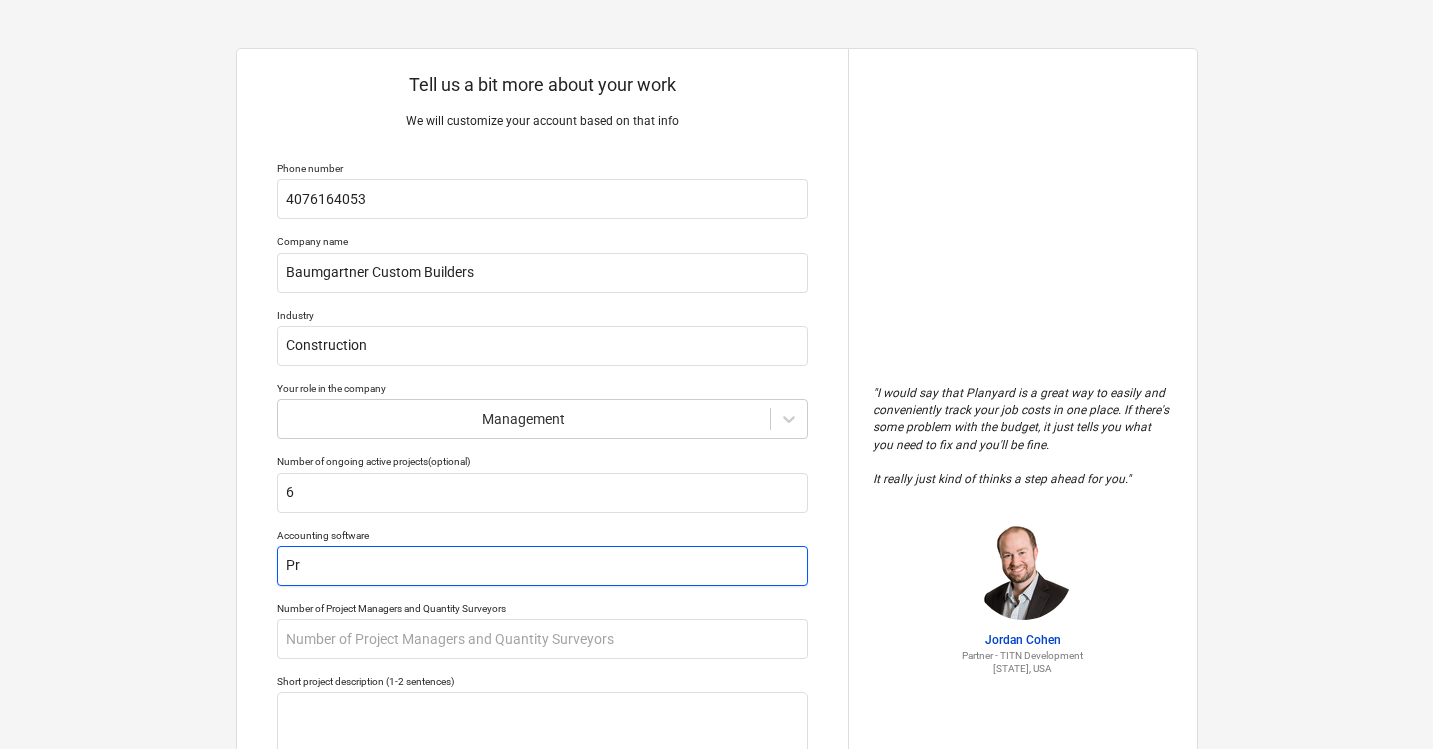 type on "Pre" 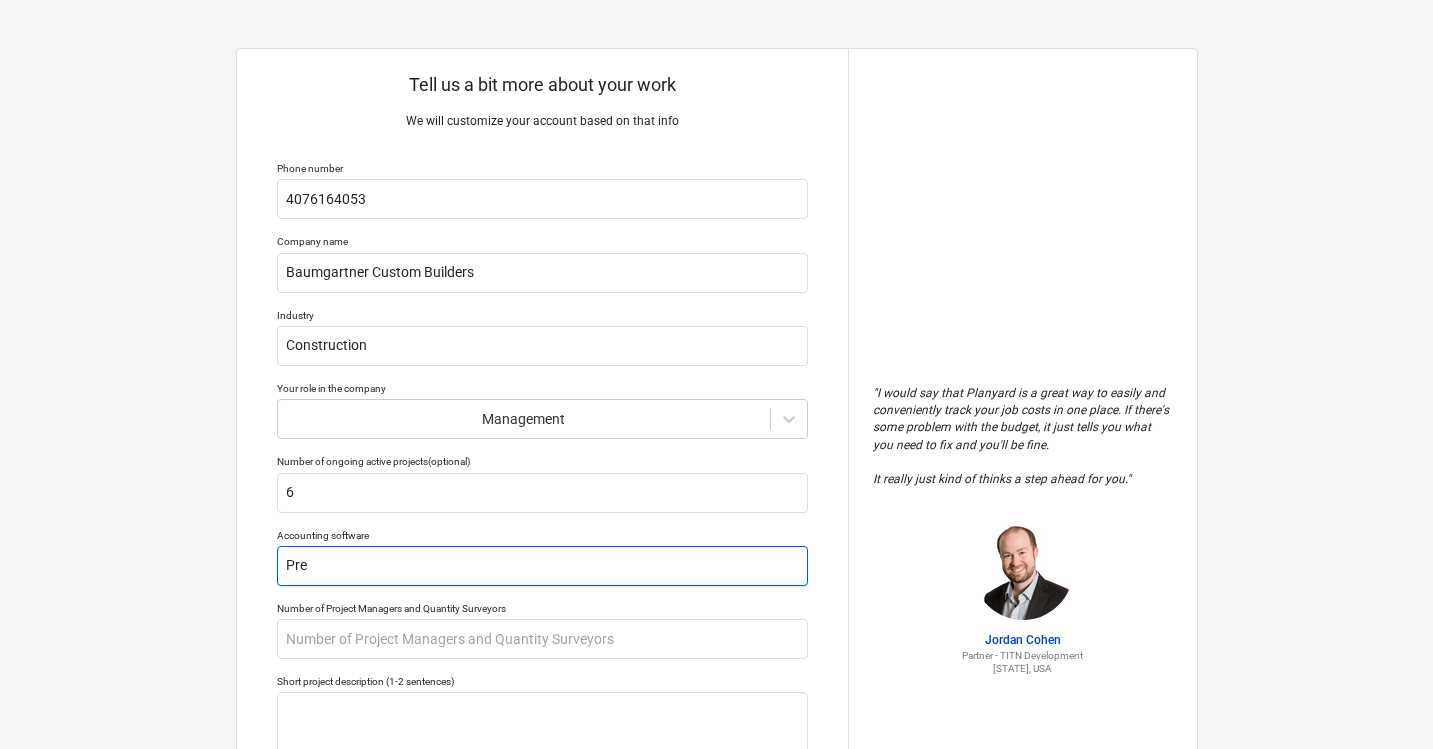 type on "Prem" 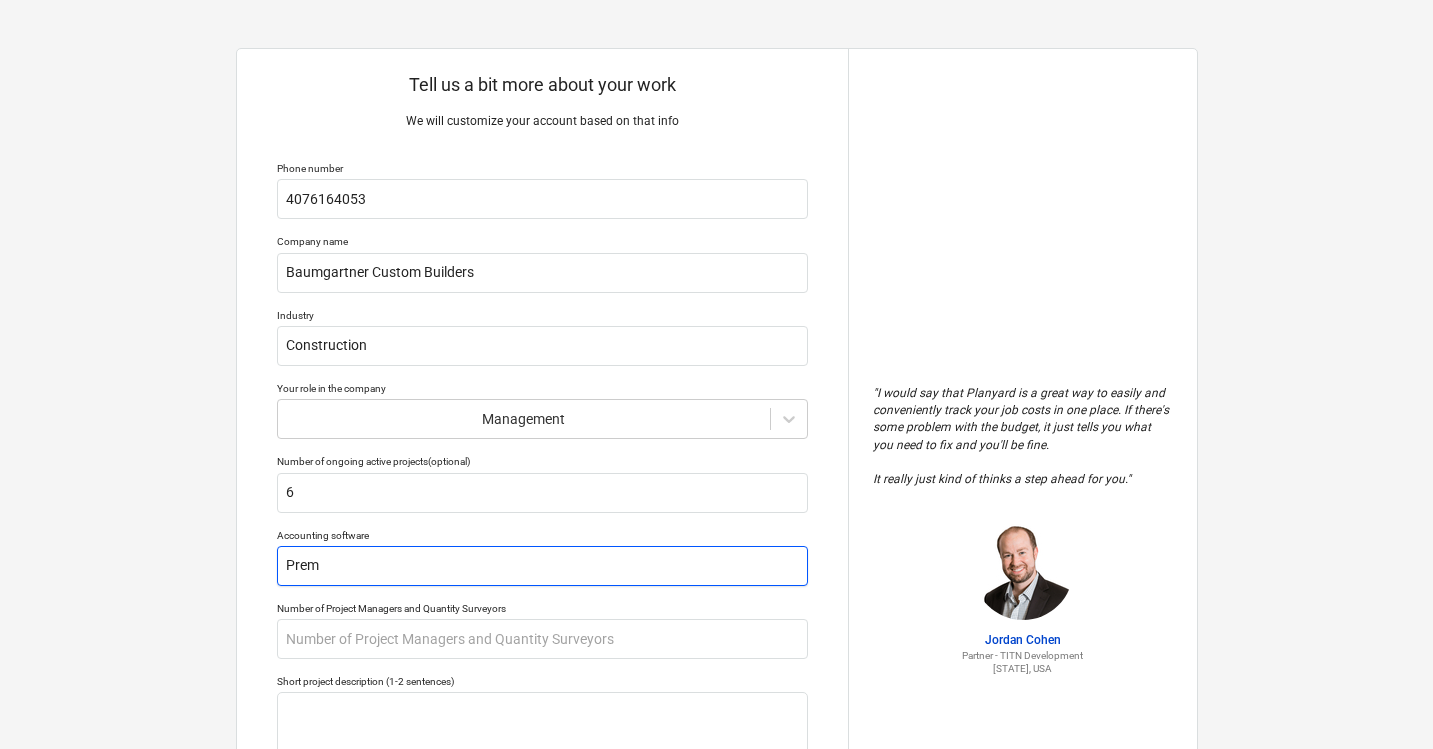 type on "Premi" 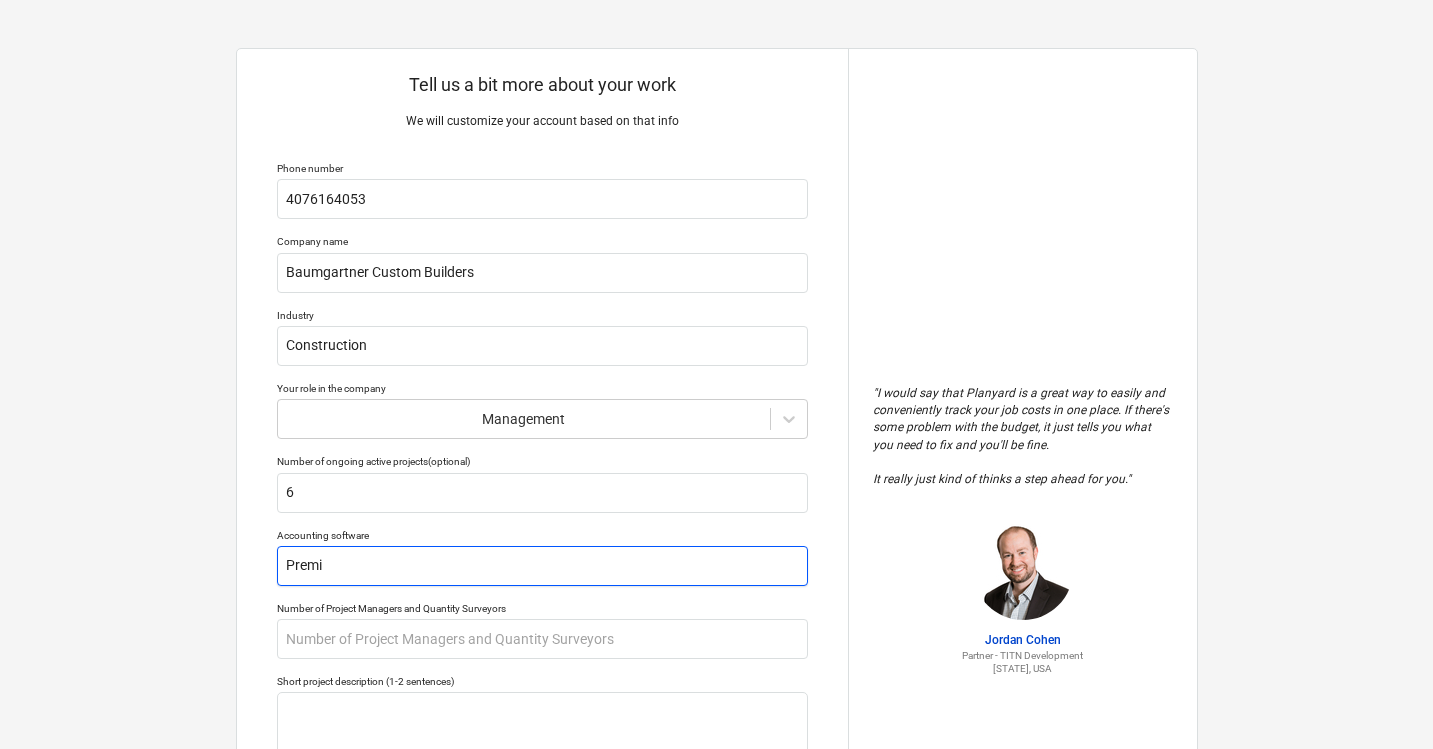 type on "Premie" 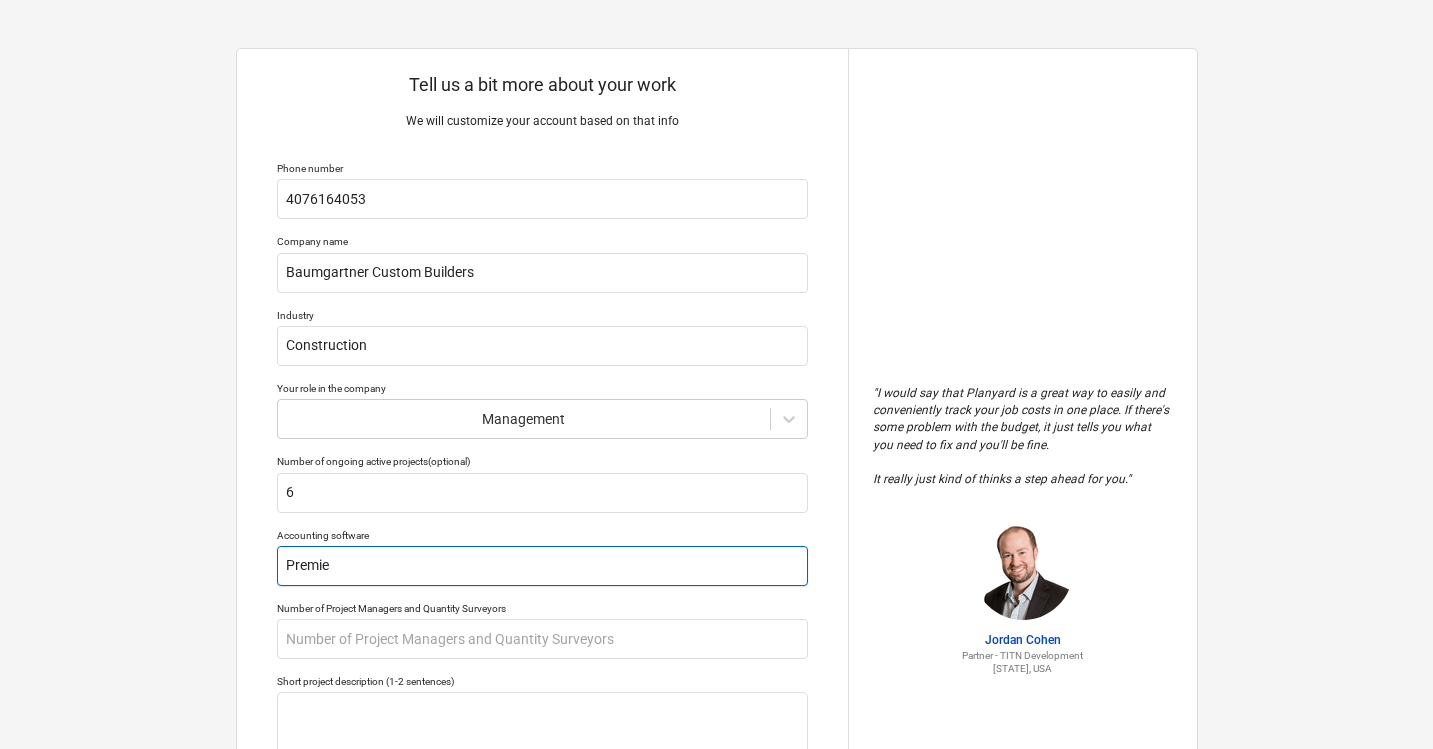 type on "Premier" 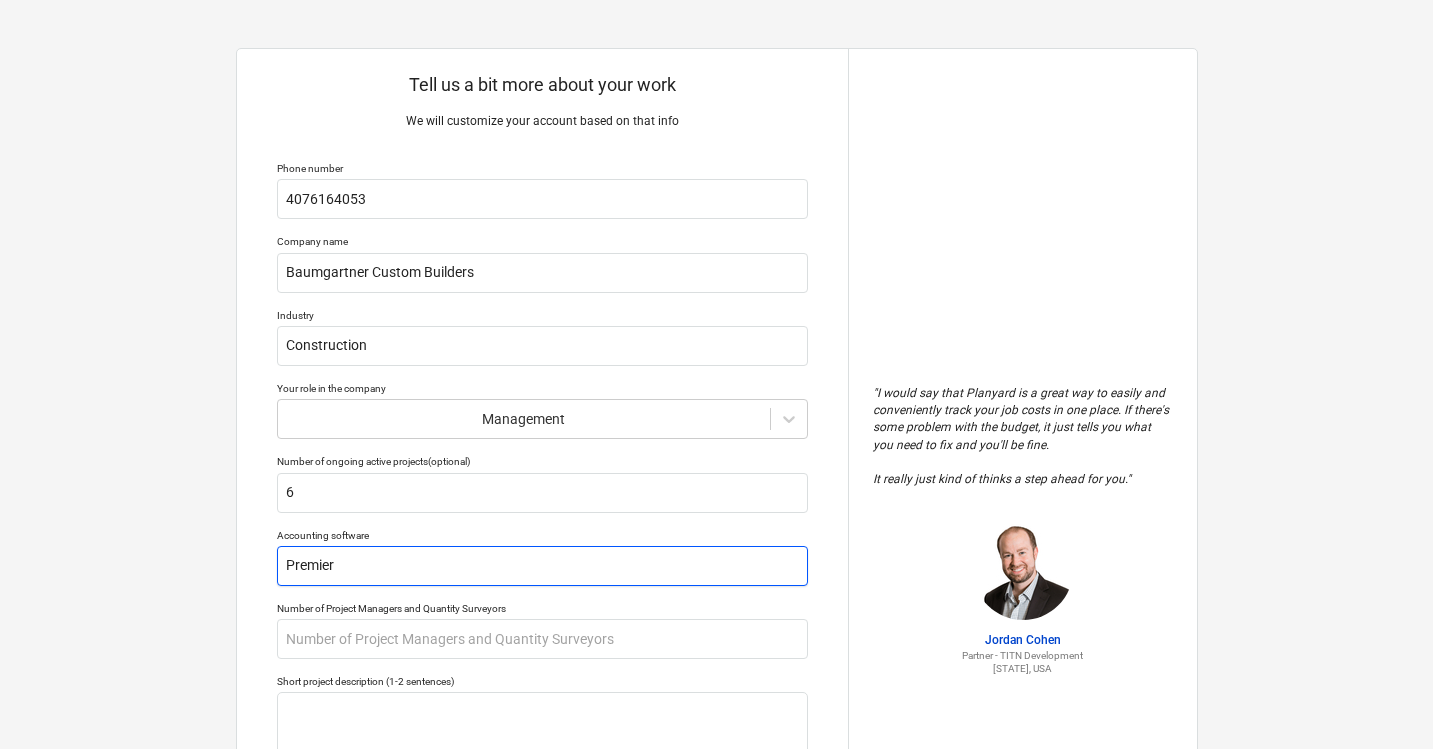 type on "Premier" 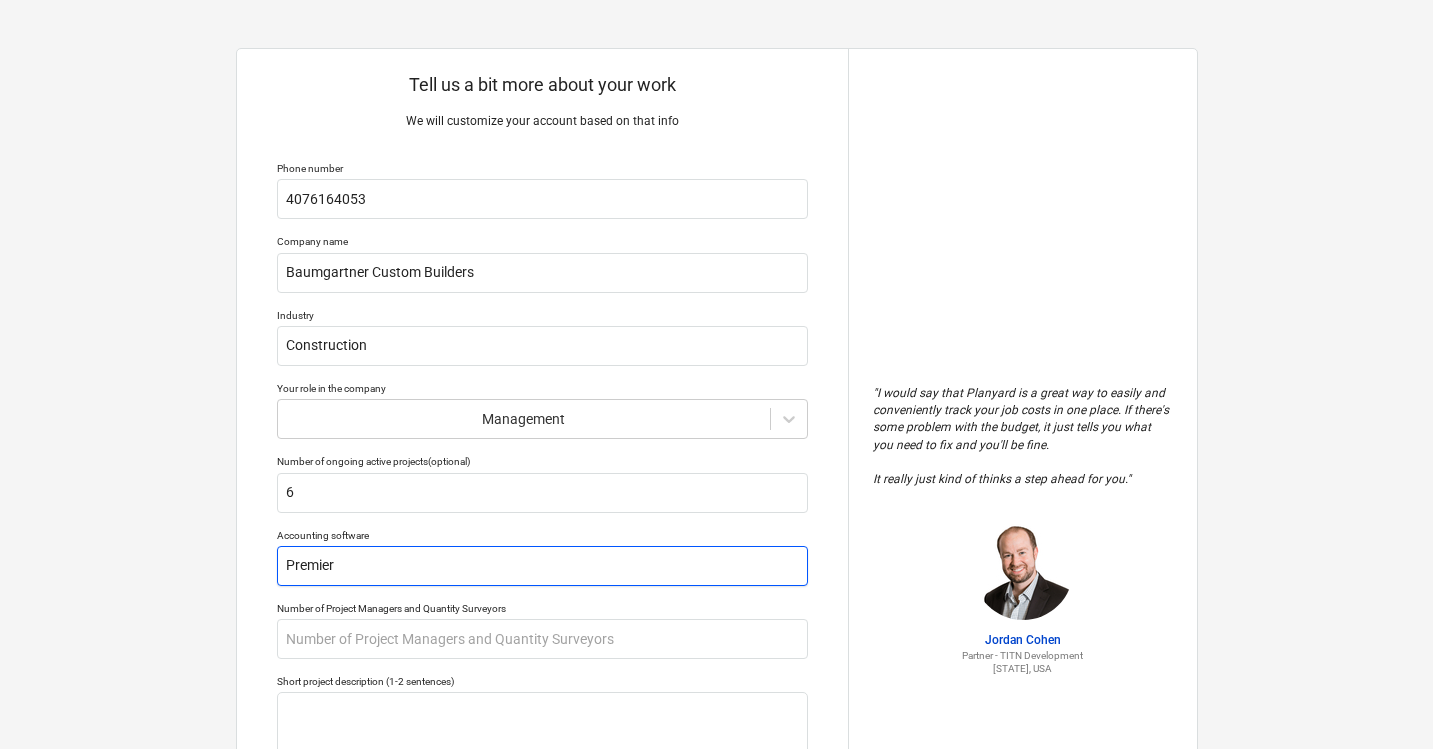 type on "Premier -" 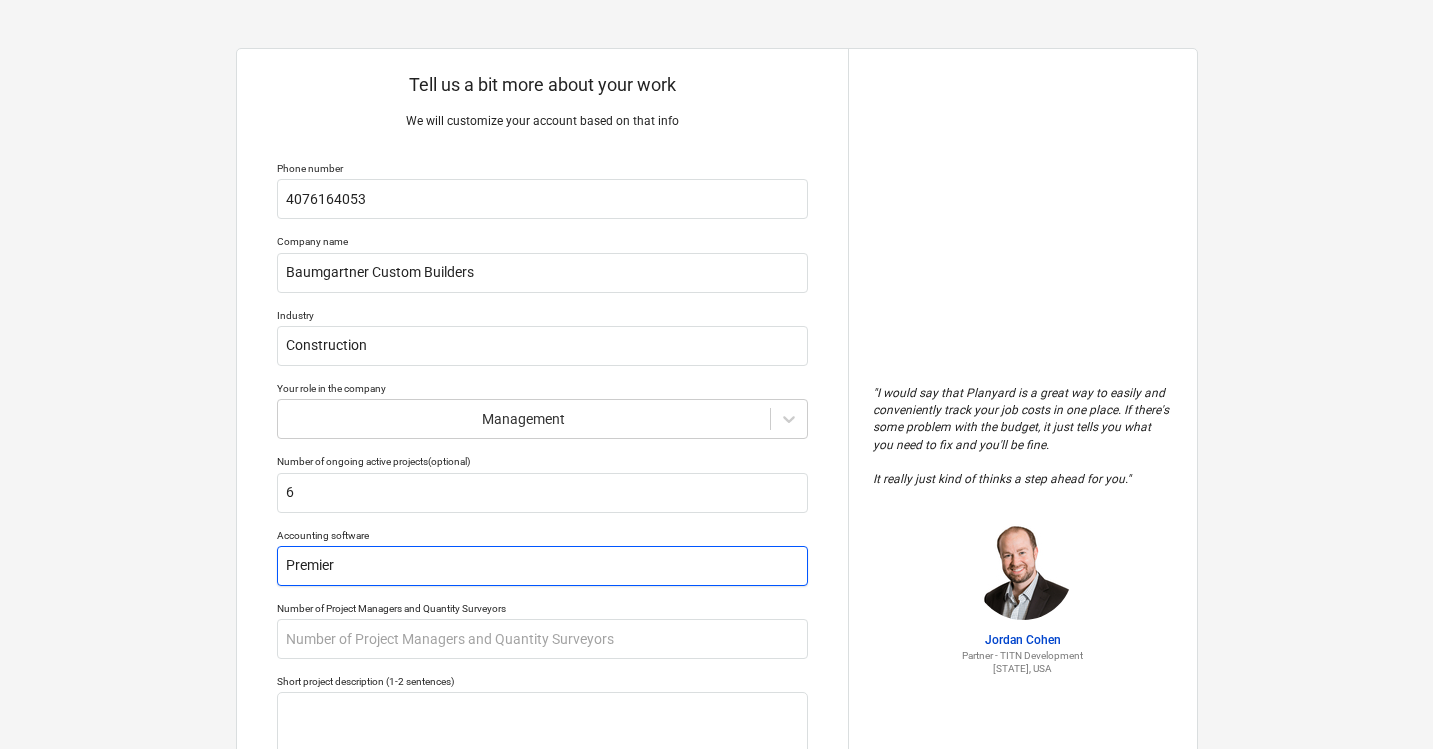 type on "x" 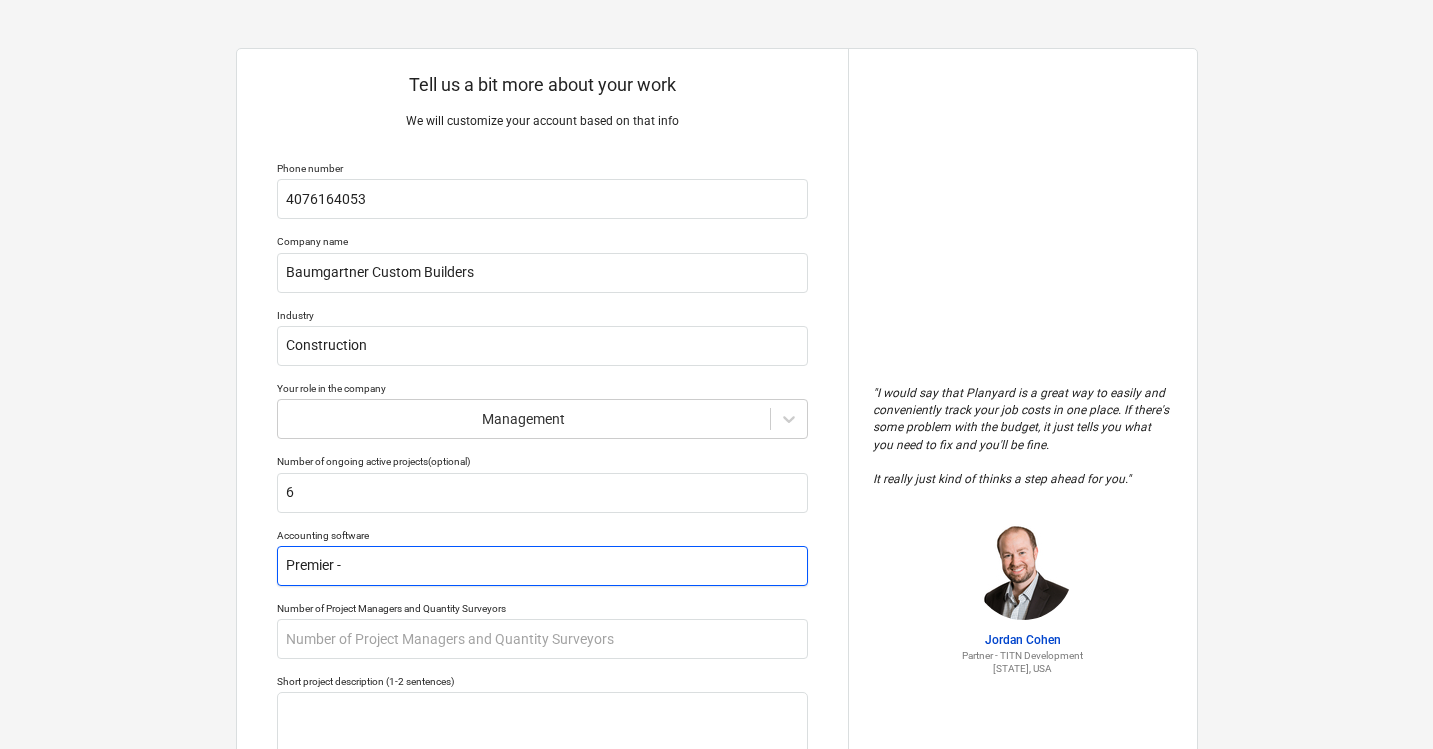 type on "Premier -" 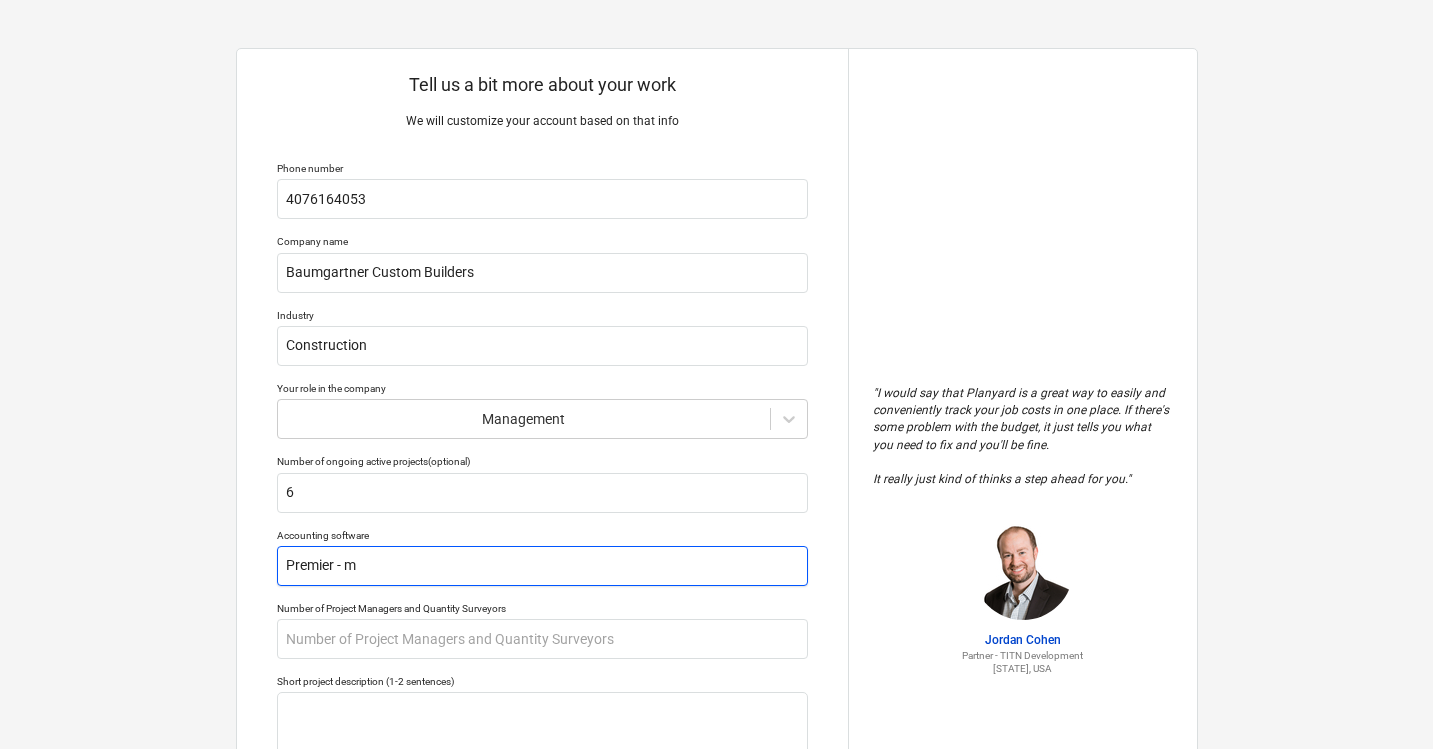 type on "Premier - mo" 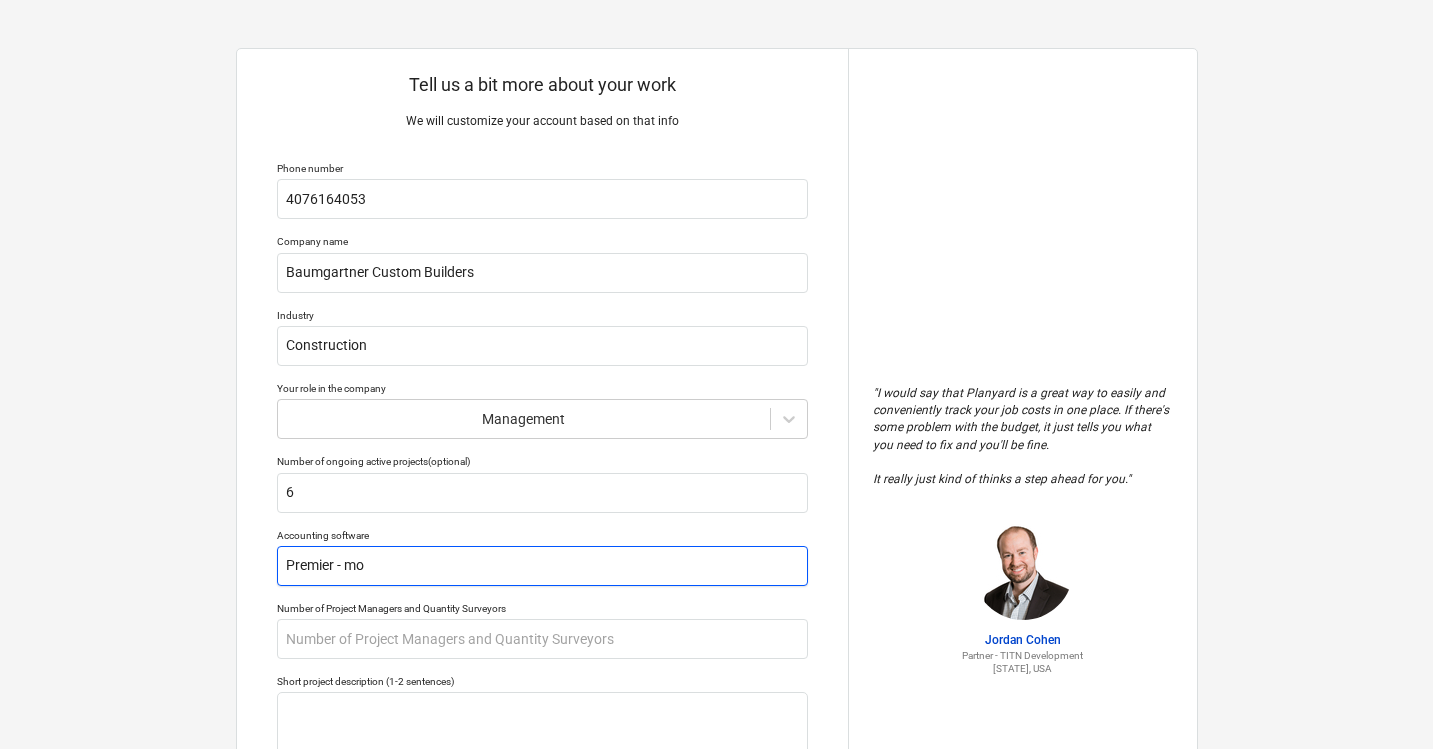 type on "Premier - mov" 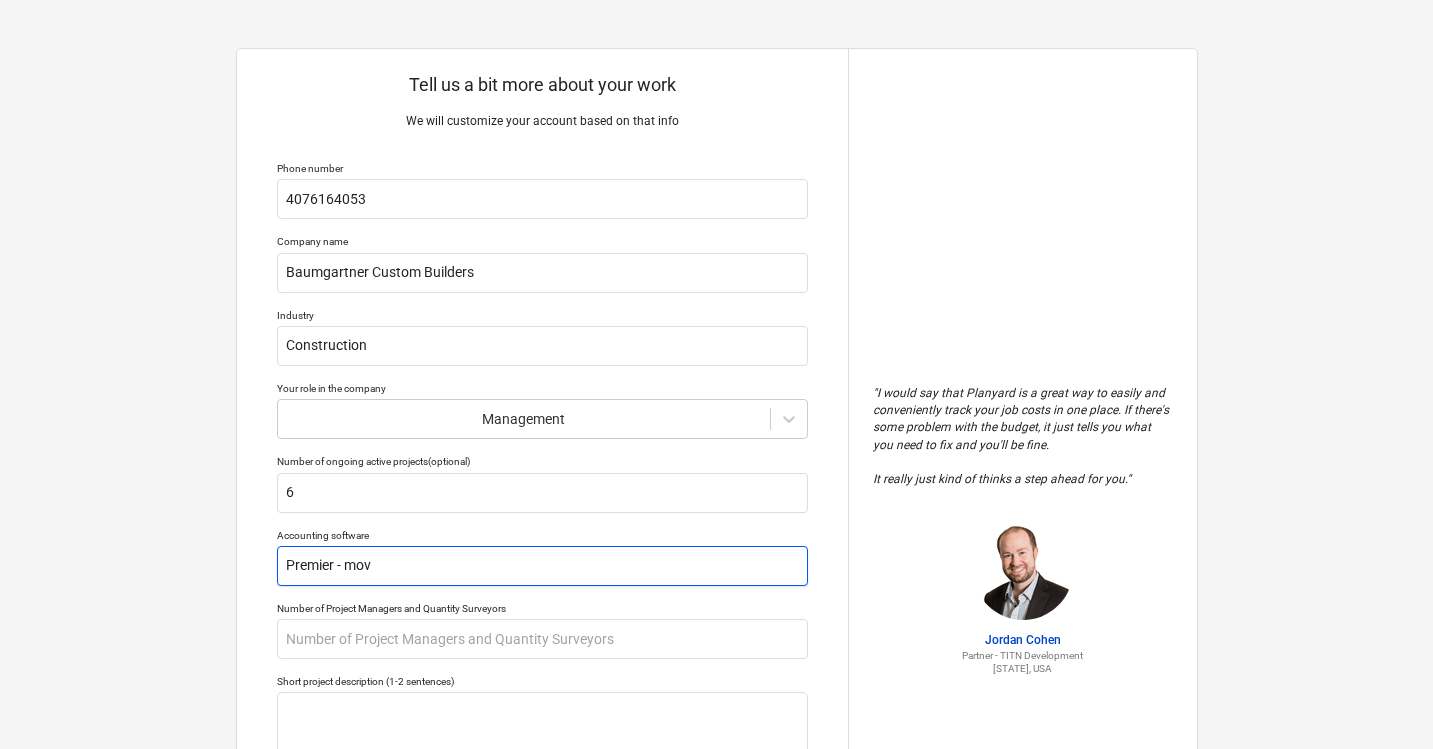 type on "x" 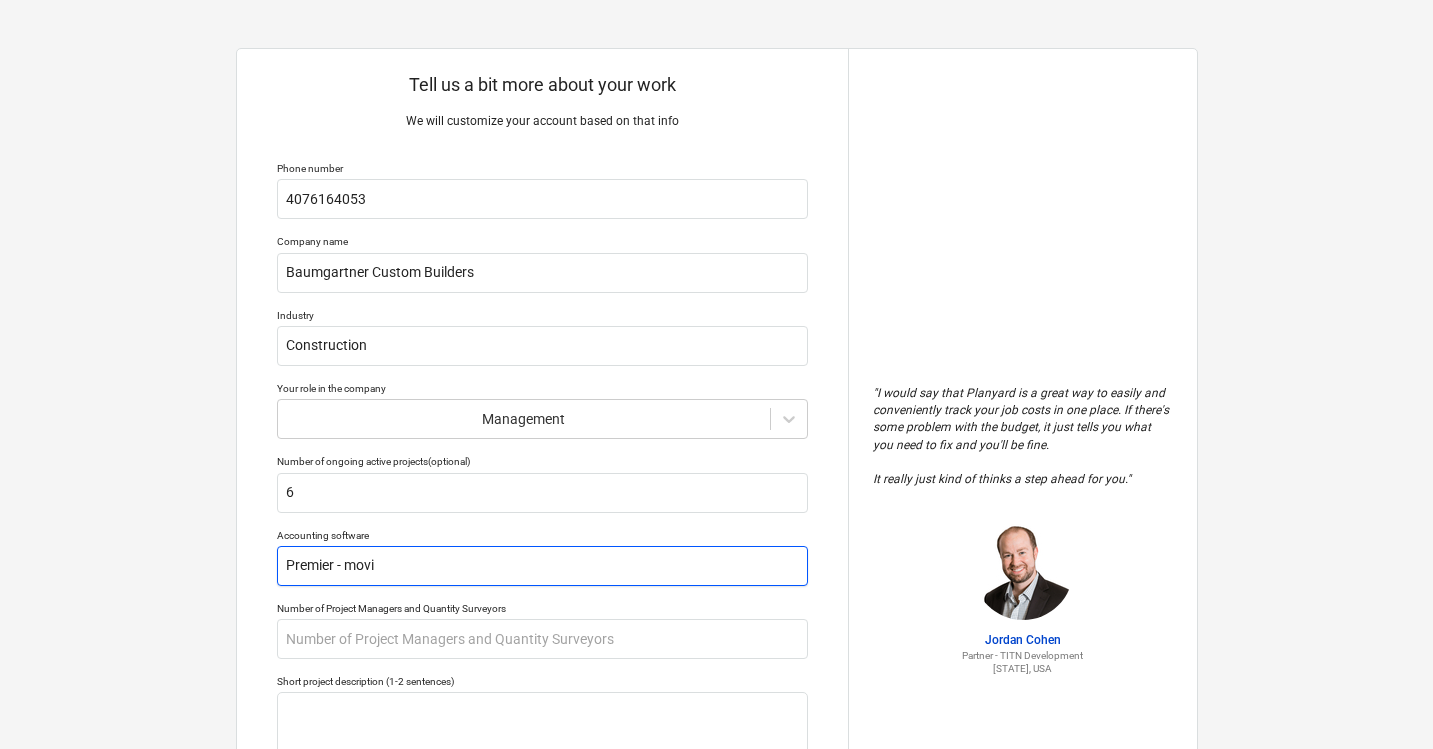 type on "Premier - movin" 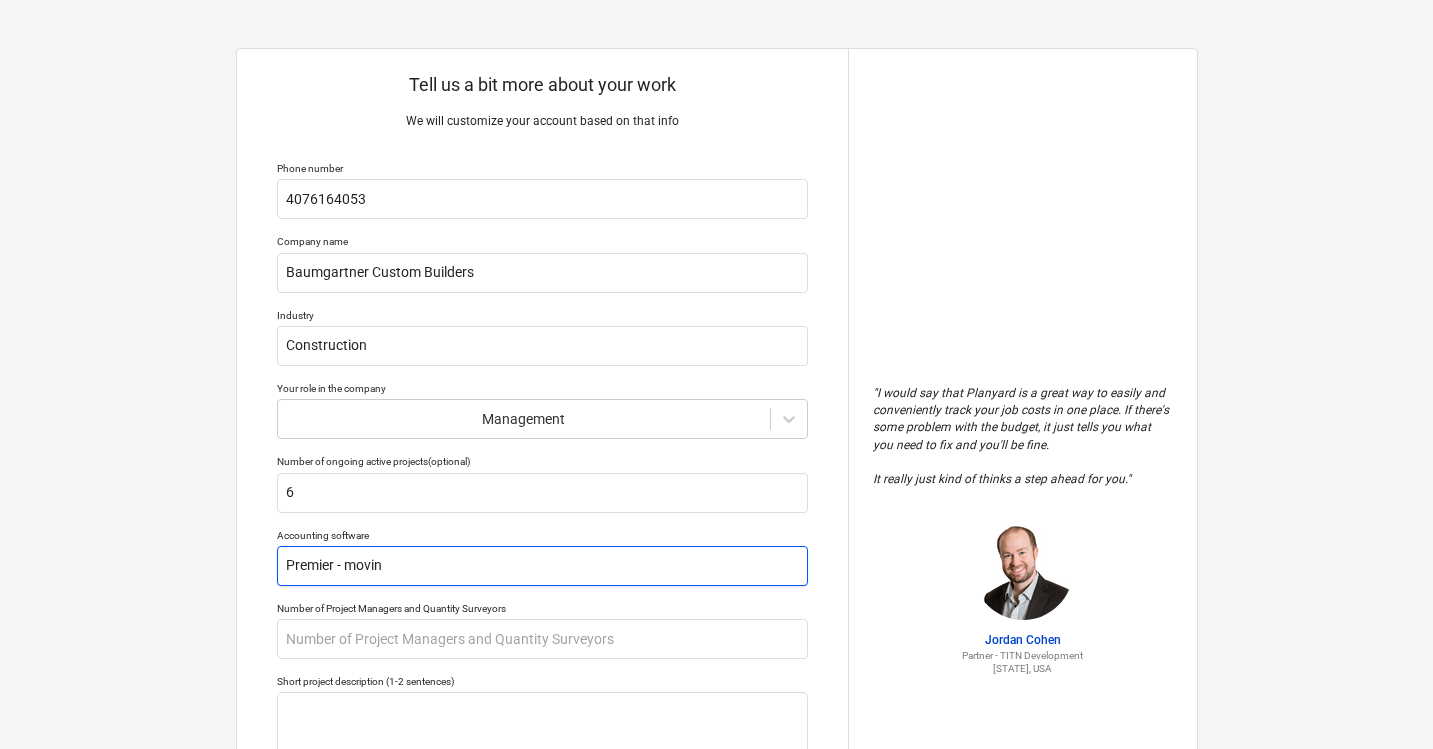 type on "Premier - moving" 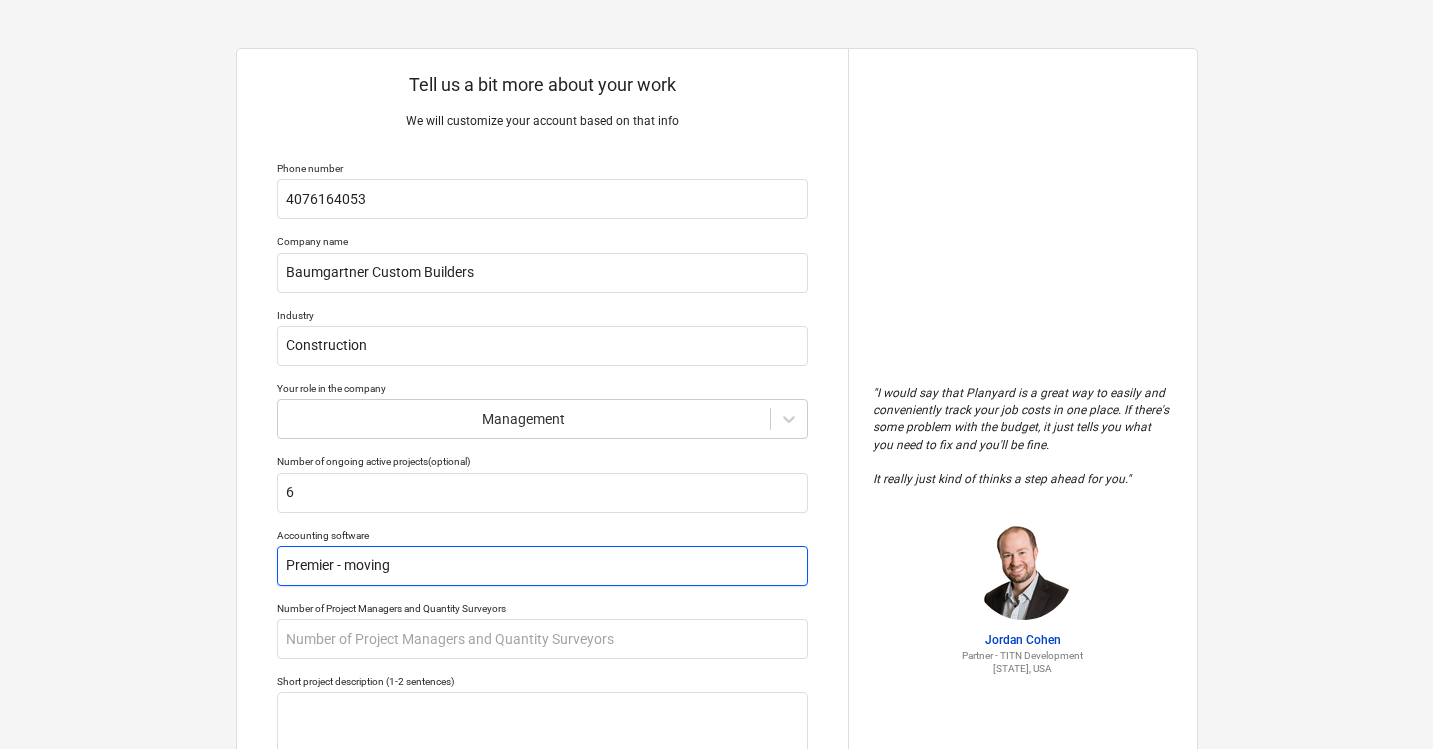 type on "Premier - moving" 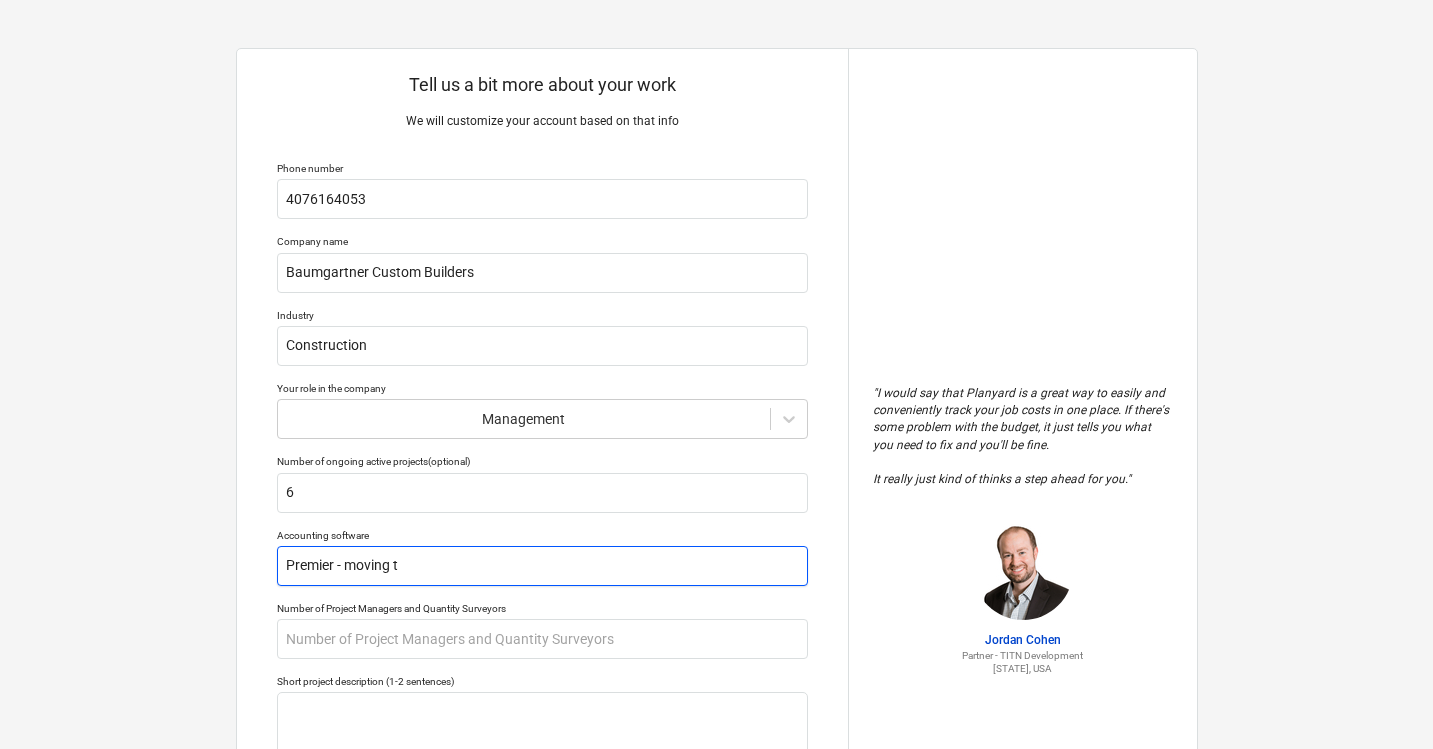 type on "Premier - moving to" 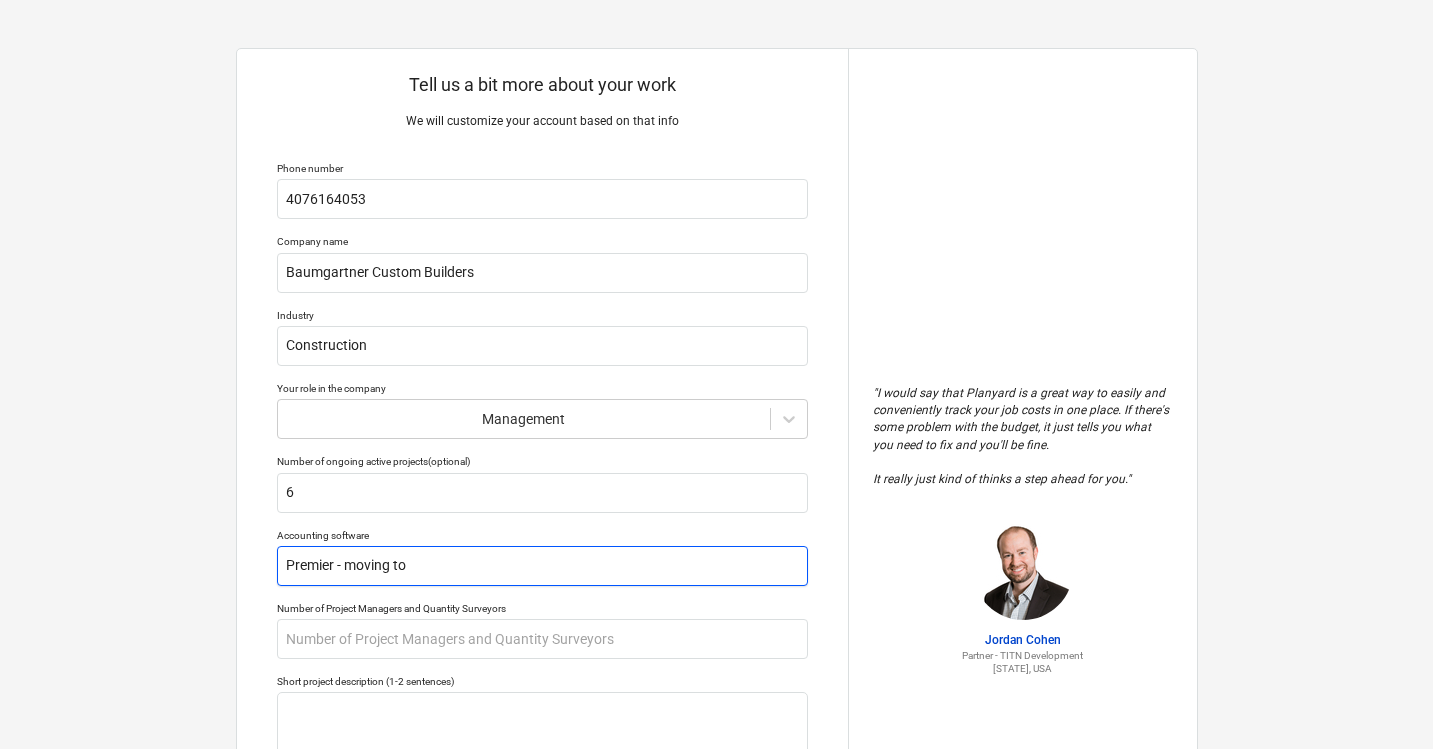 type on "Premier - moving to" 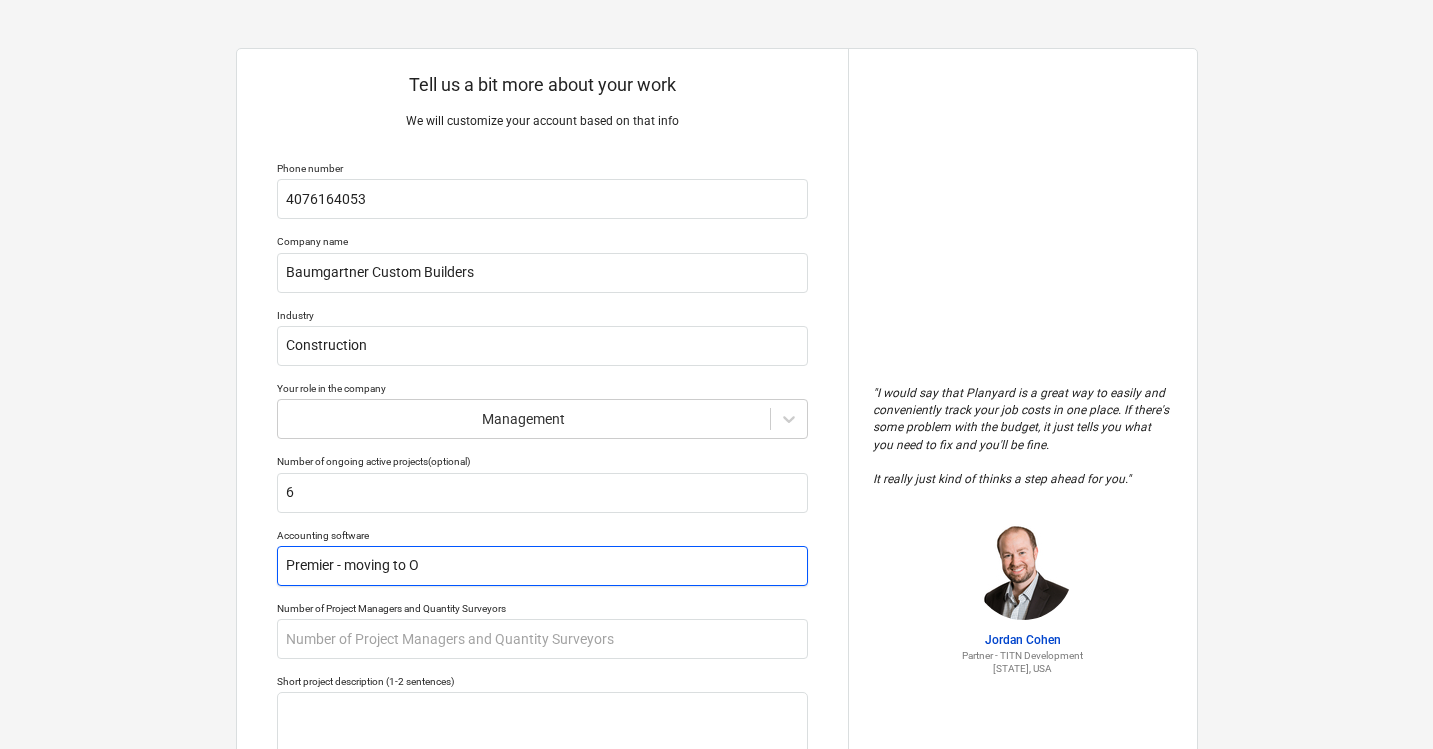 type on "Premier - moving to OB" 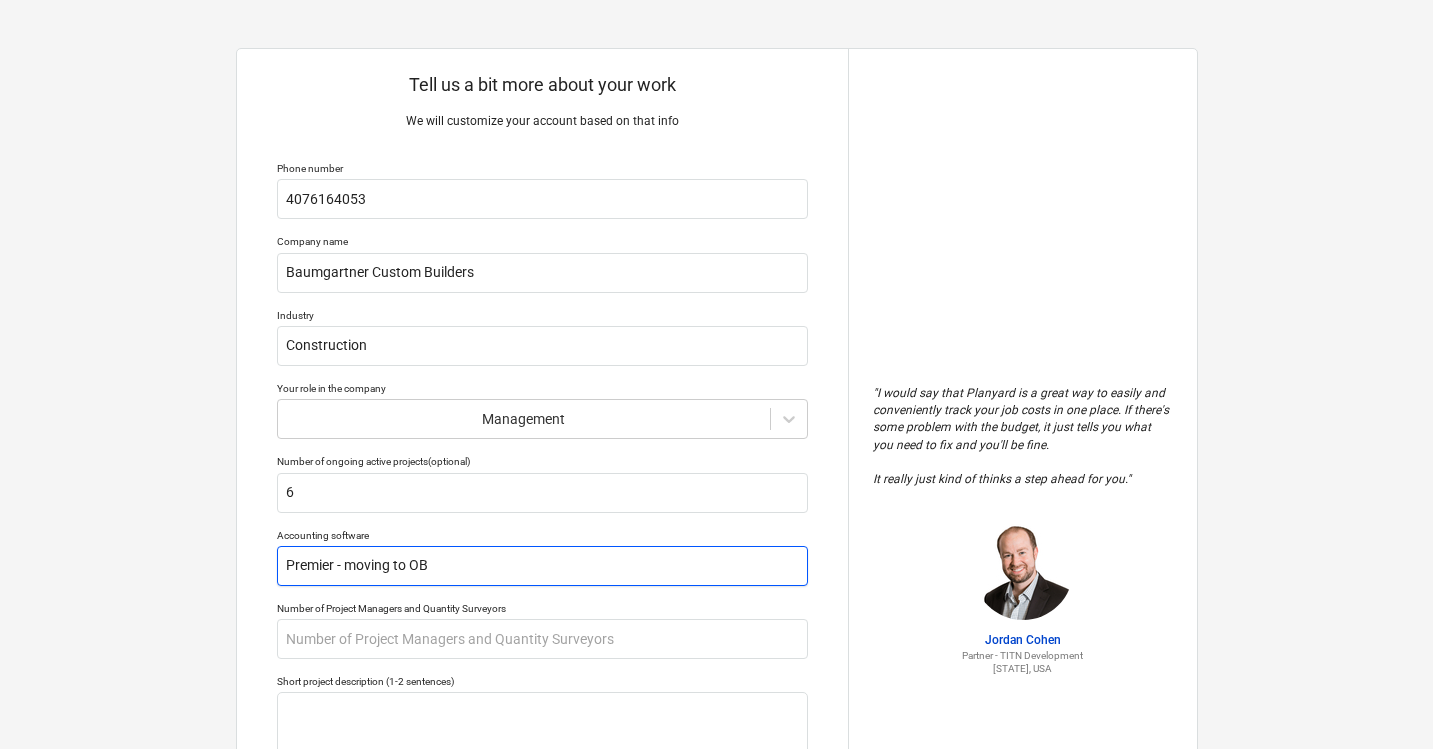 type on "Premier - moving to OBO" 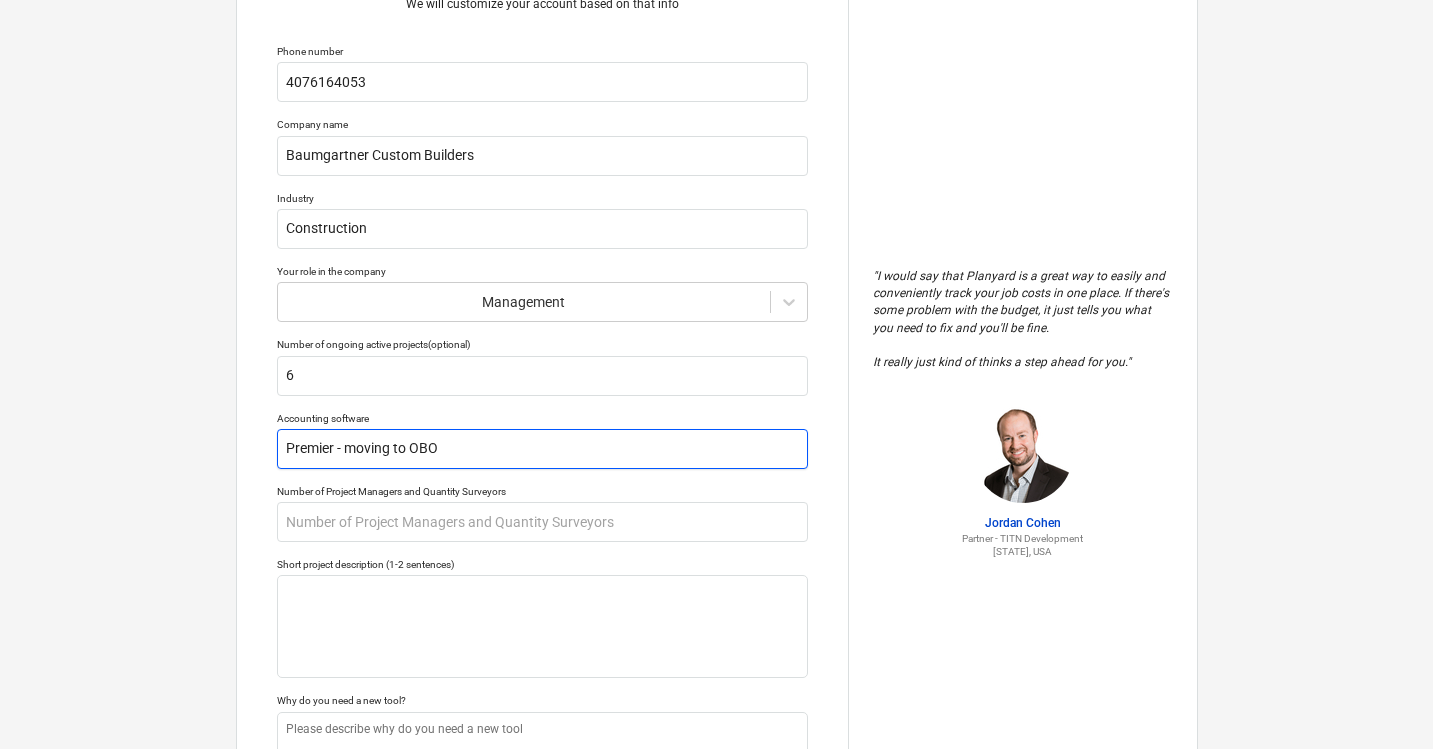 scroll, scrollTop: 121, scrollLeft: 0, axis: vertical 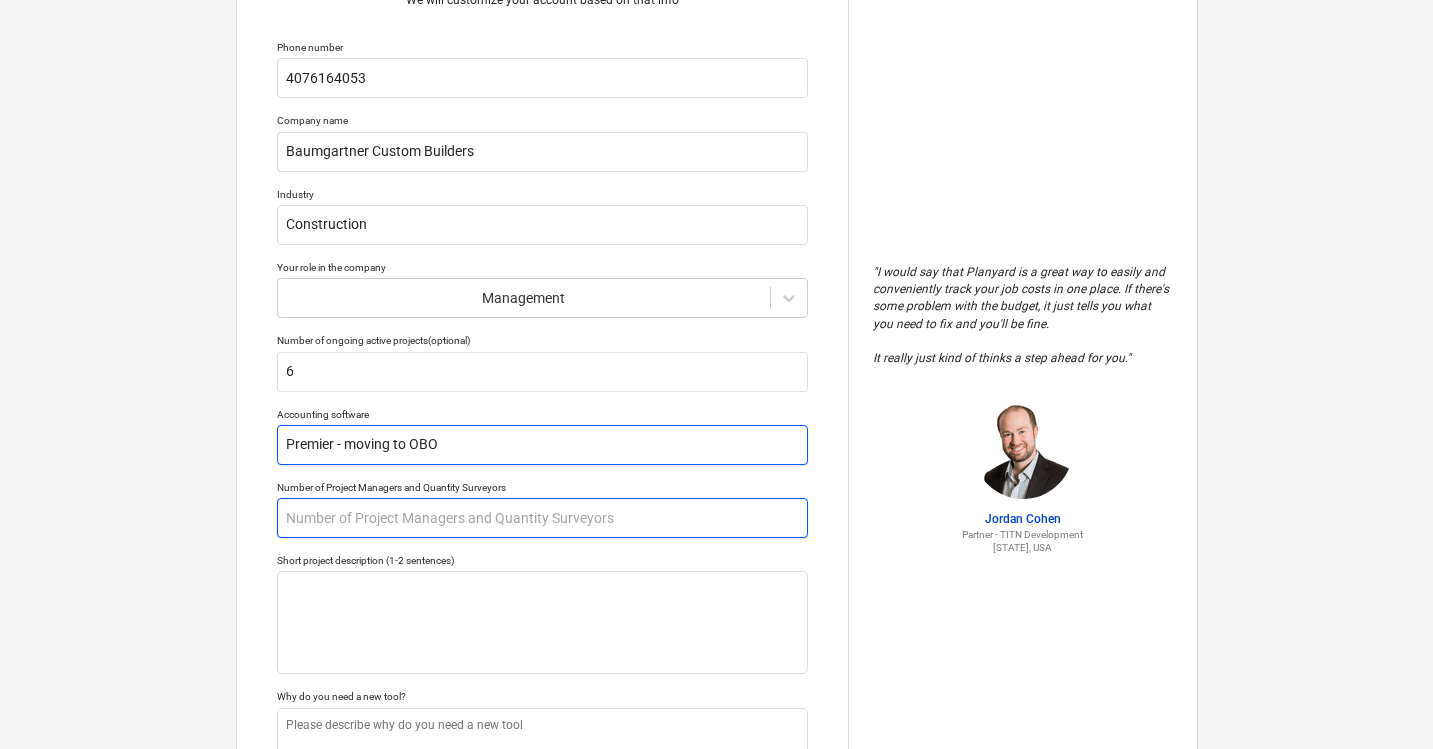 type on "Premier - moving to OBO" 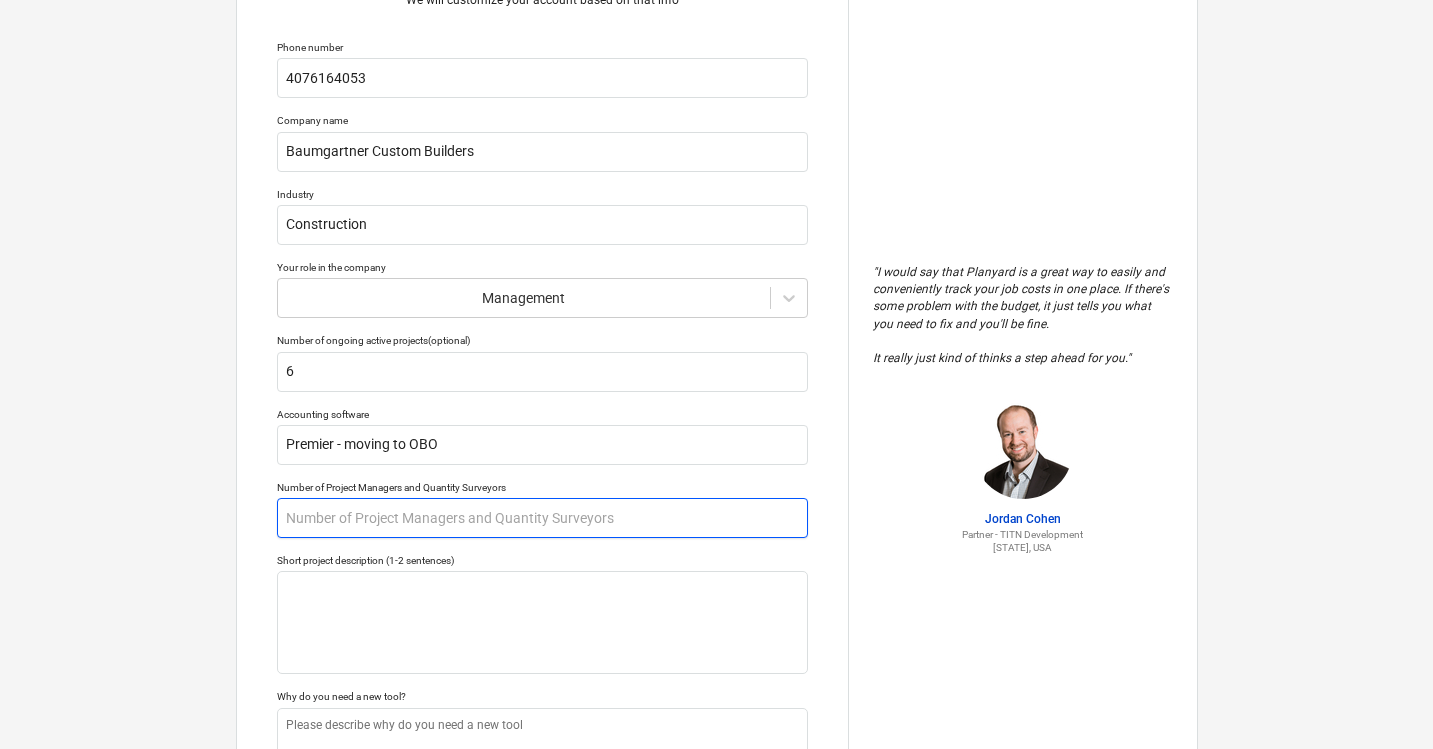 type on "x" 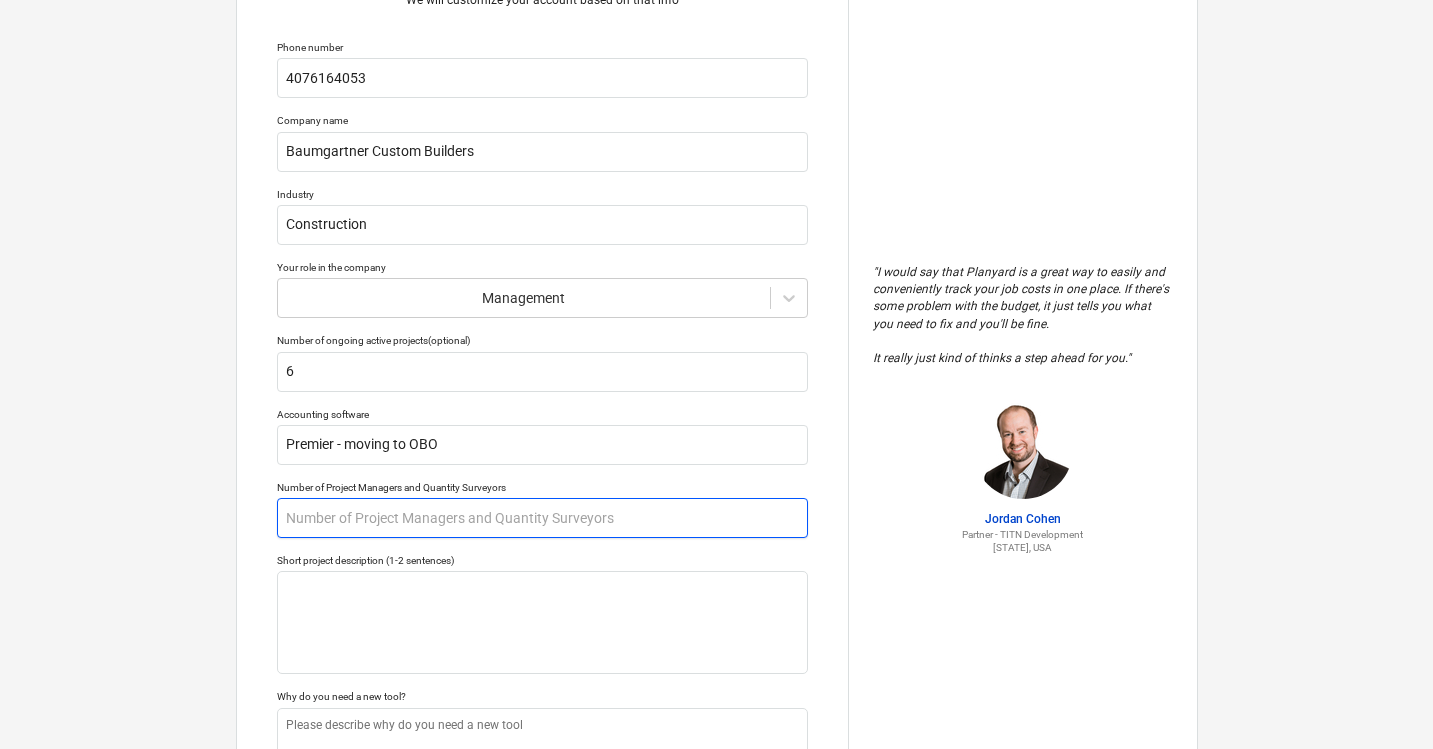 type on "2" 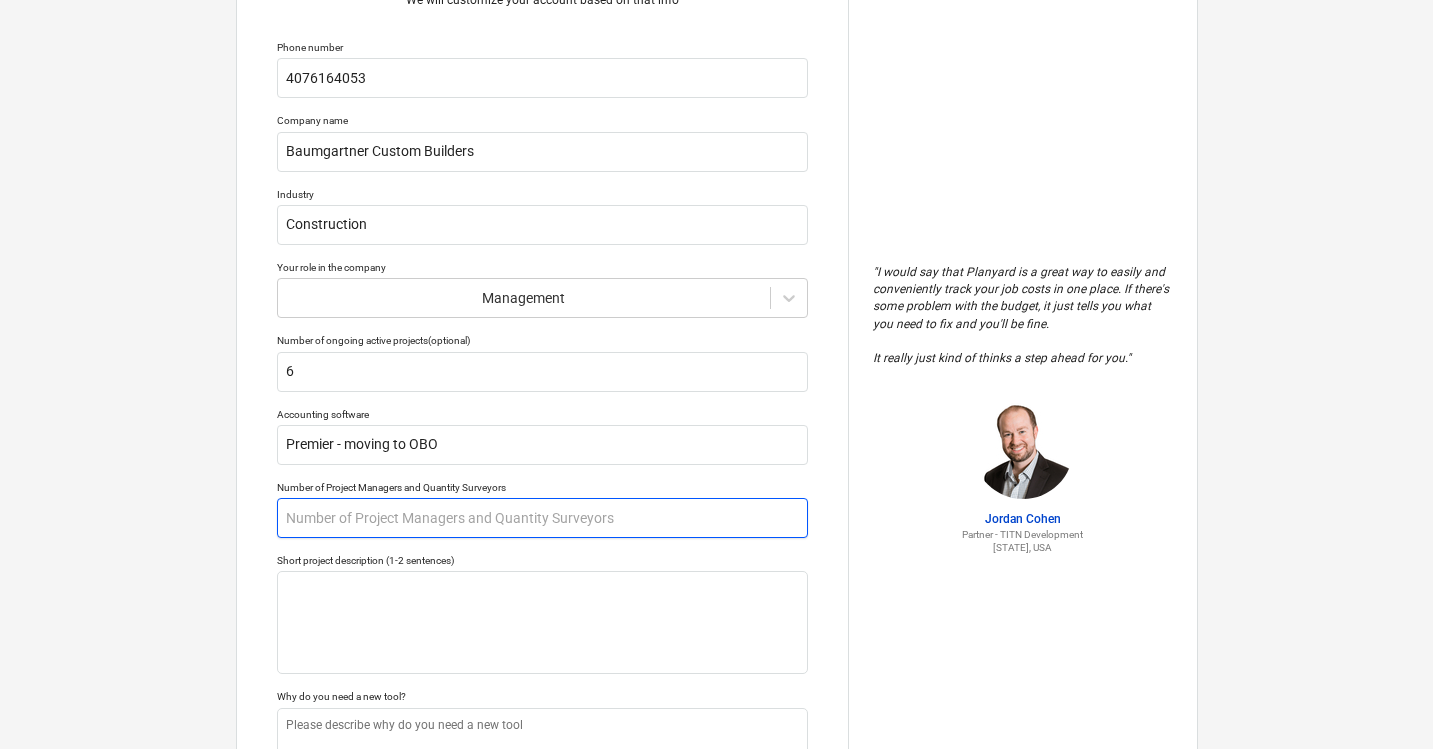 type on "x" 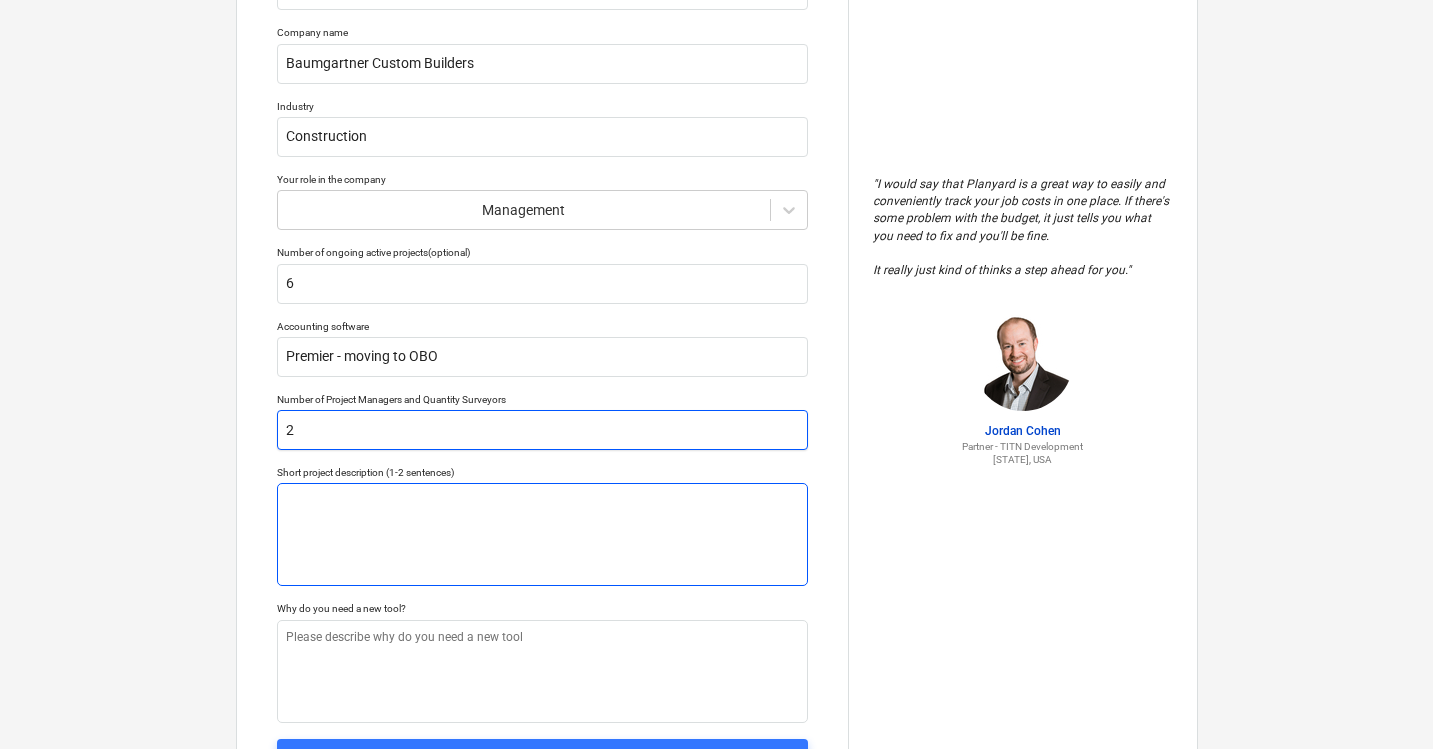 scroll, scrollTop: 220, scrollLeft: 0, axis: vertical 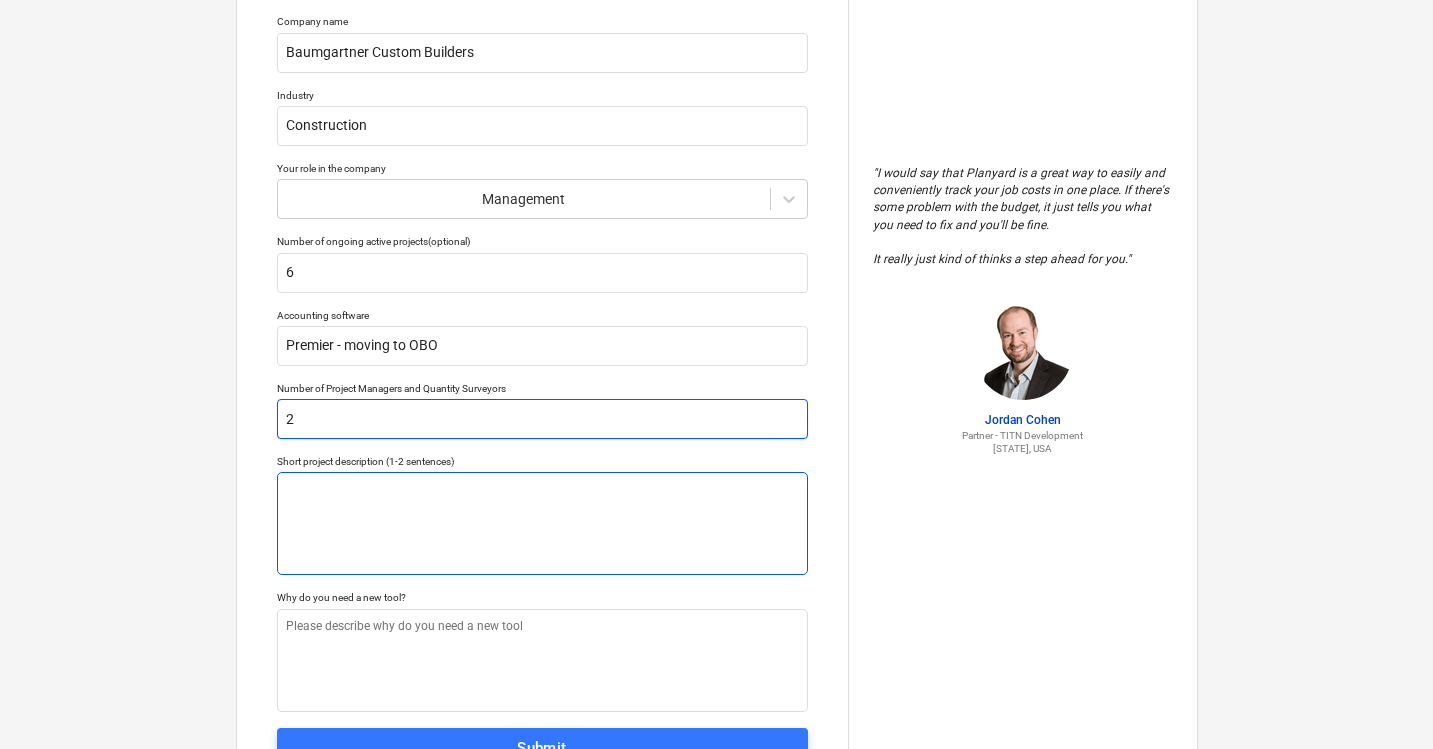 type on "2" 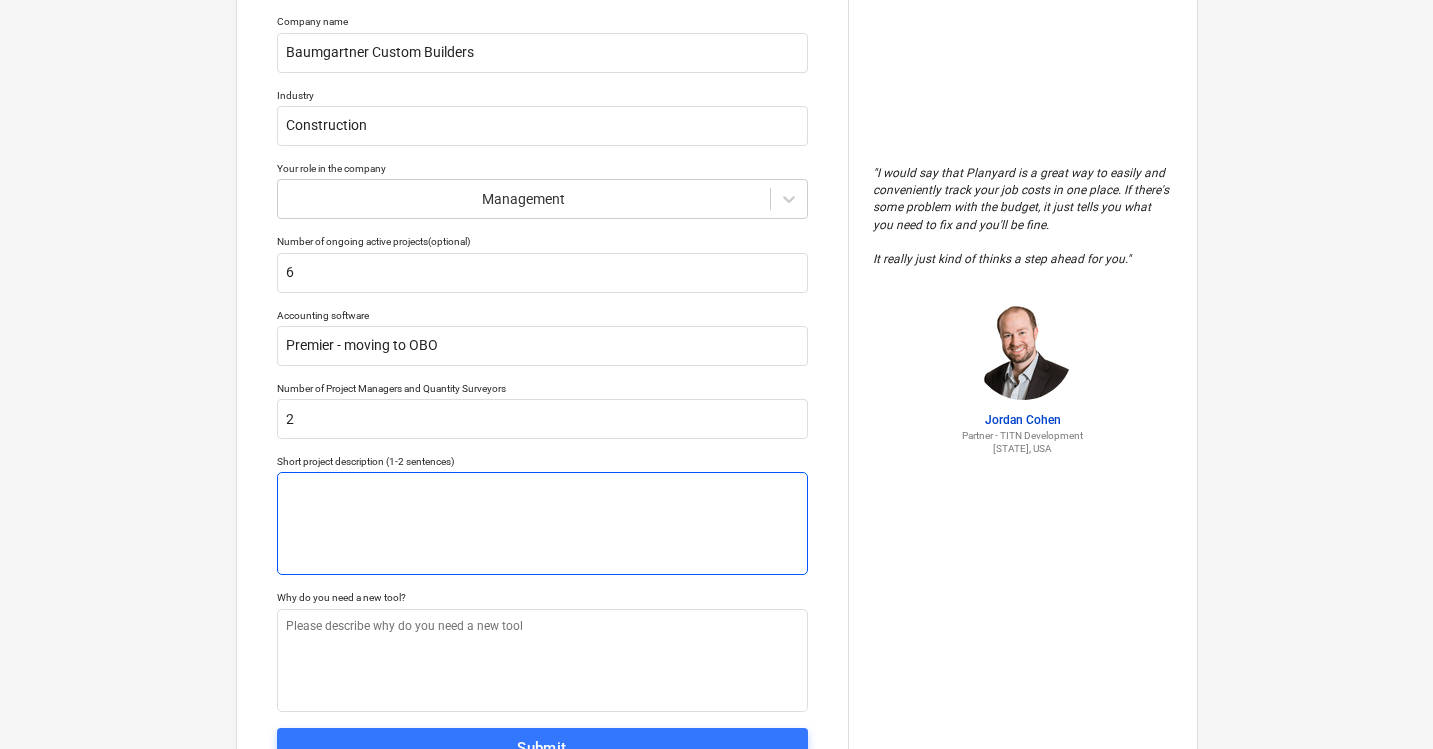 type on "x" 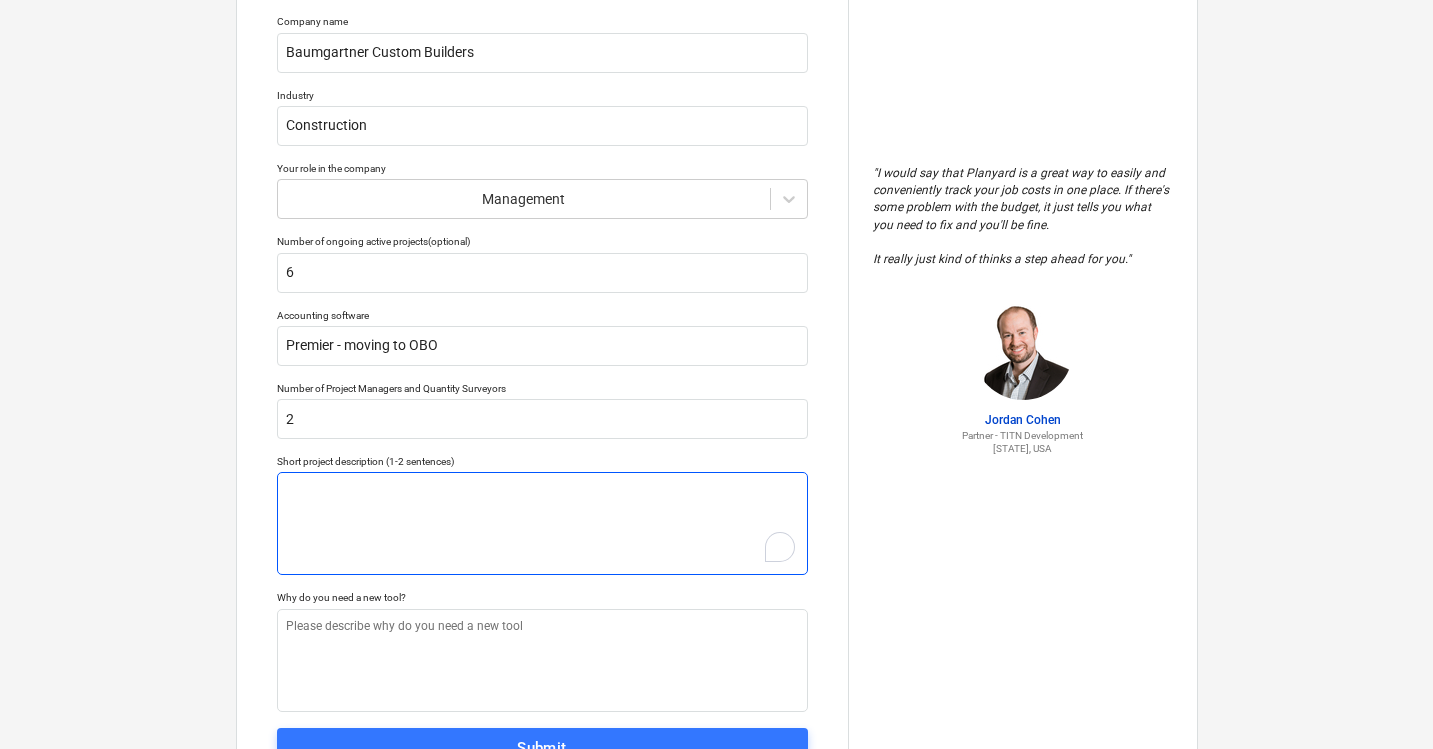 type on "u" 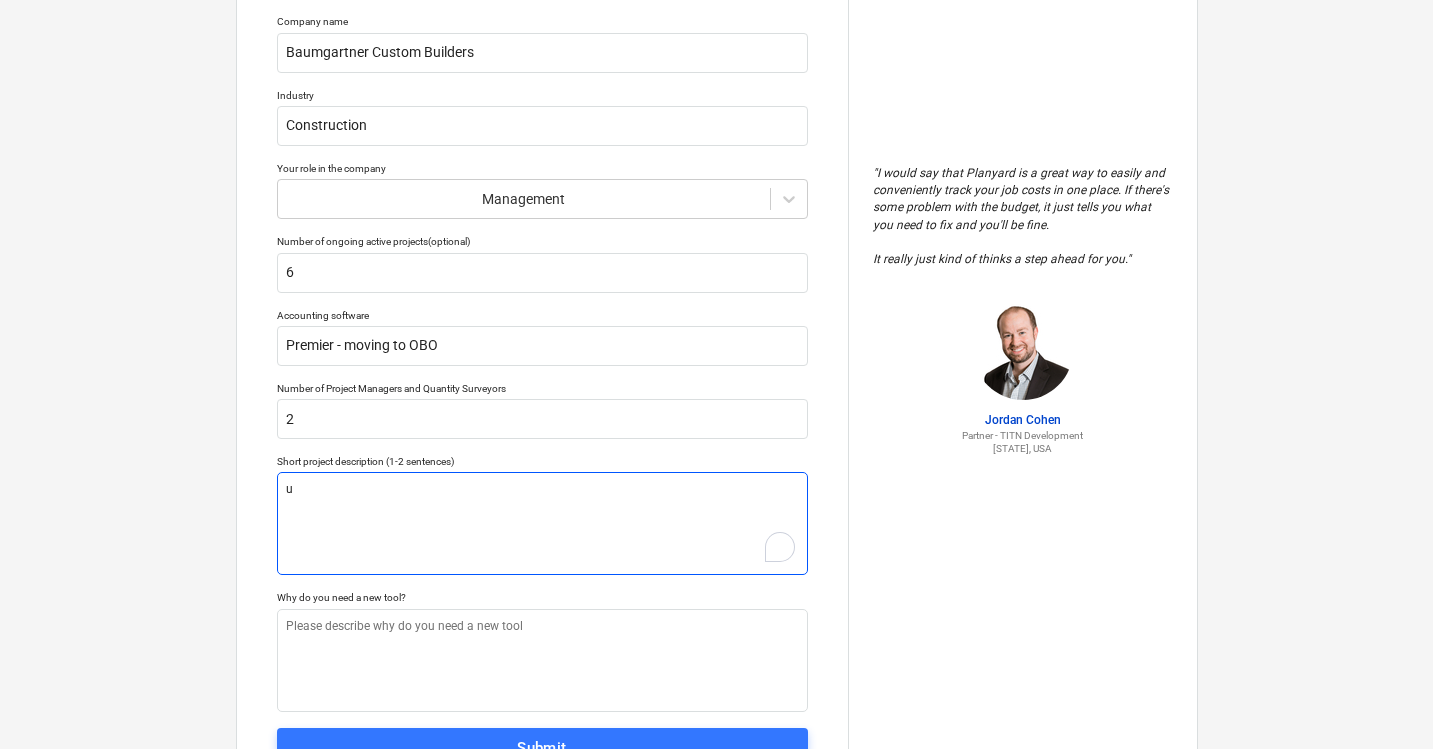 type on "us" 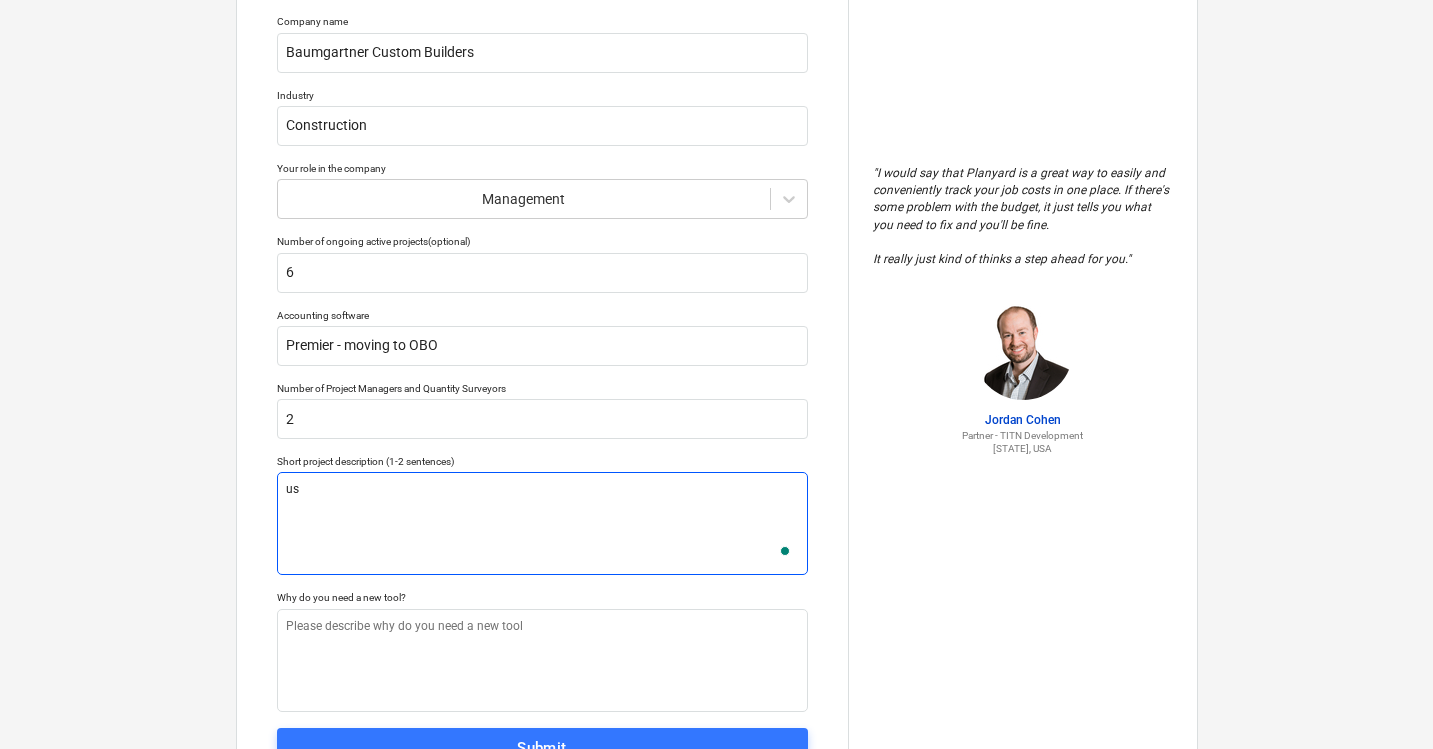 type on "use" 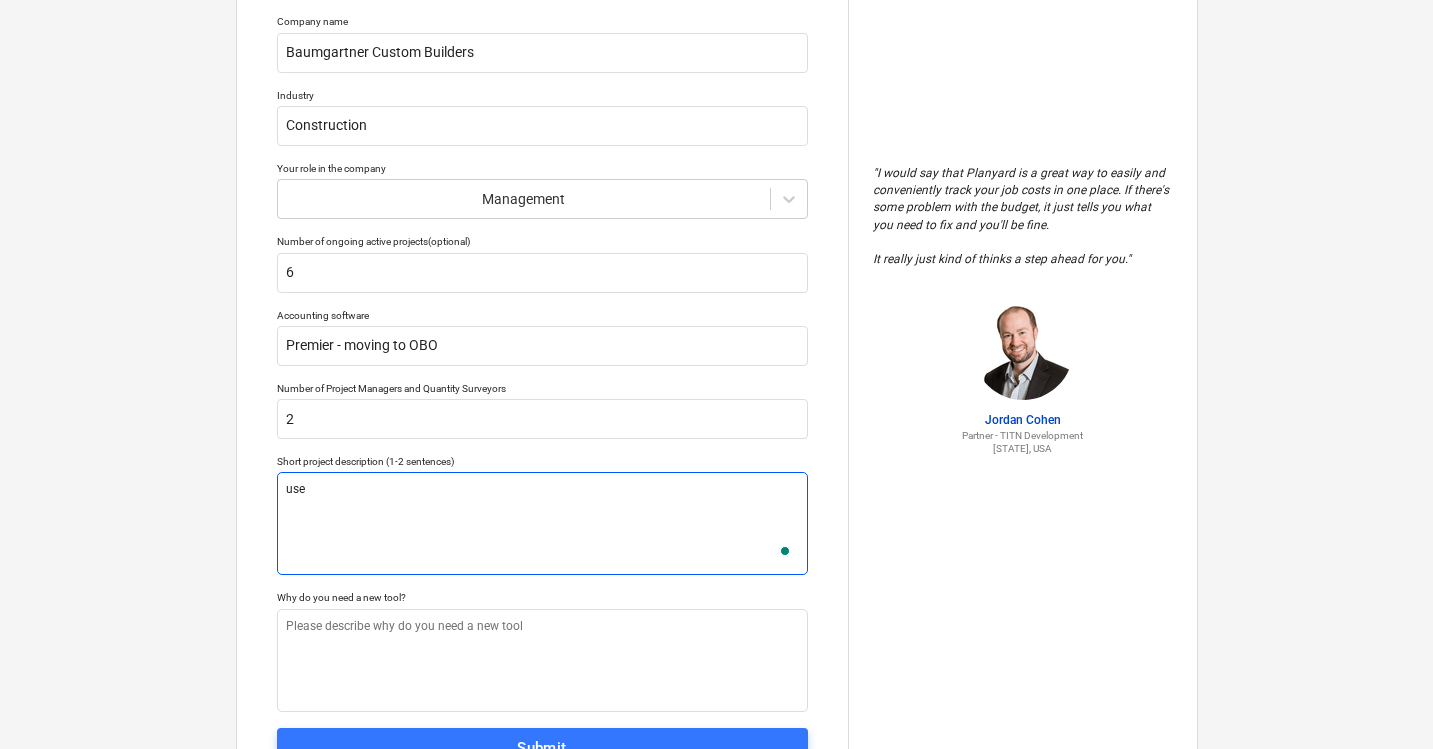 type on "use" 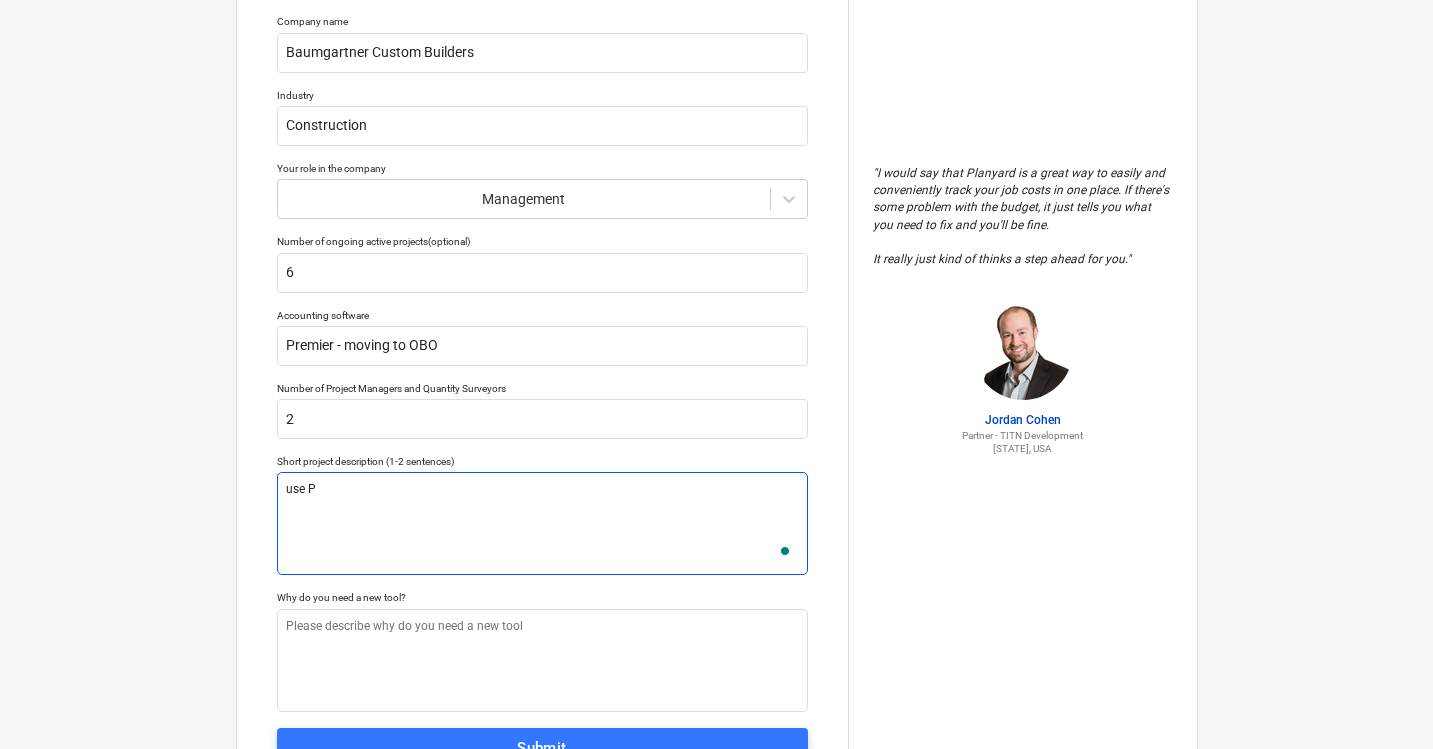 type on "use Pr" 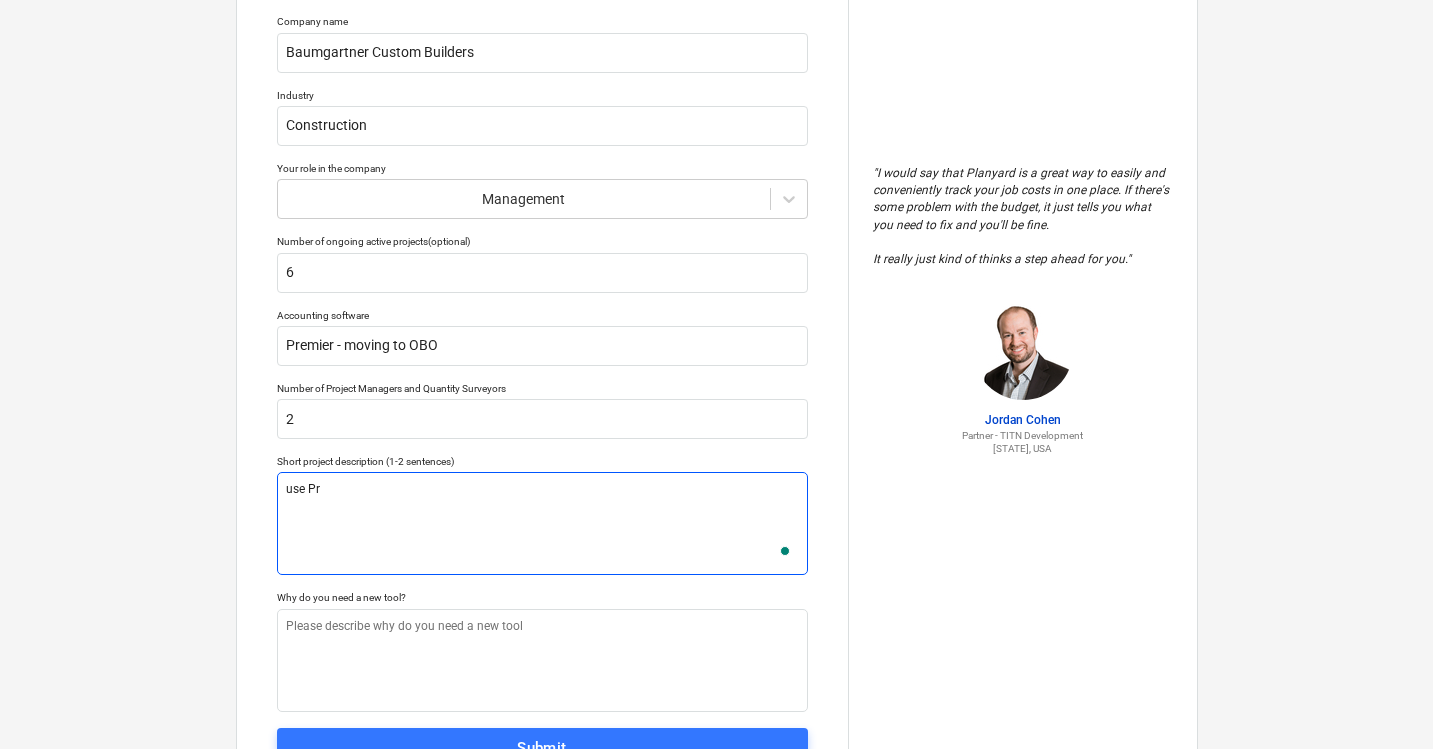 type on "use Pro" 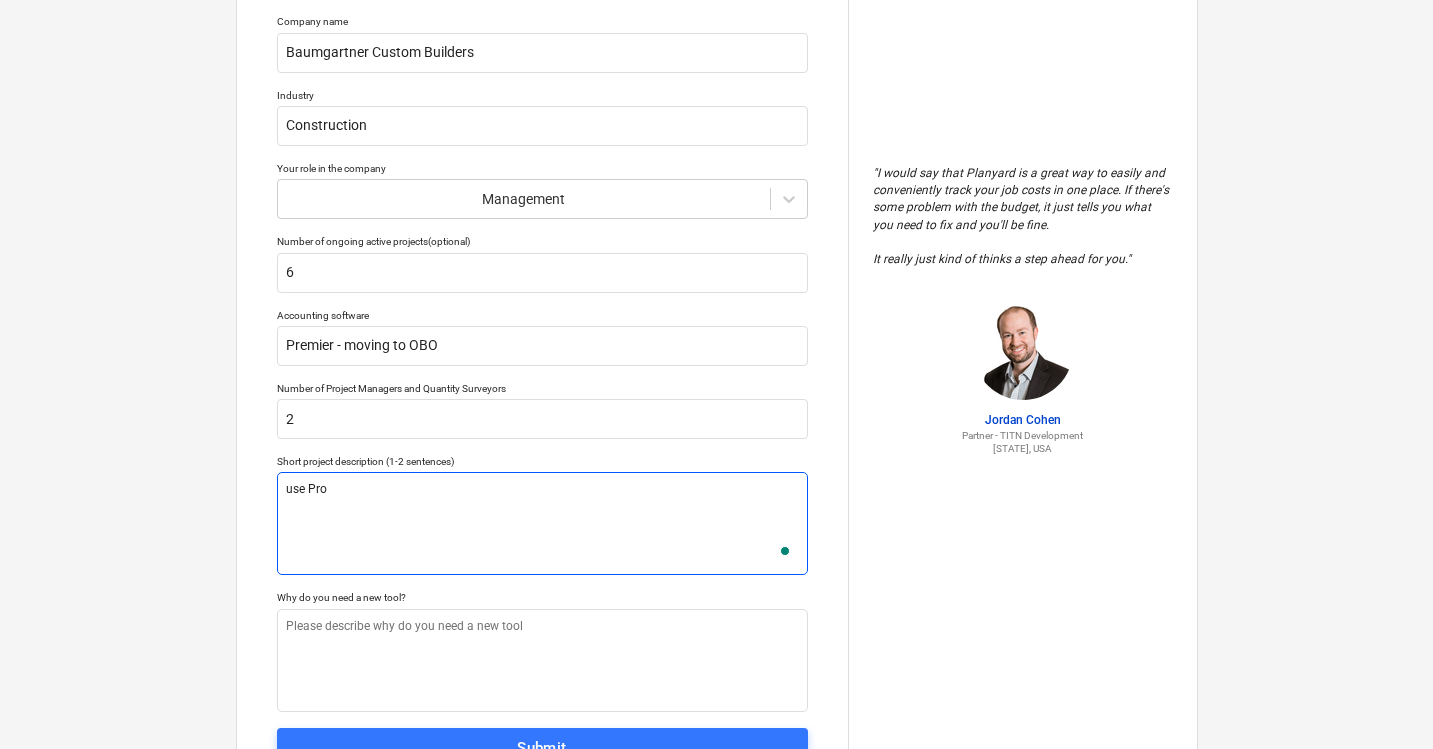 type on "x" 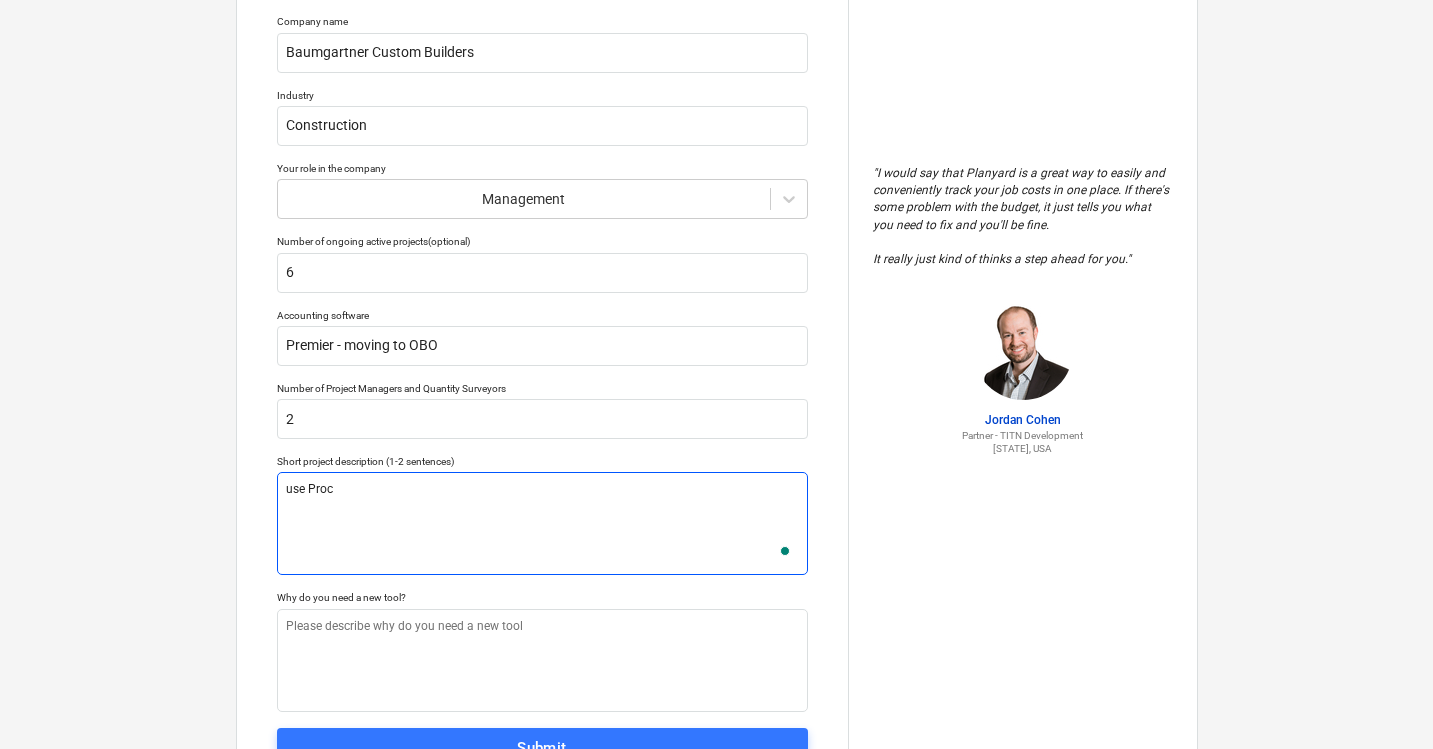 type on "use Proco" 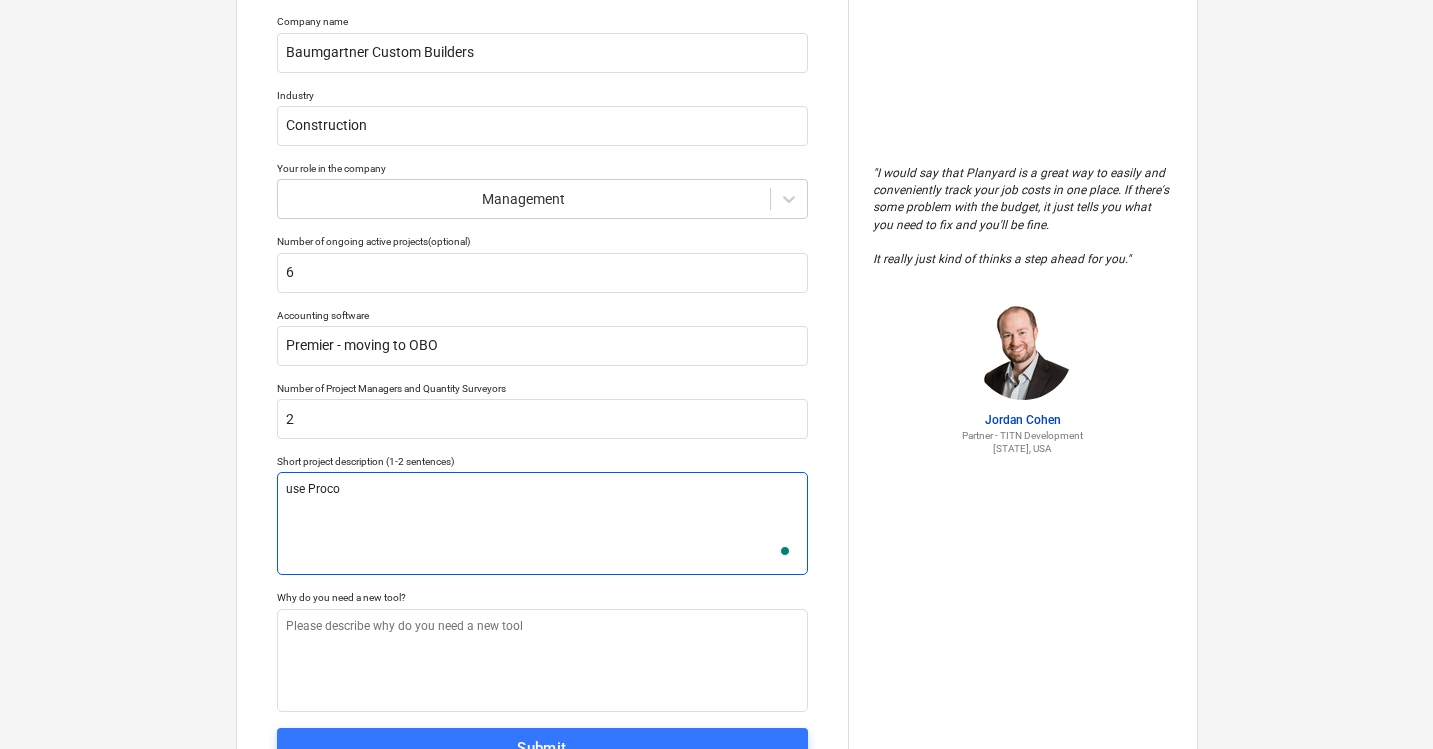 type on "use Procor" 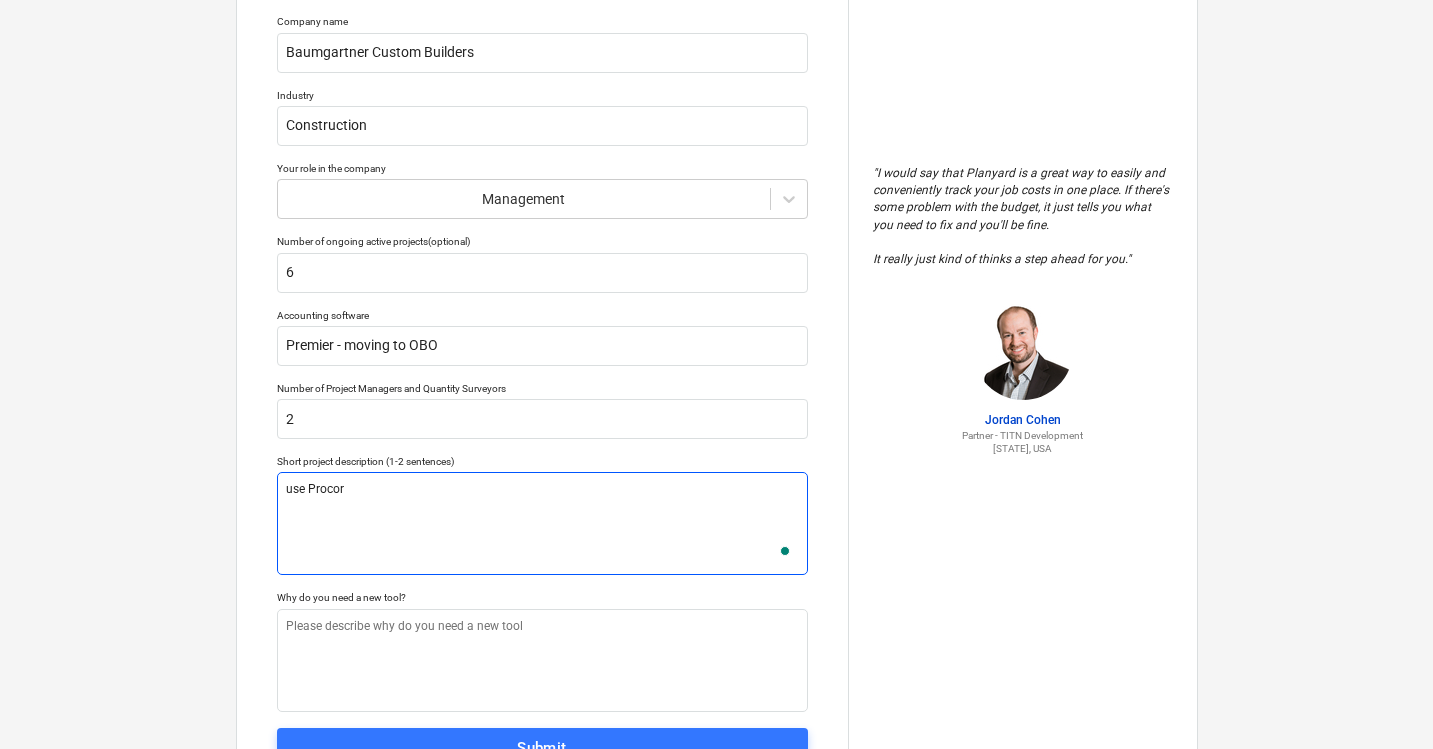 type on "use Procore" 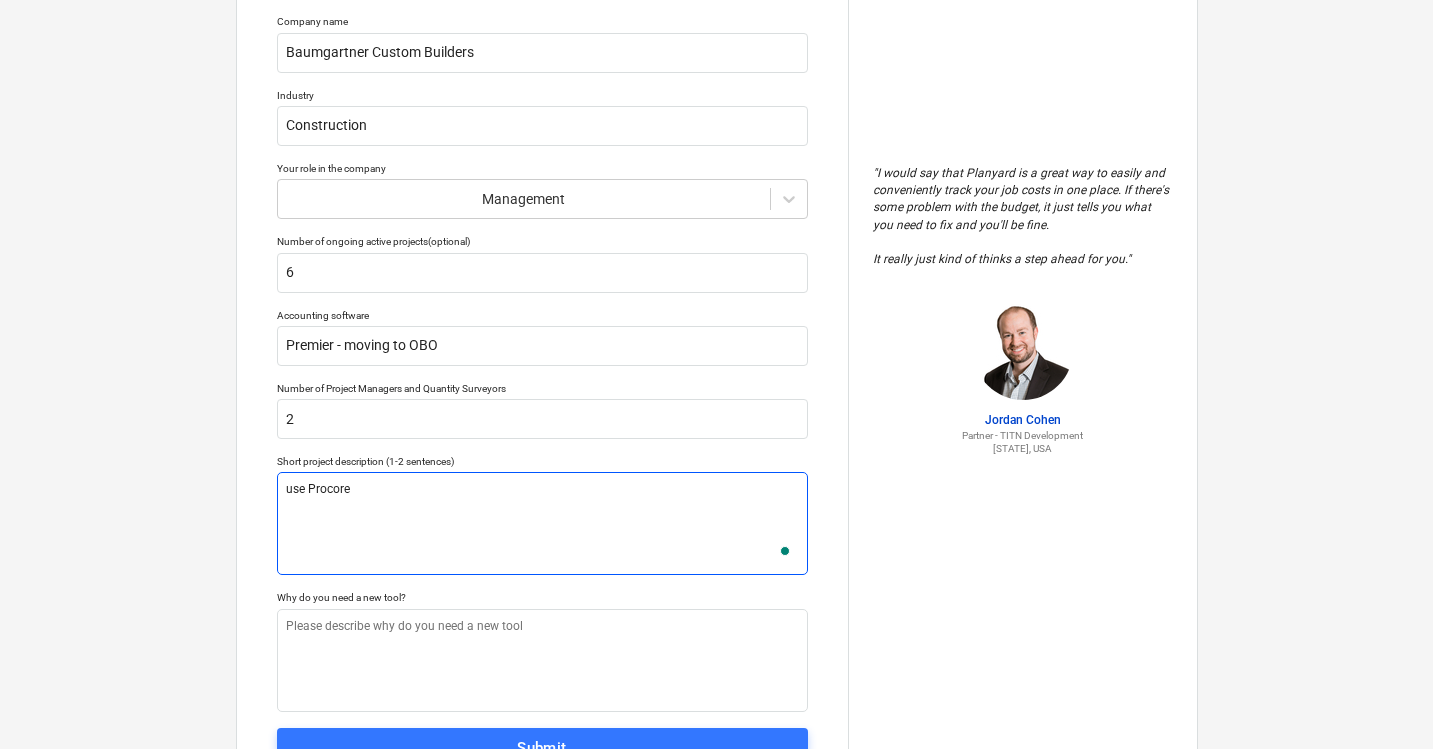 type on "use Procore" 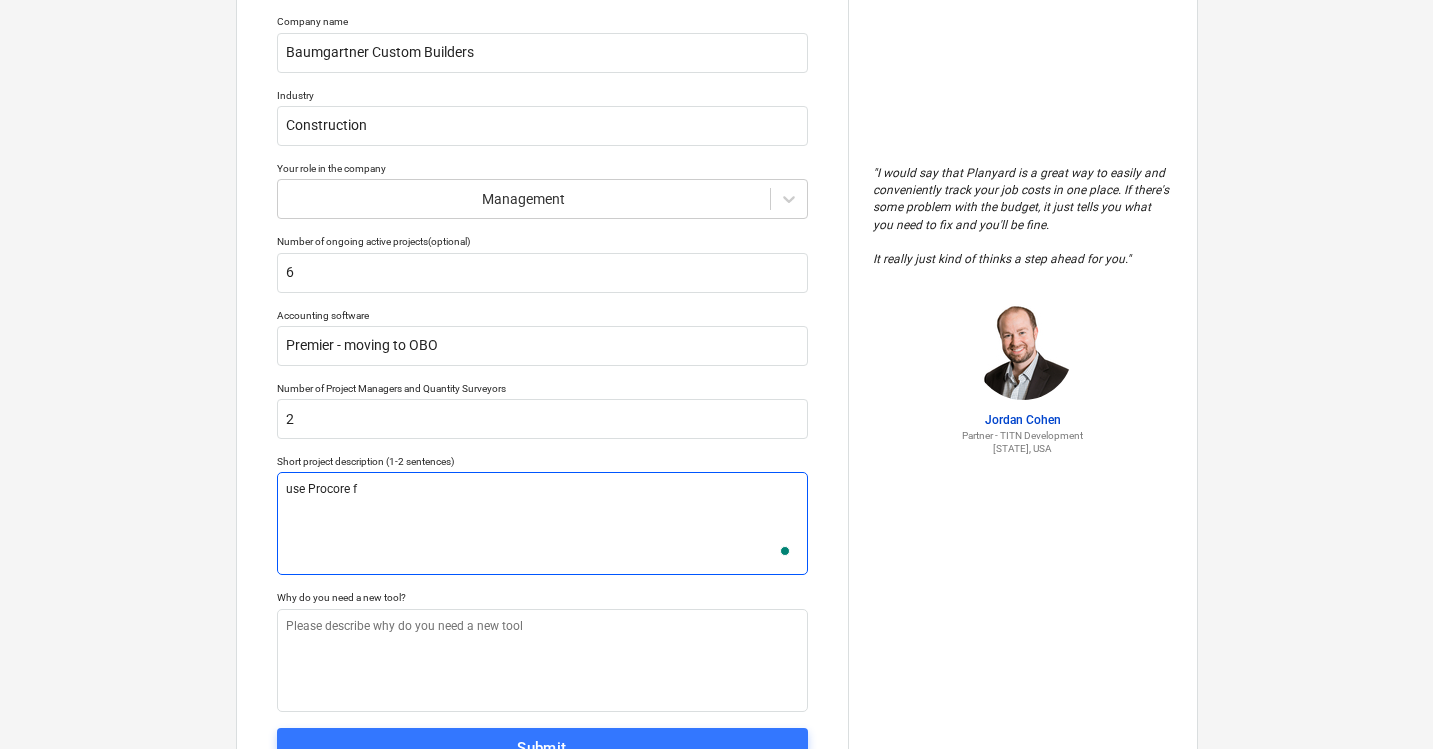 type on "use Procore fo" 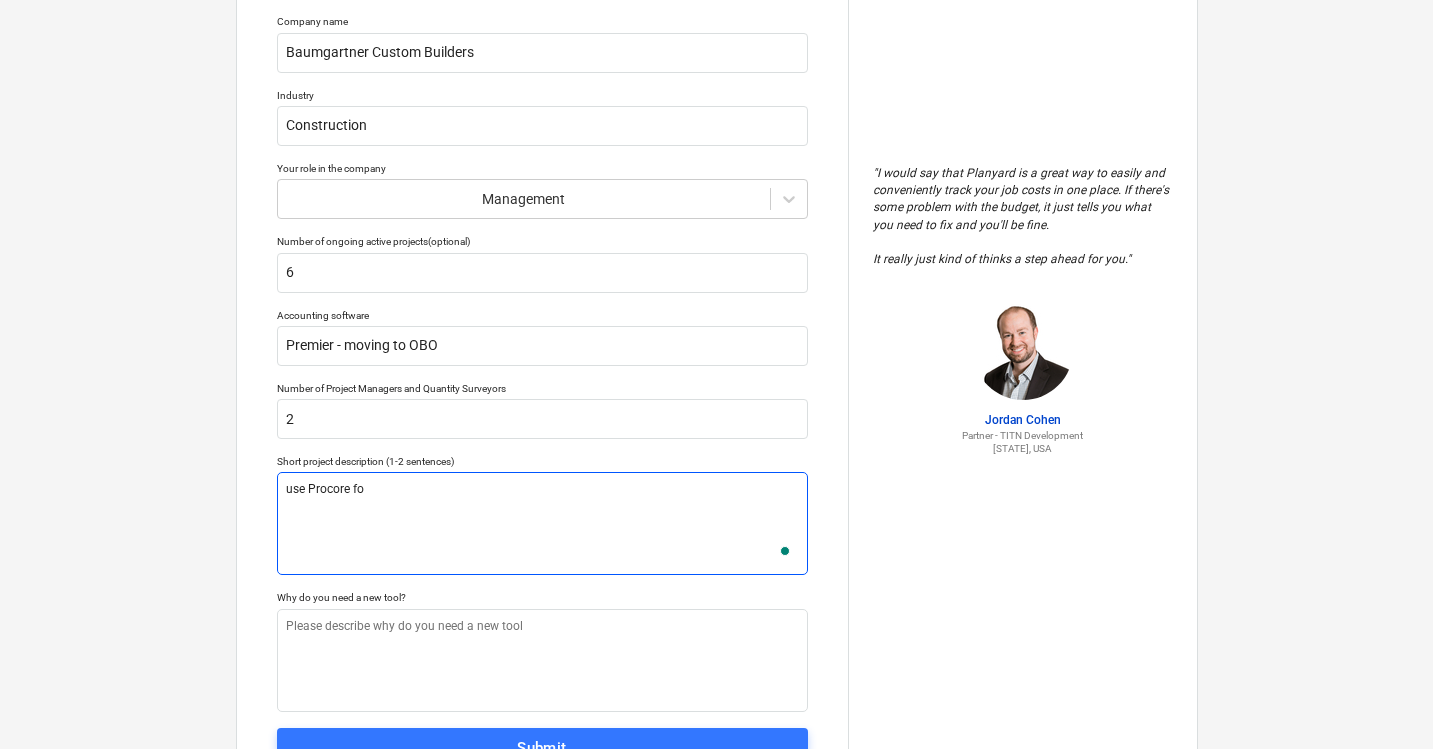type on "use Procore for" 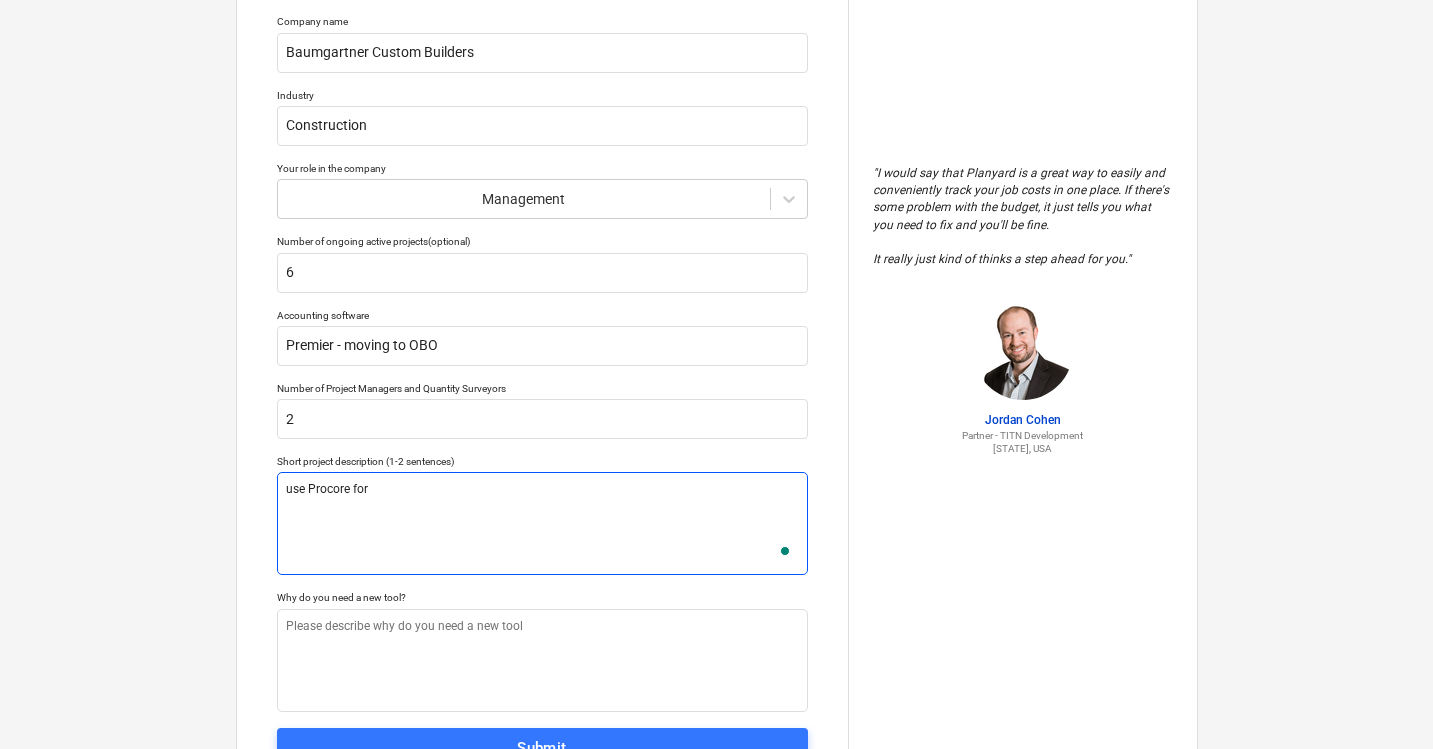 type on "use Procore for" 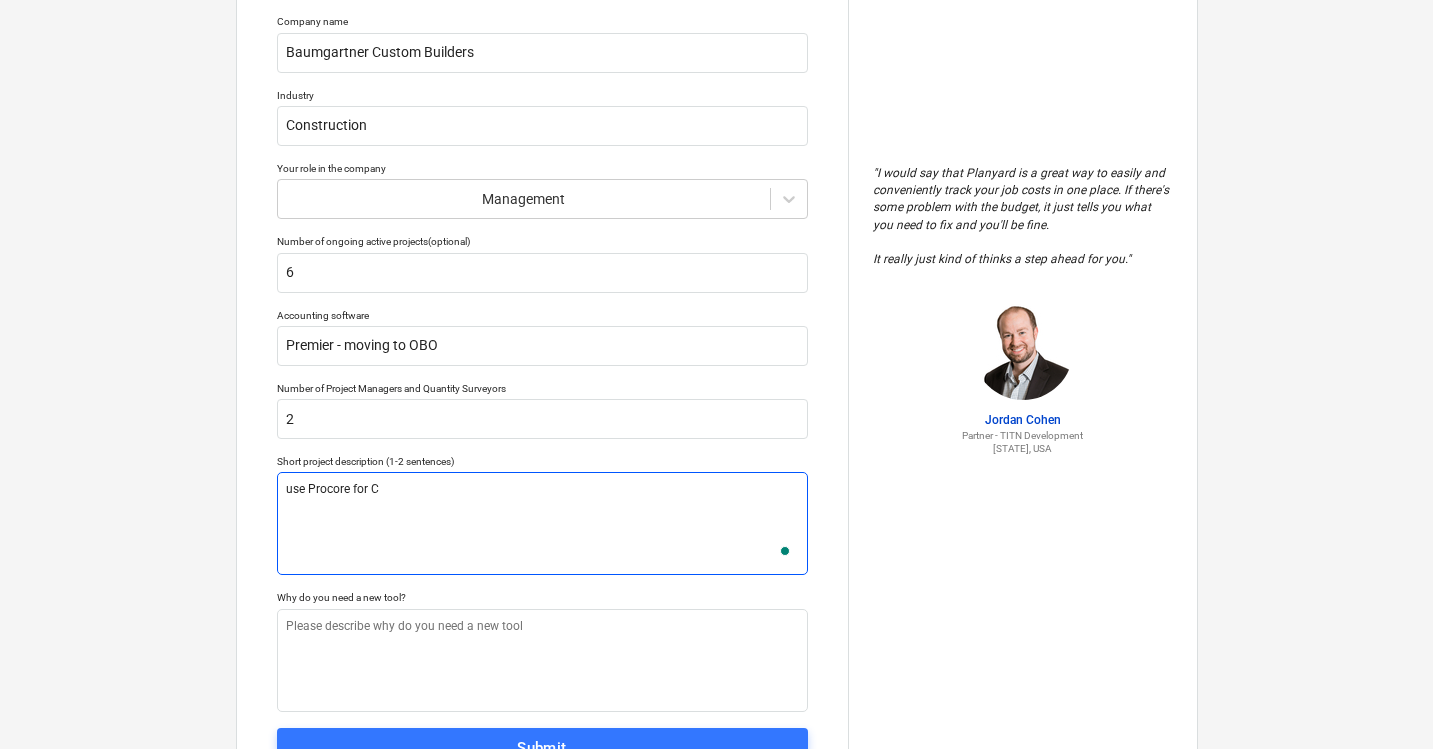 type on "use Procore for CM" 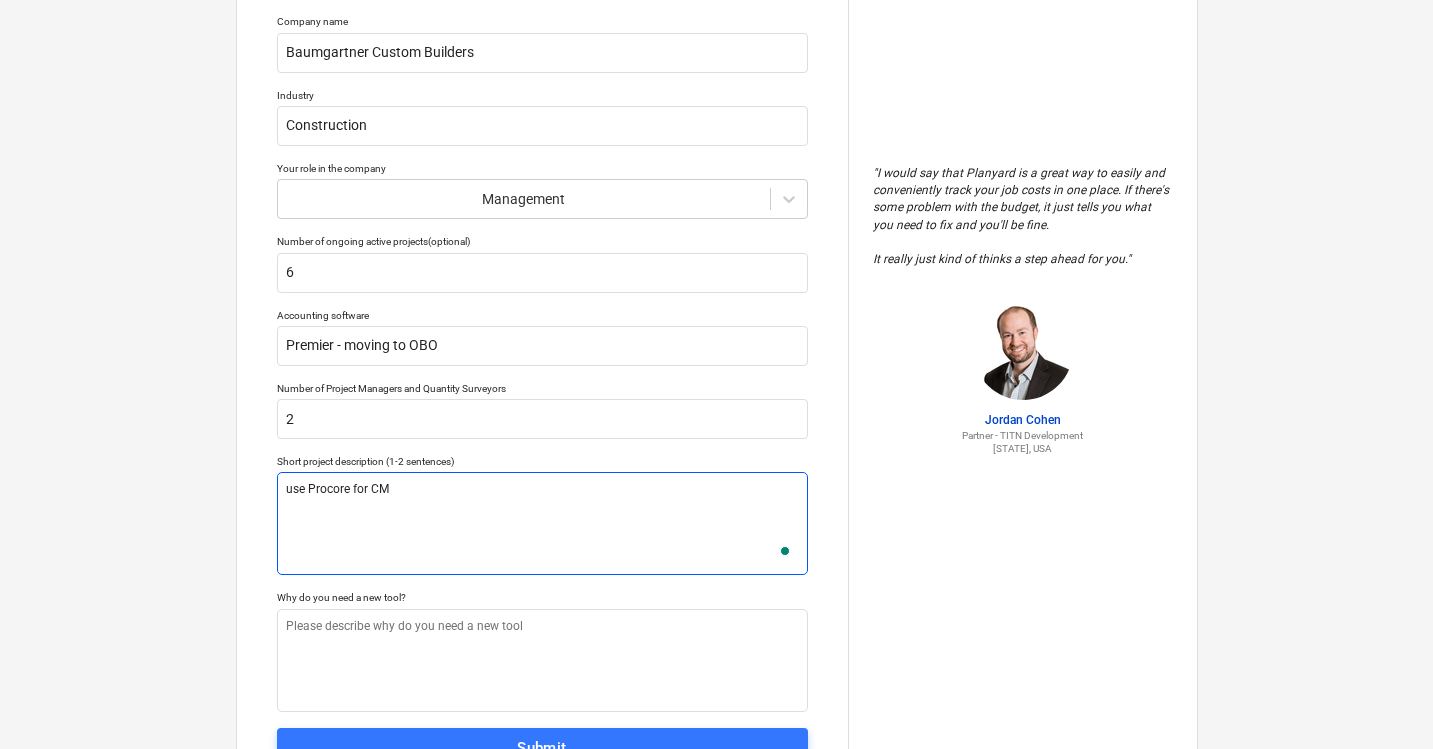 type on "use Procore for CM," 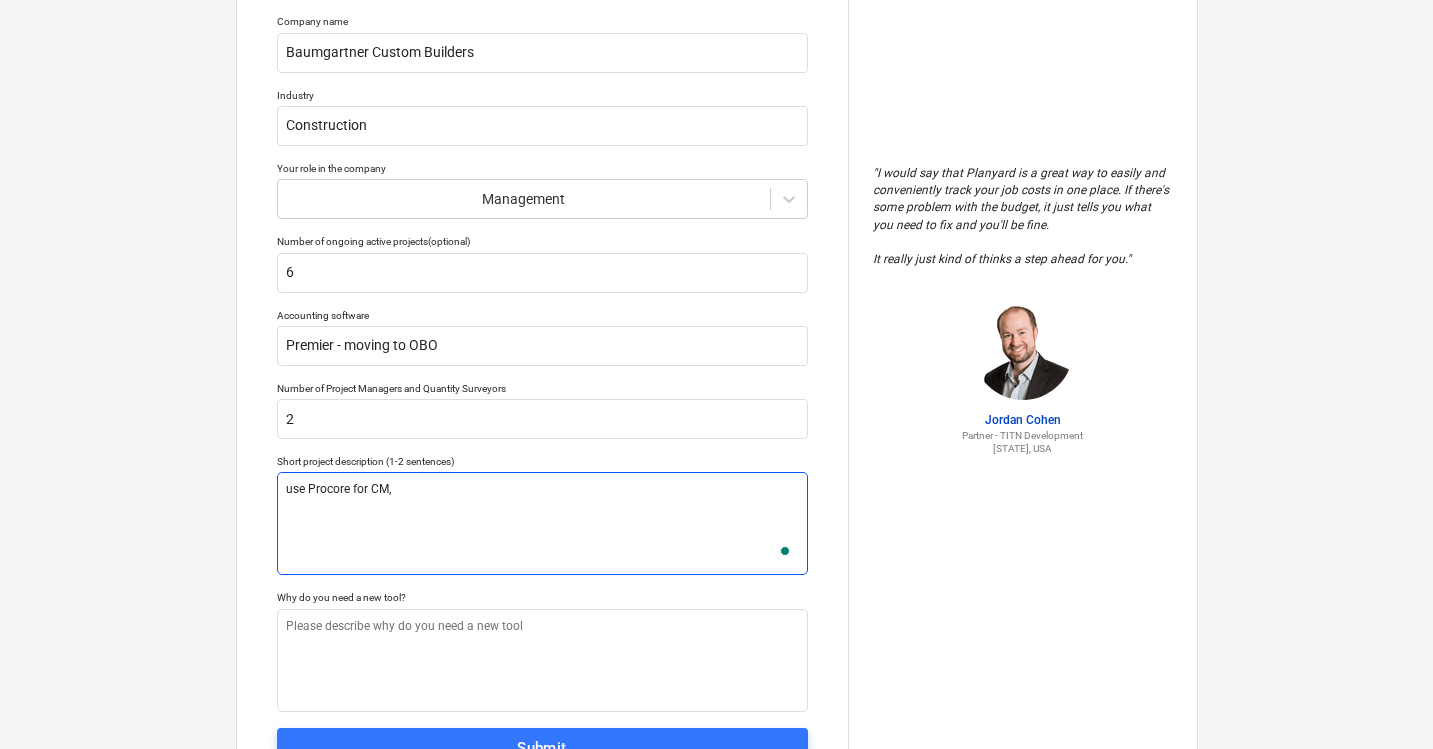 type on "use Procore for CM," 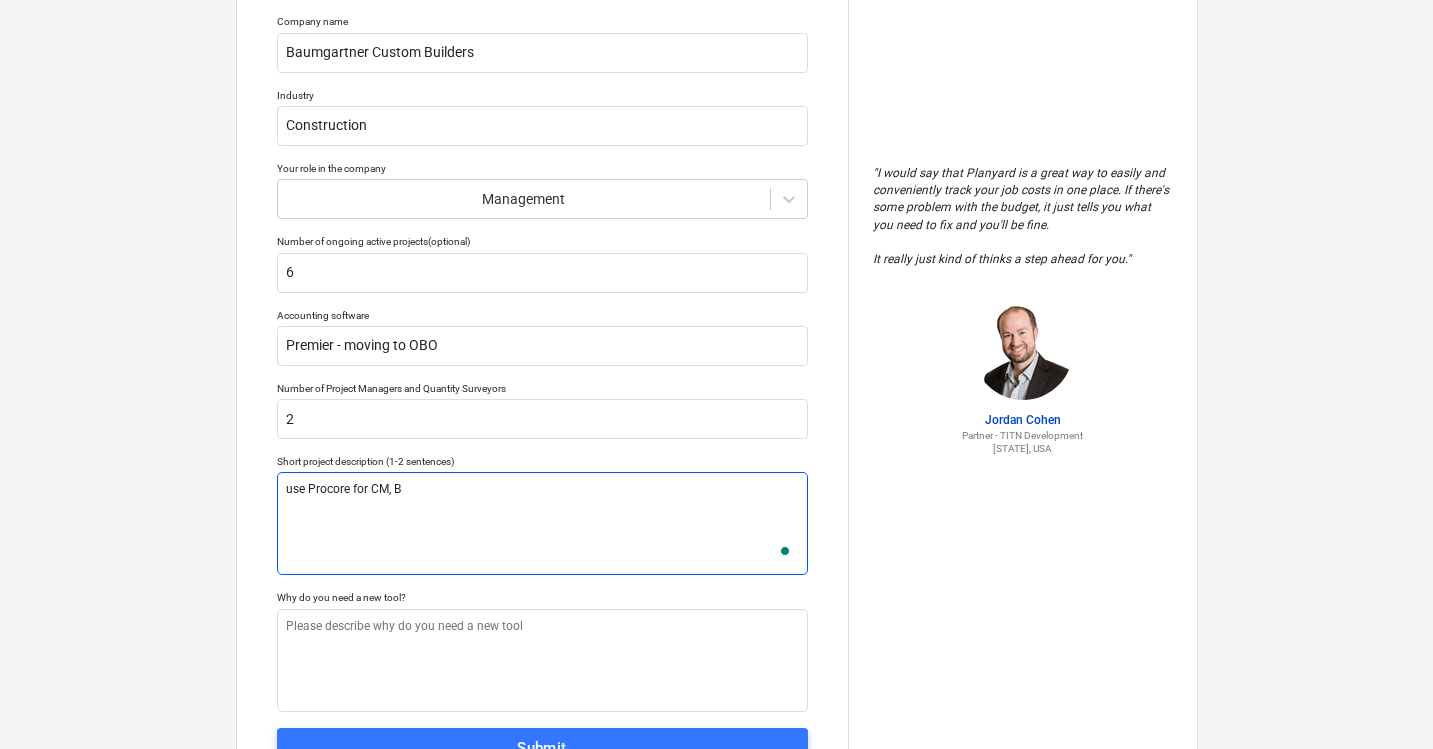 type on "use Procore for CM, Be" 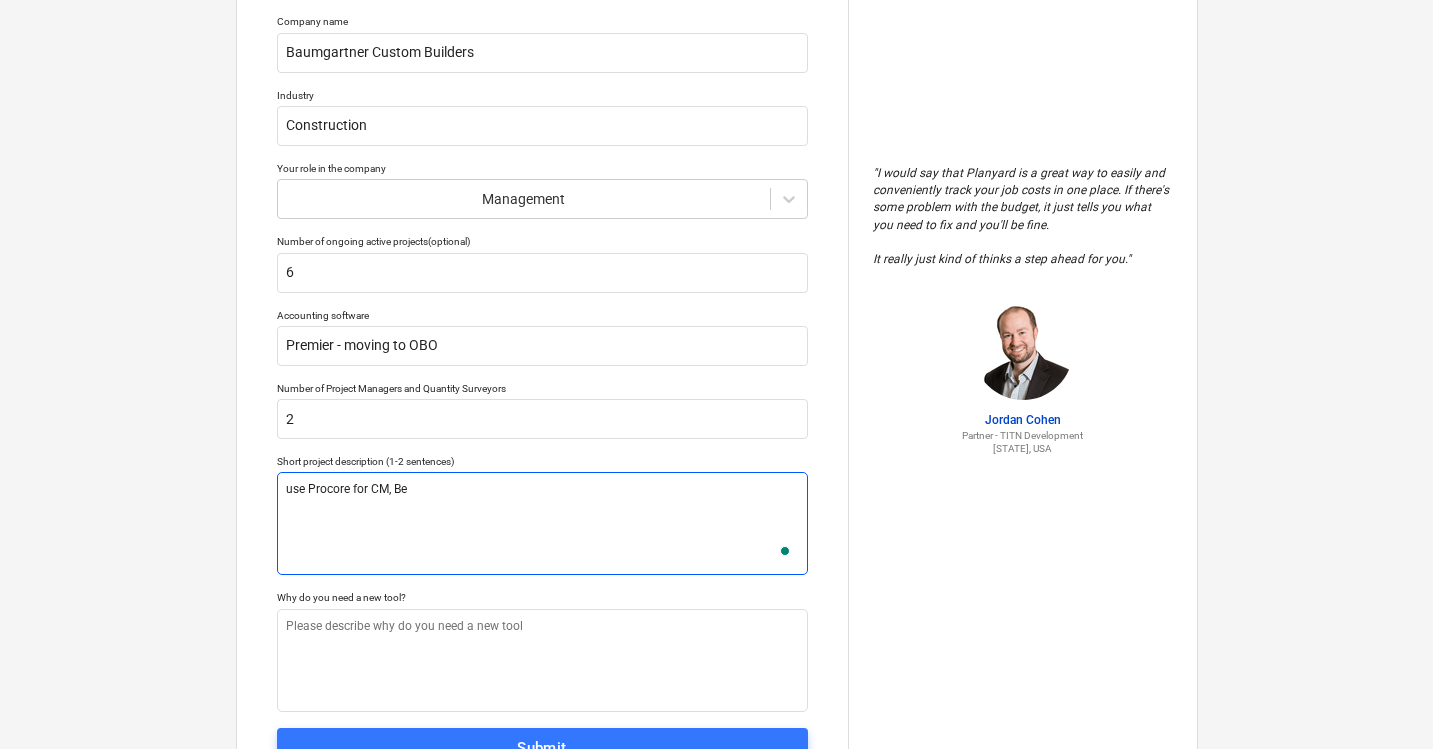 type on "use Procore for CM, Bee" 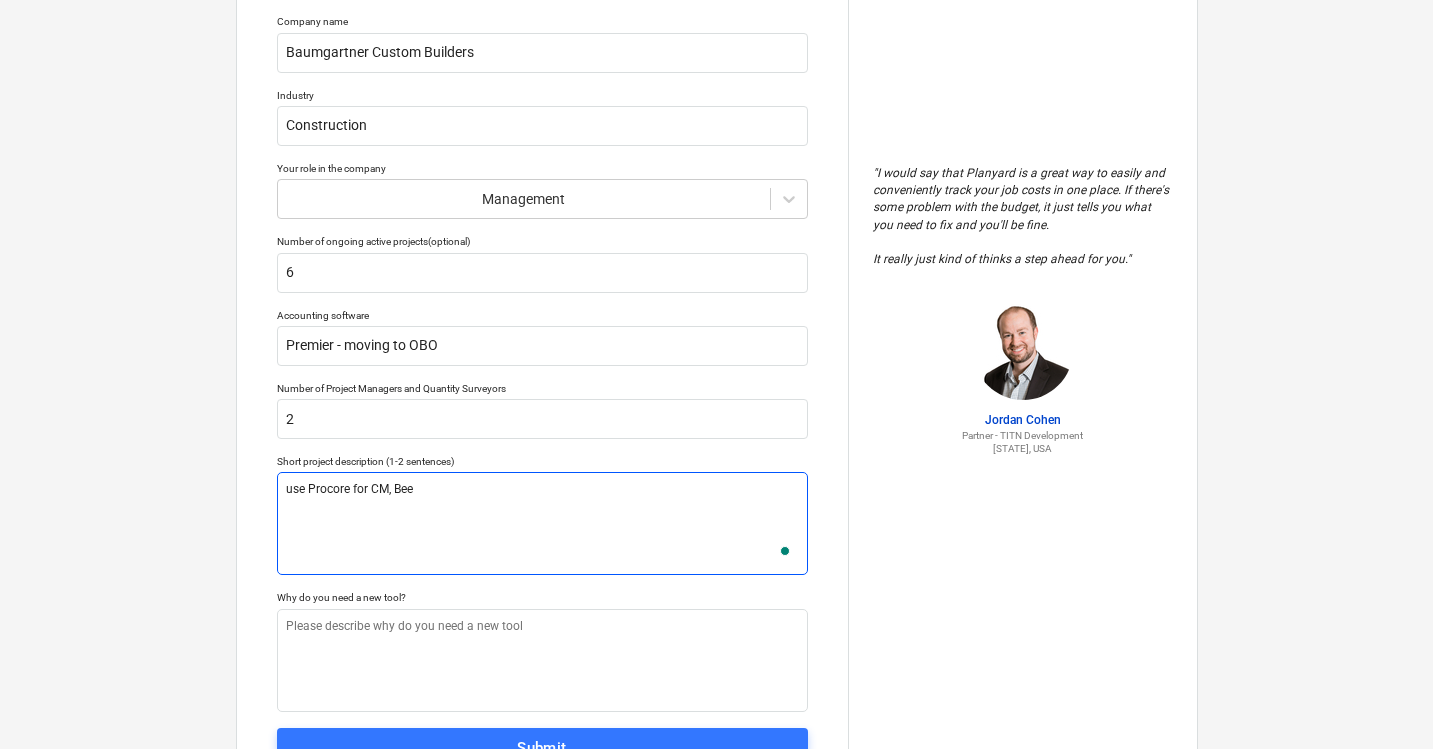 type on "use Procore for CM, Been" 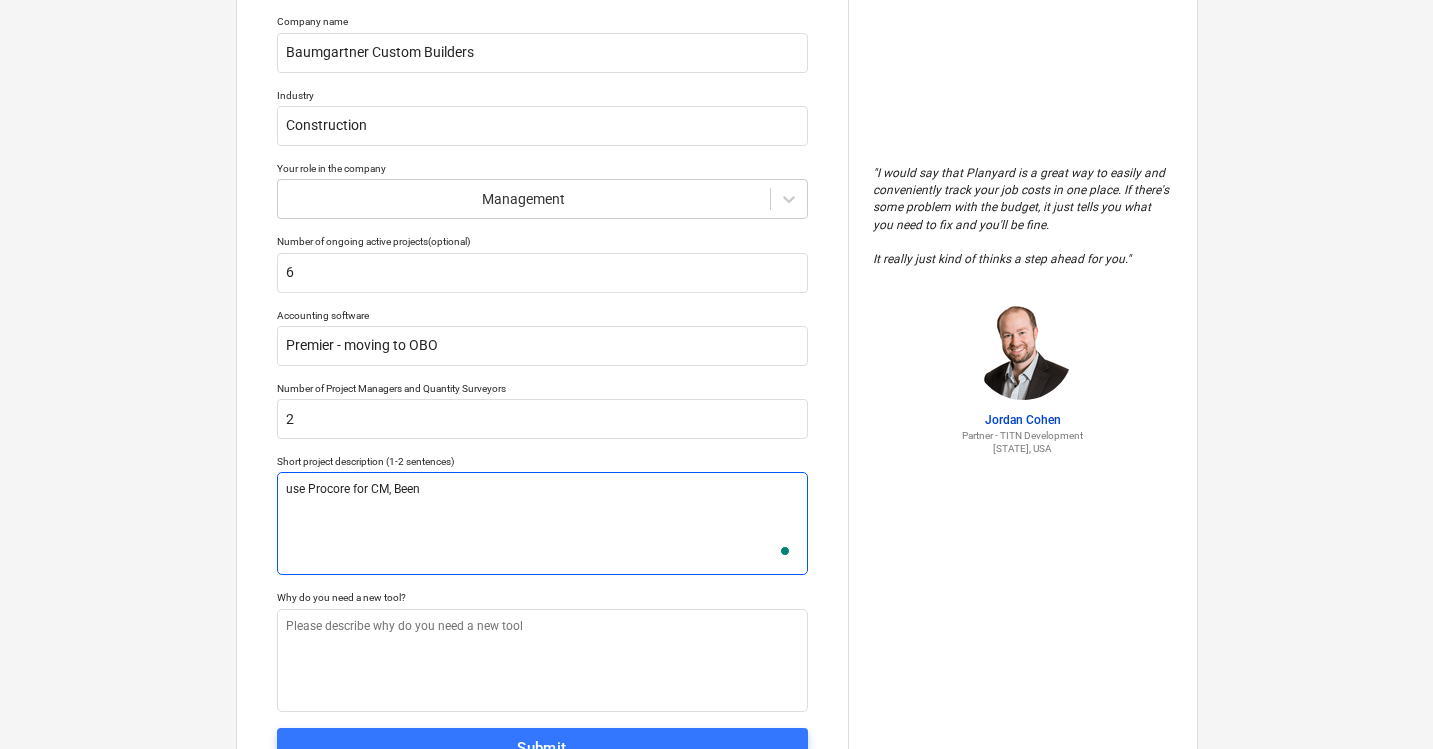 type on "use Procore for CM, Been" 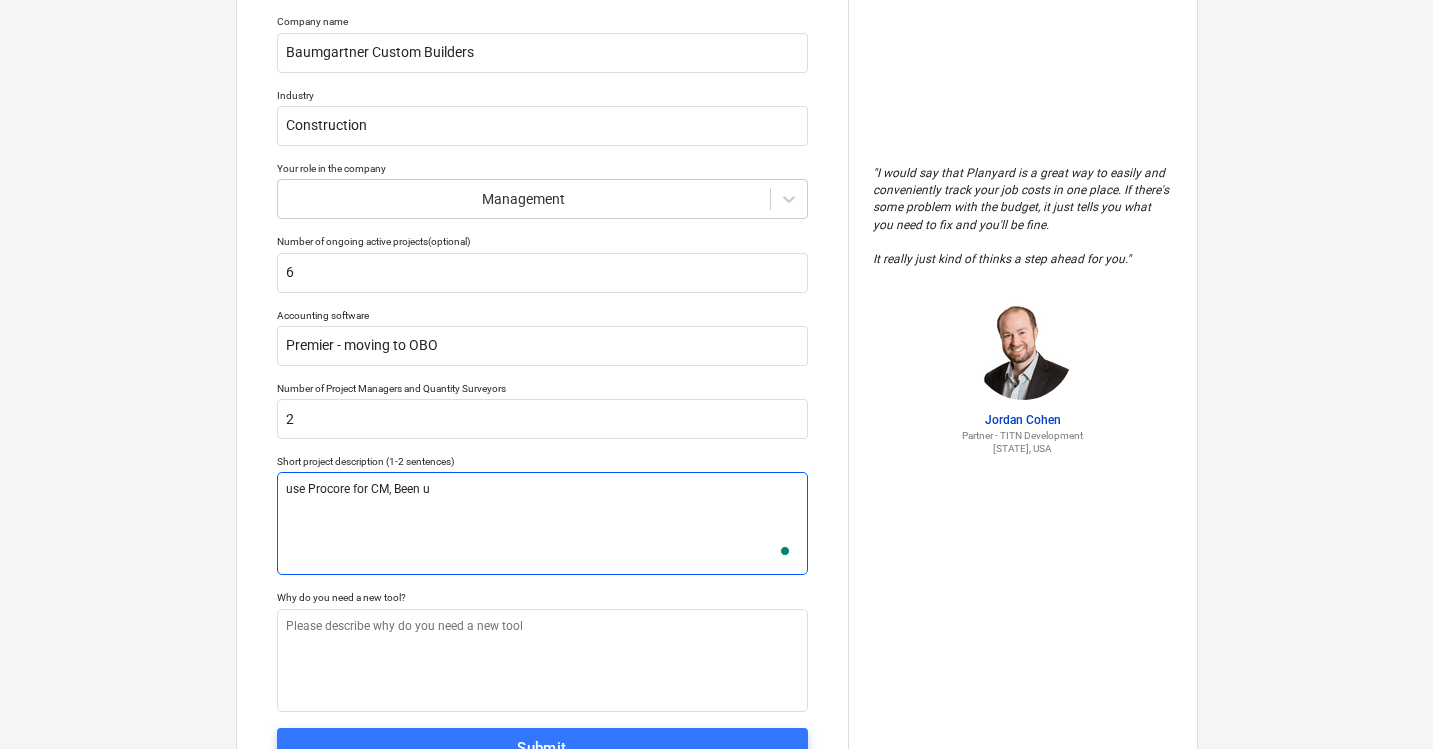 type on "use Procore for CM, Been us" 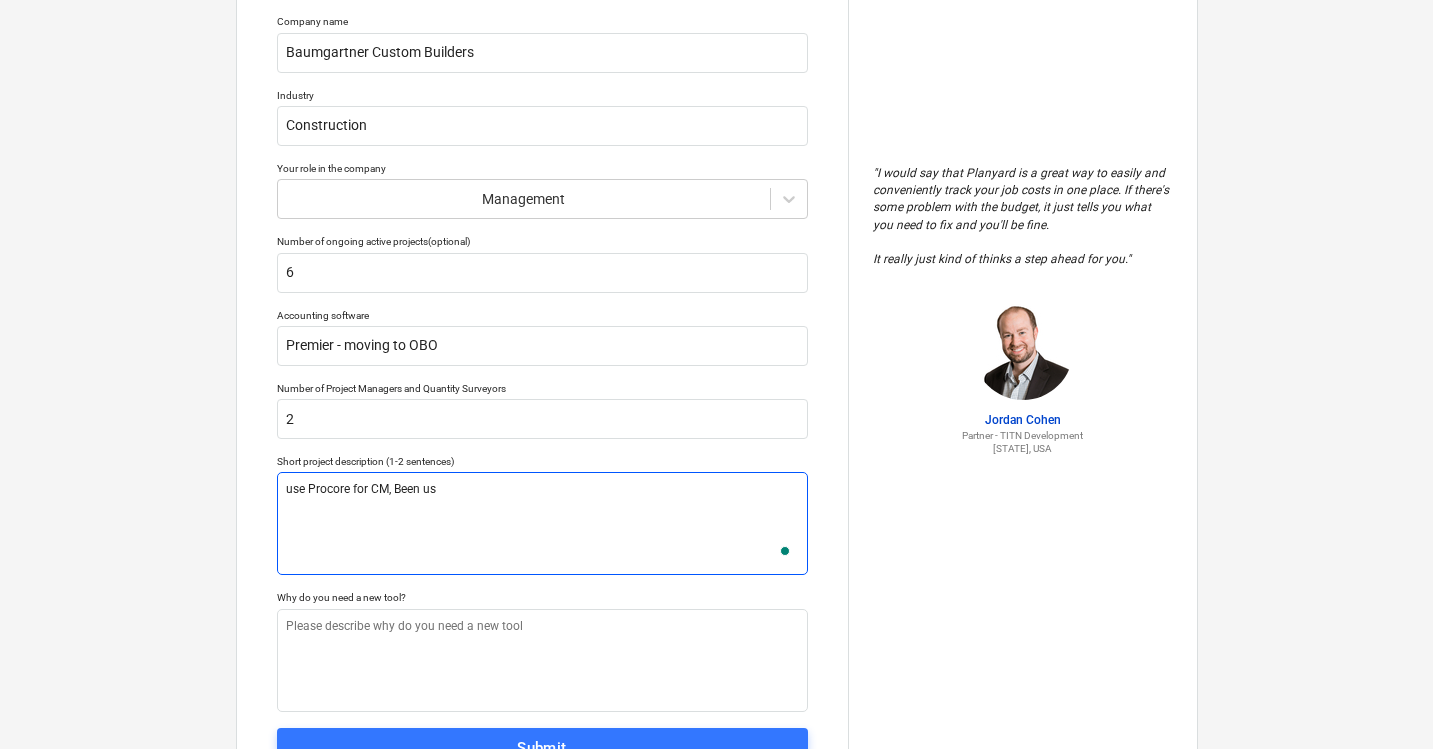 type on "use Procore for CM, Been usi" 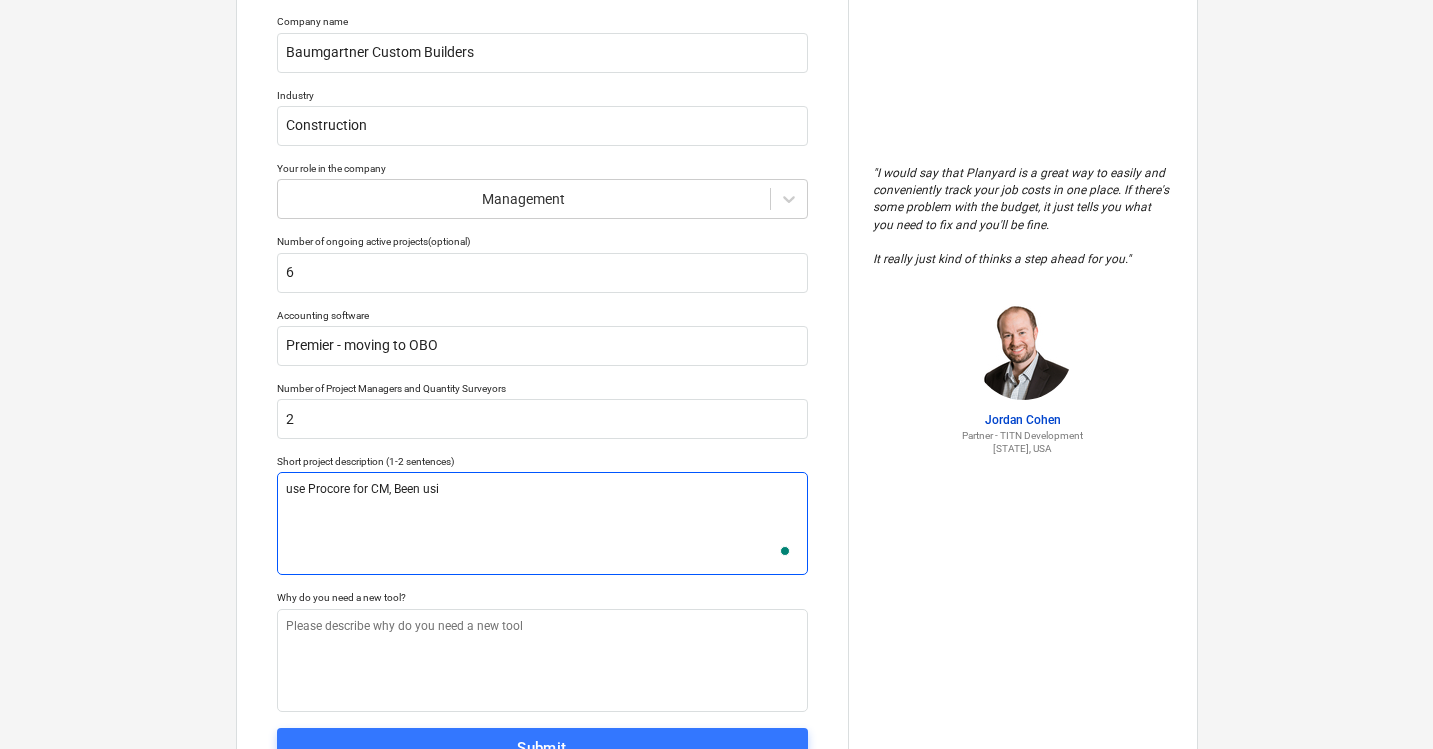 type on "use Procore for CM, Been usin" 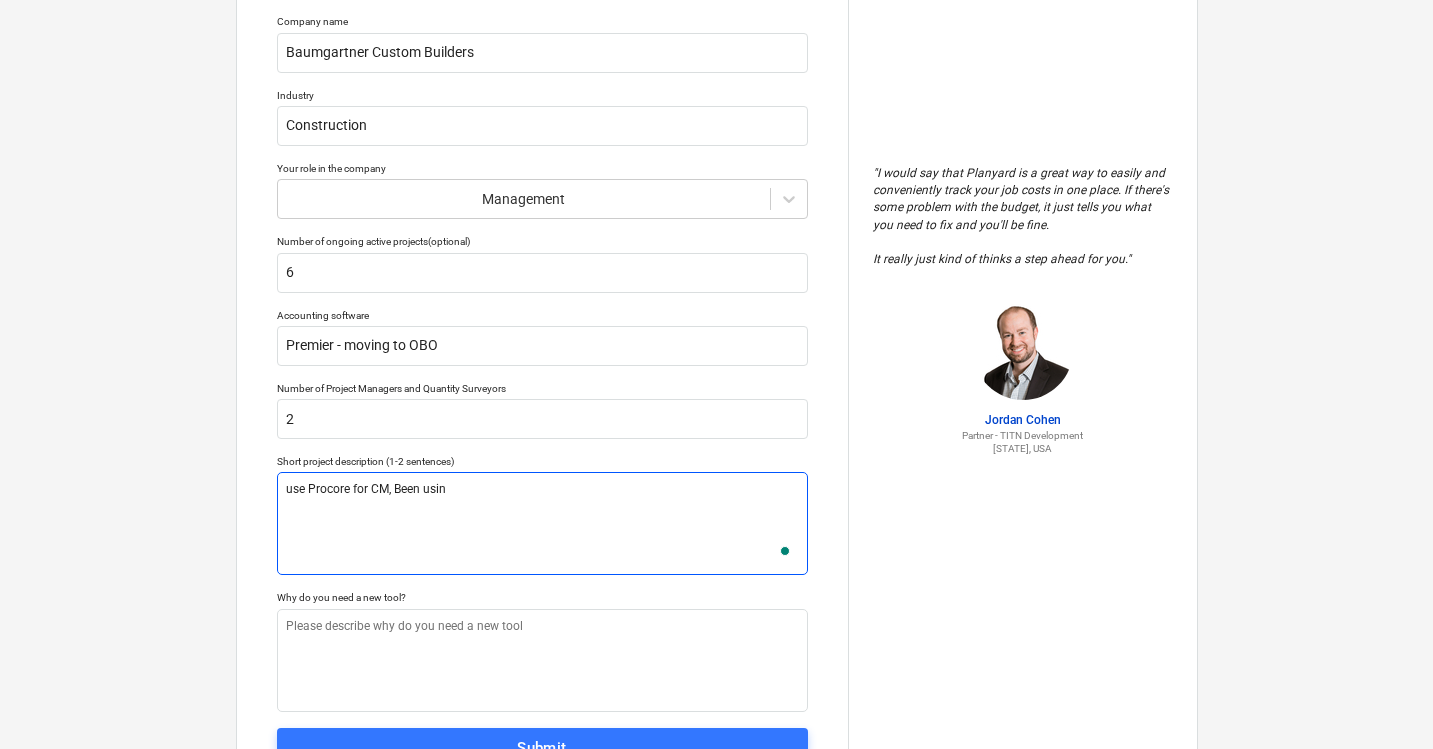 type on "use Procore for CM, Been using" 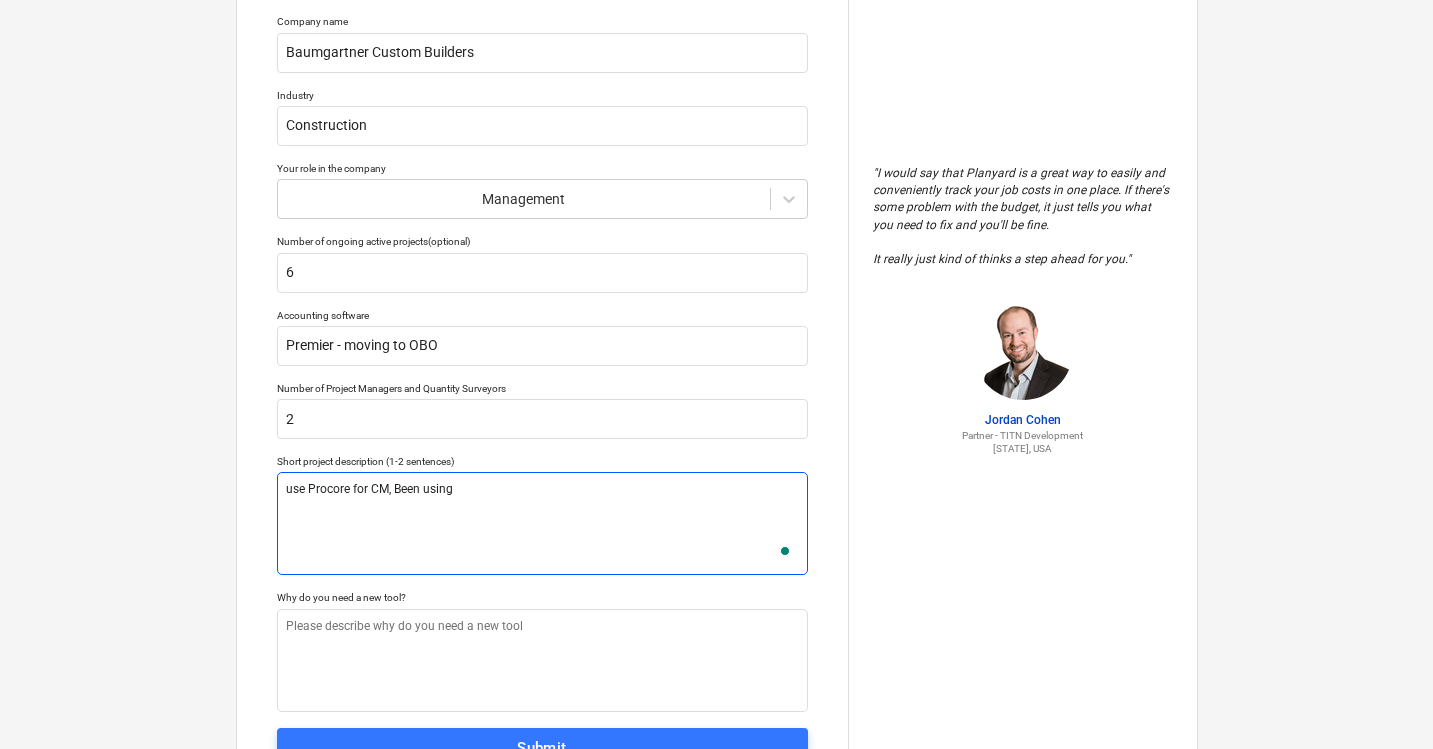 type on "use Procore for CM, Been using" 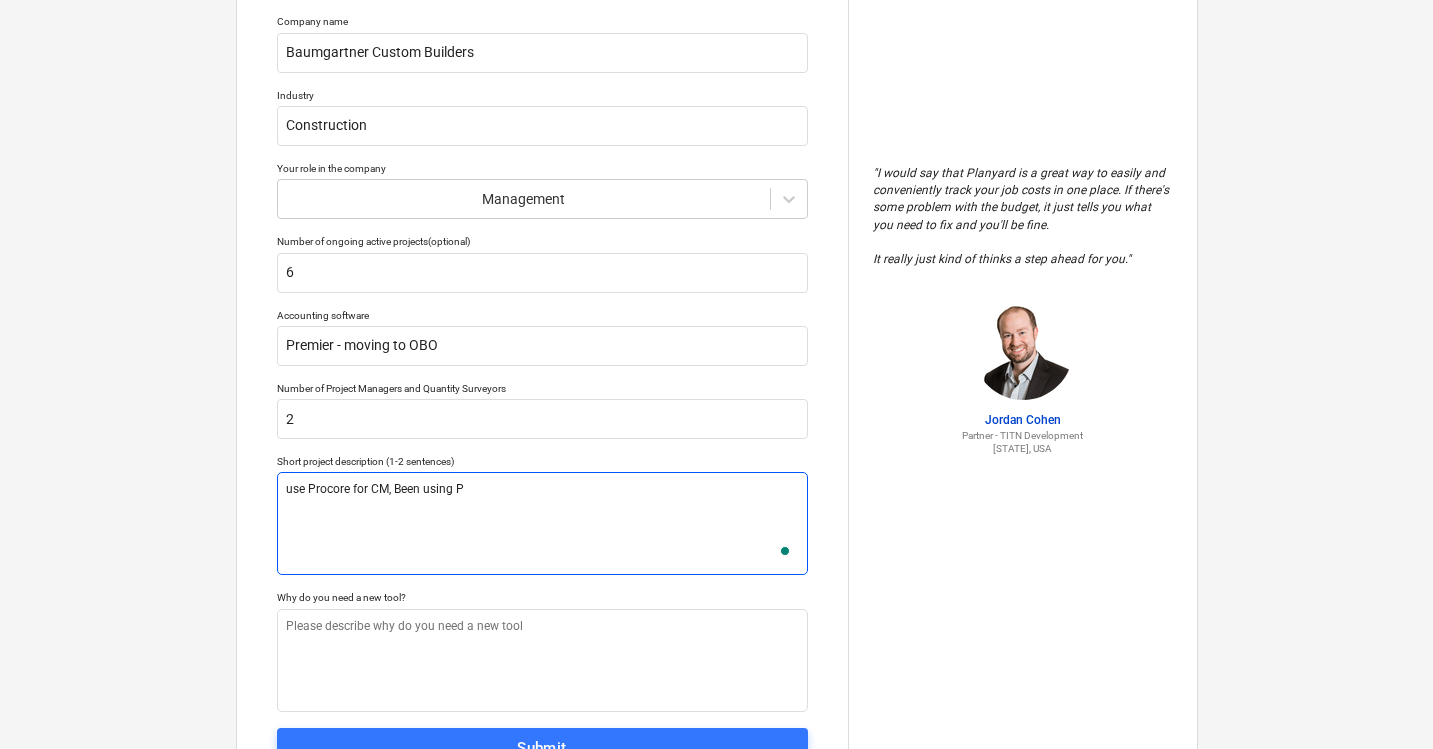 type on "use Procore for CM, Been using Pr" 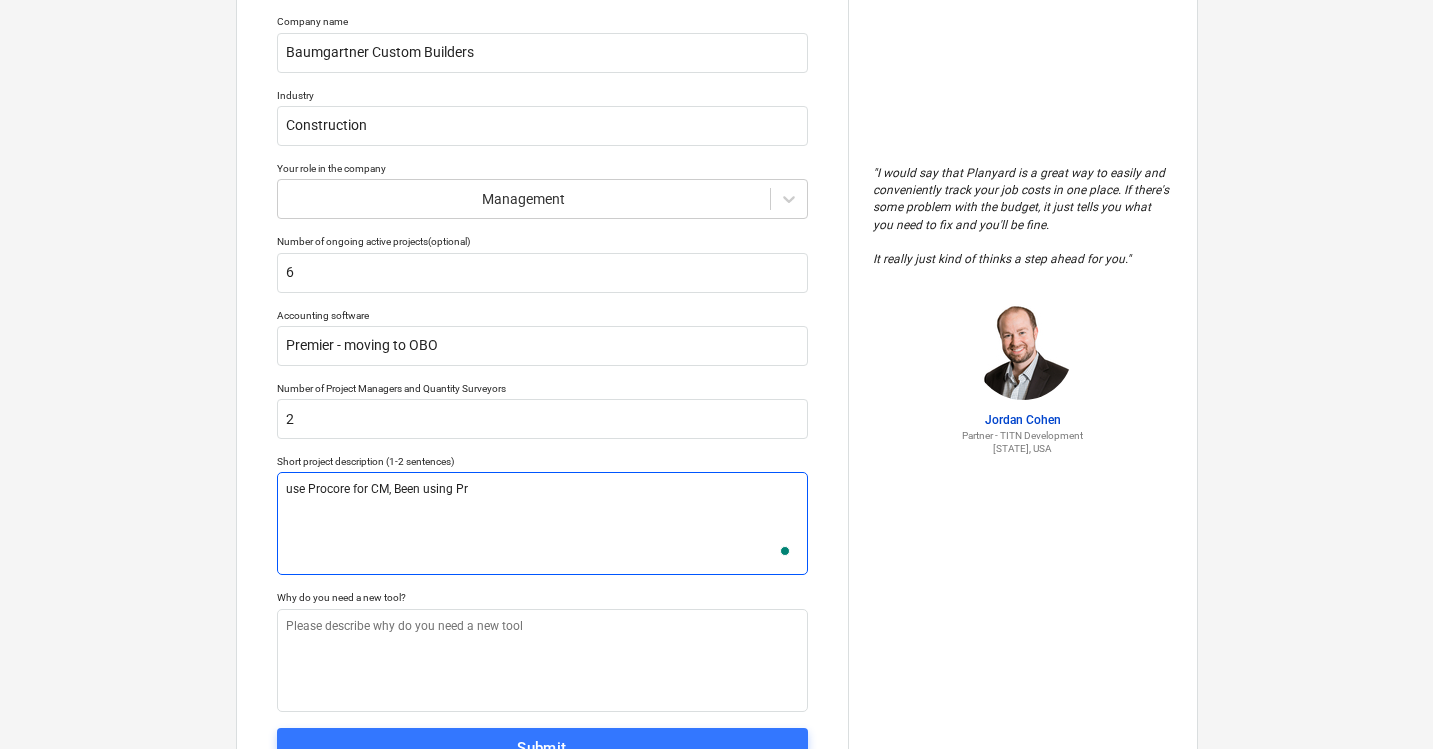 type on "x" 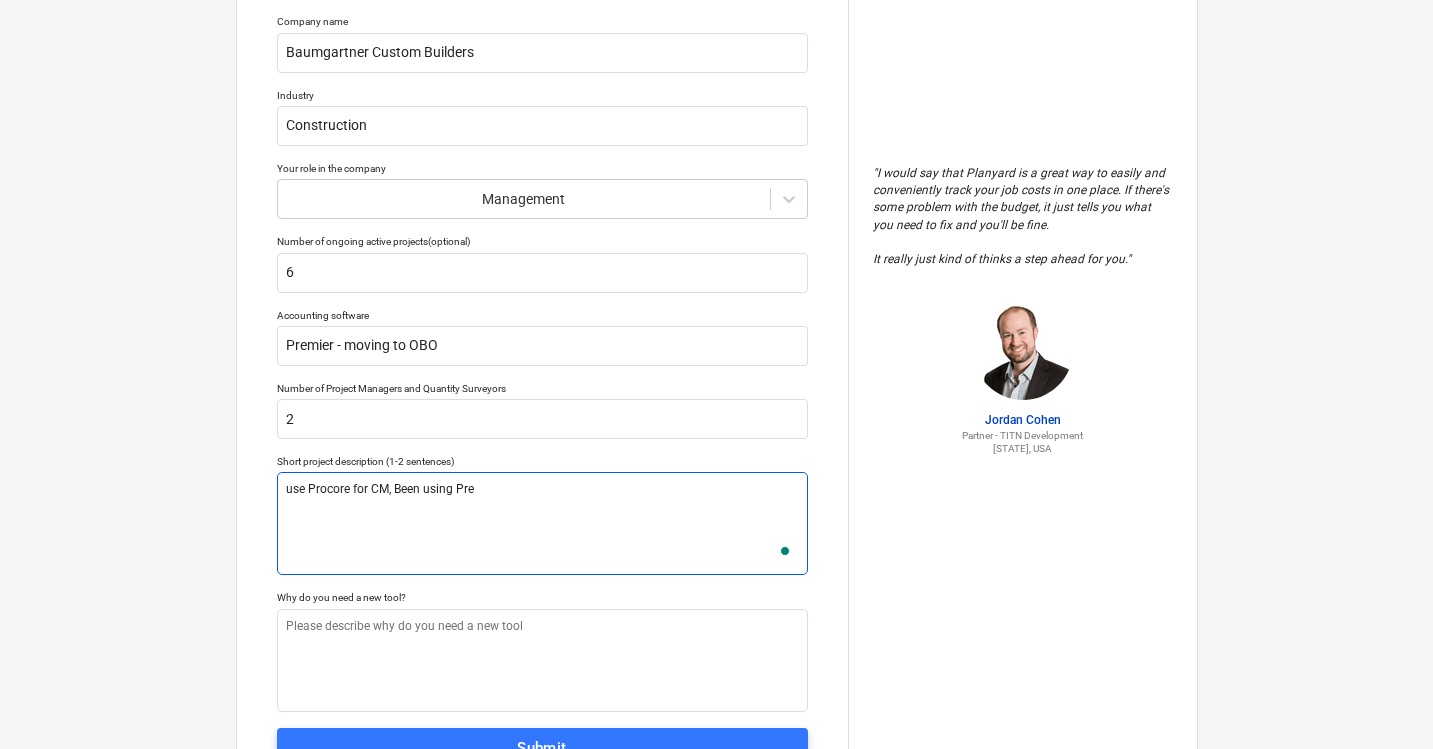 type on "use Procore for CM, Been using Prem" 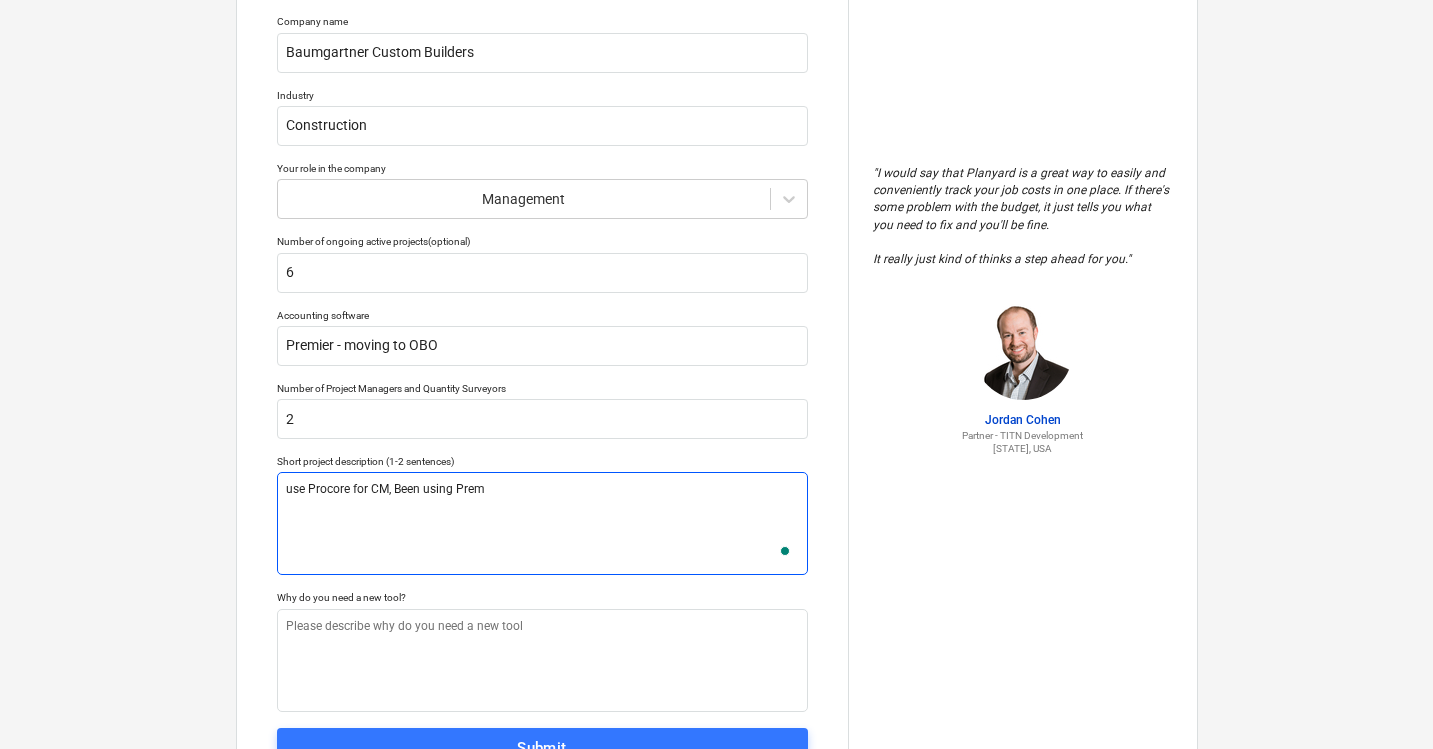 type on "use Procore for CM, Been using Premi" 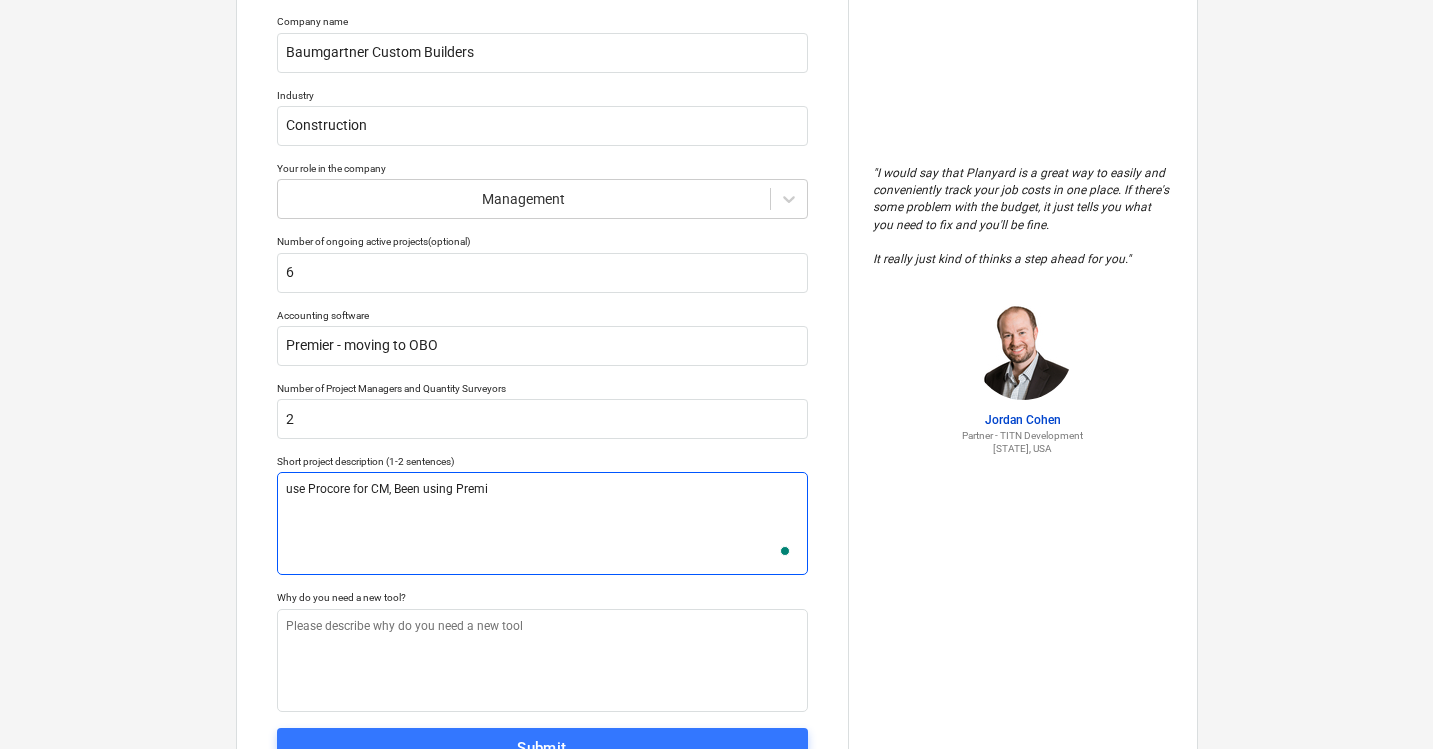 type on "use Procore for CM, Been using Premie" 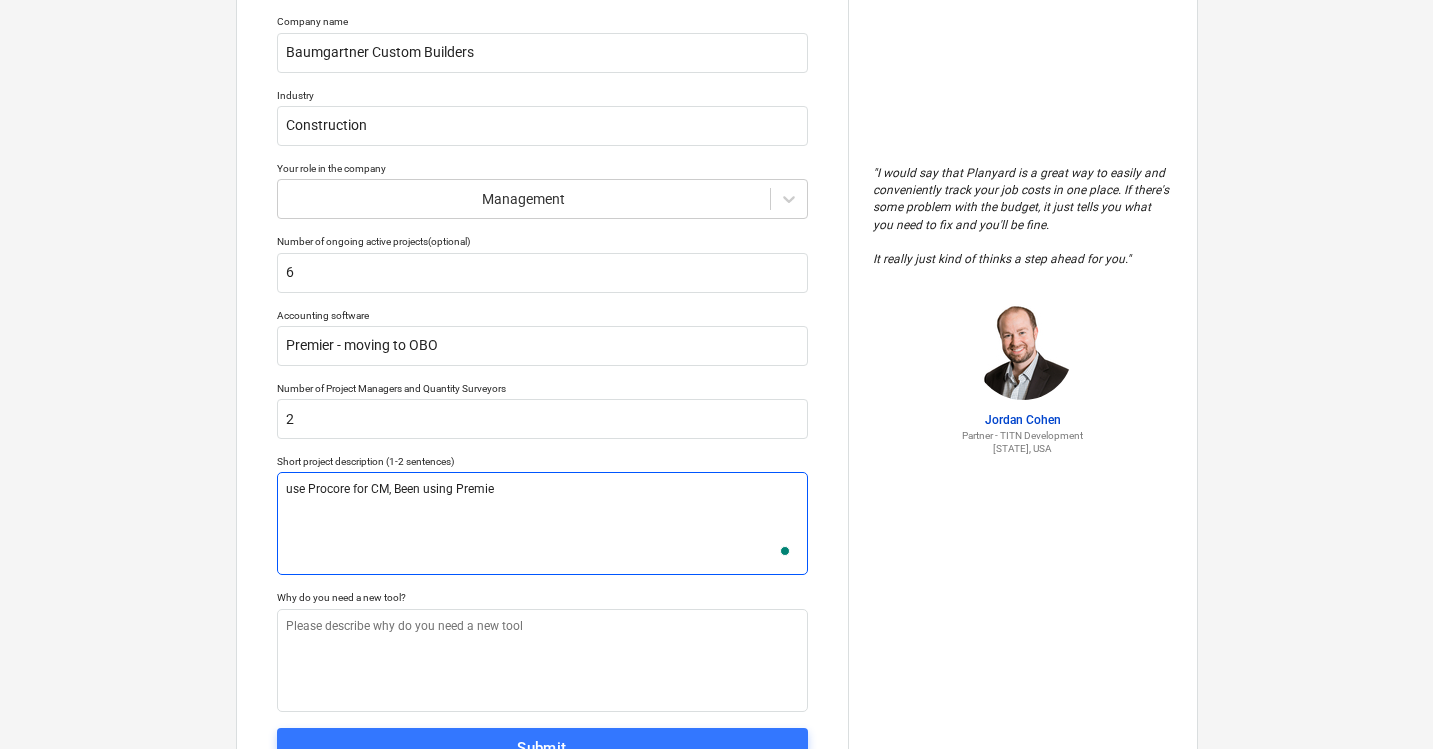 type on "use Procore for CM, Been using Premier" 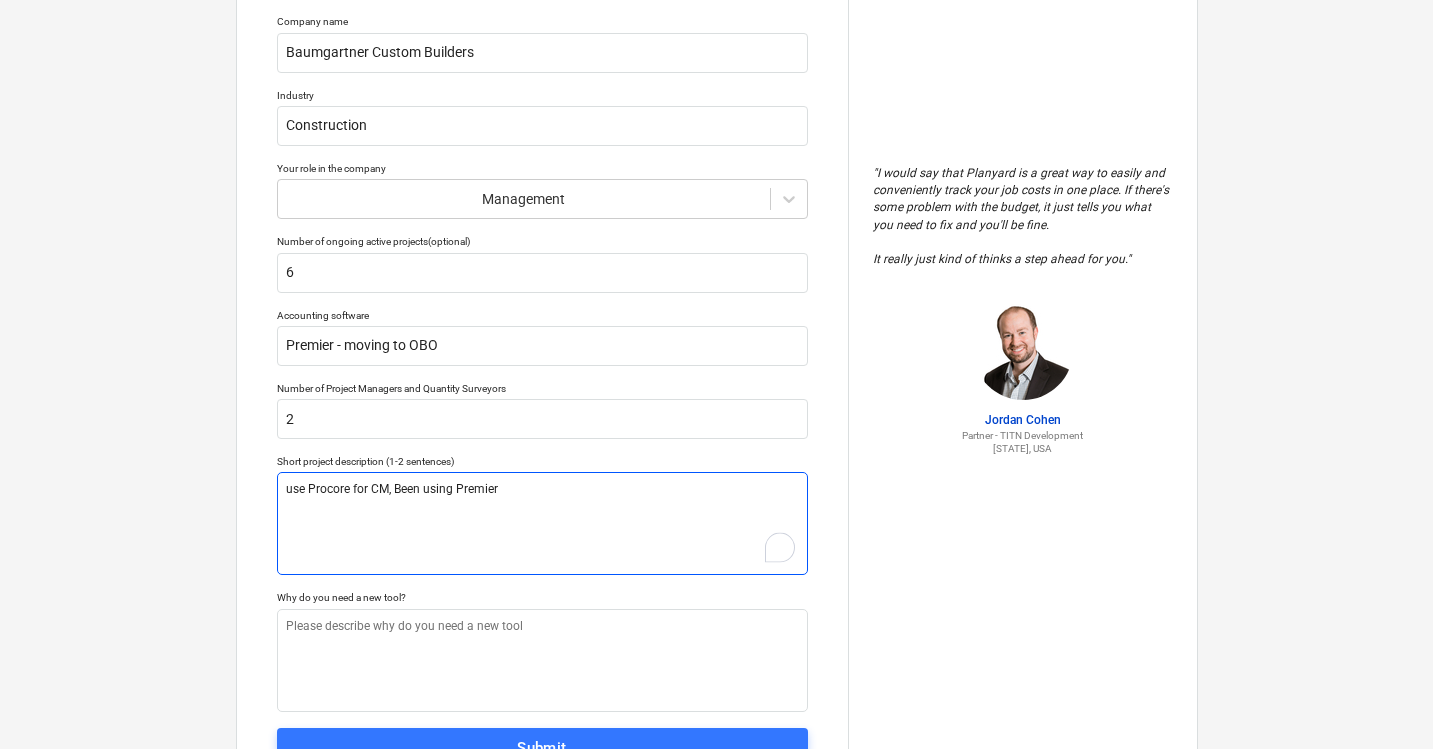 type on "use Procore for CM, Been using Premier" 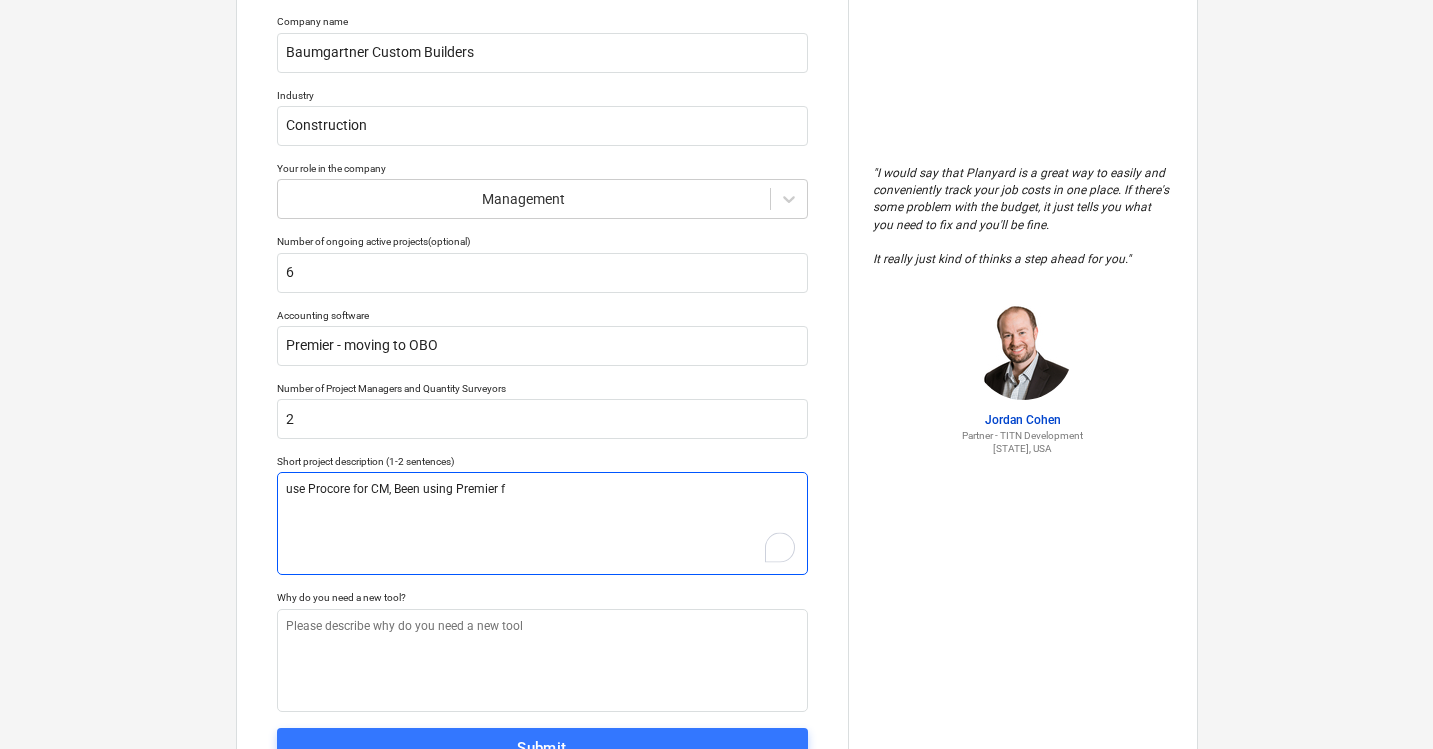type on "use Procore for CM, Been using Premier fo" 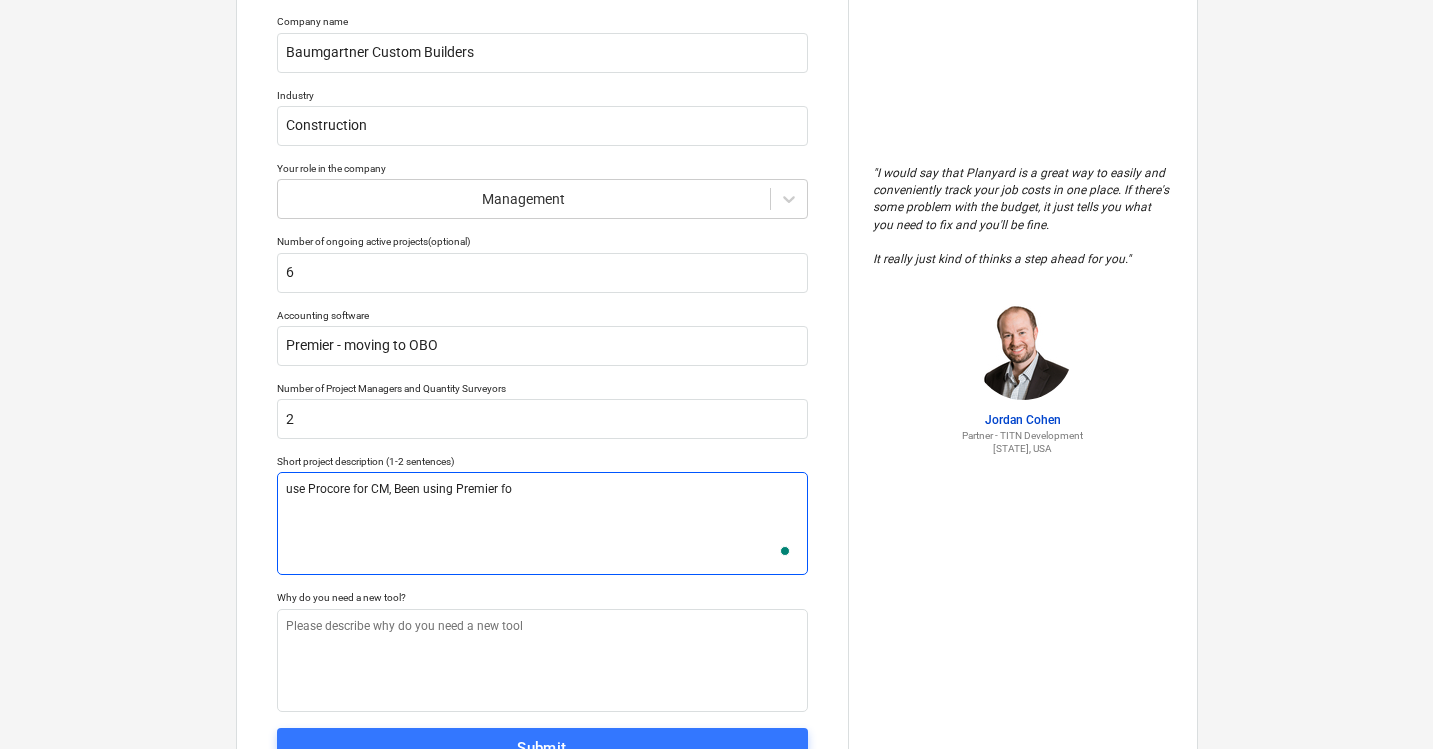 type on "use Procore for CM, Been using Premier for" 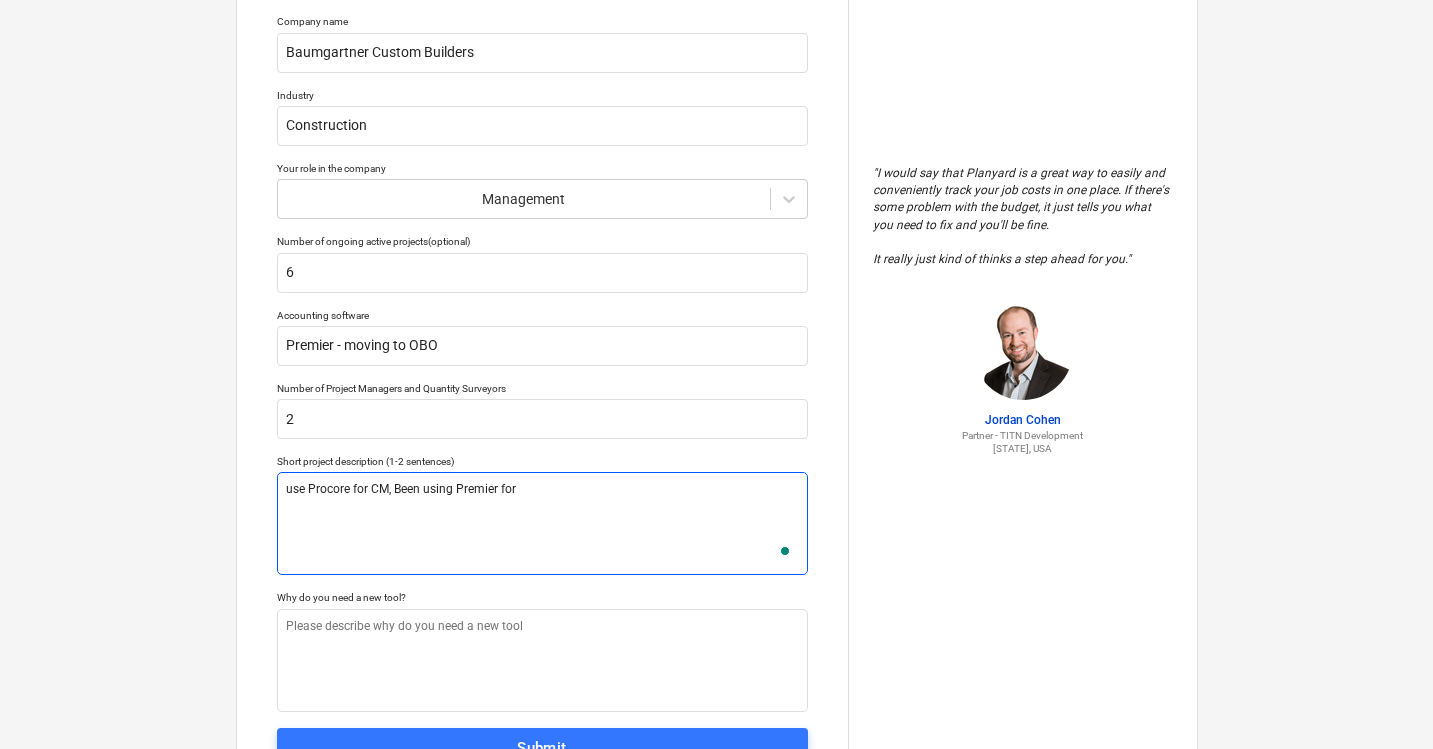 type on "use Procore for CM, Been using Premier for" 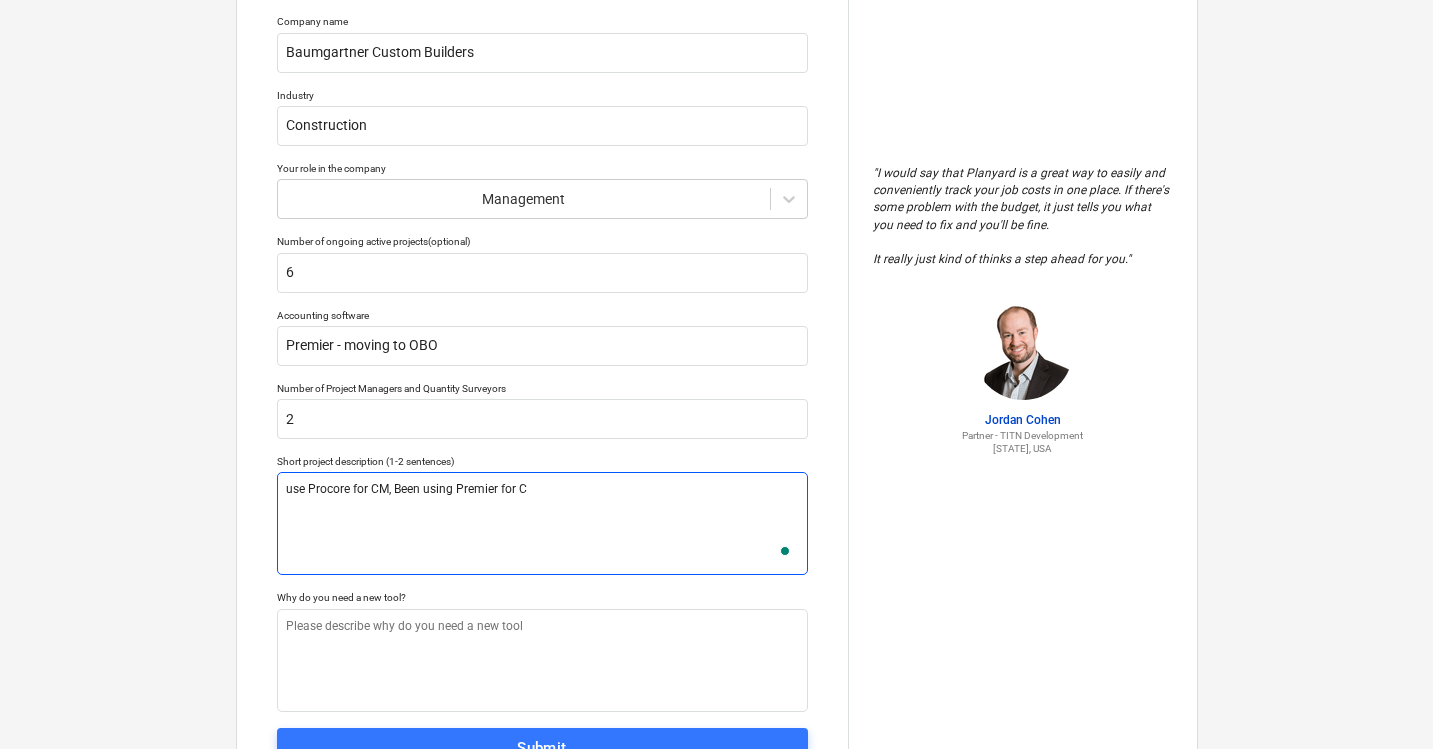 type on "use Procore for CM, Been using Premier for Co" 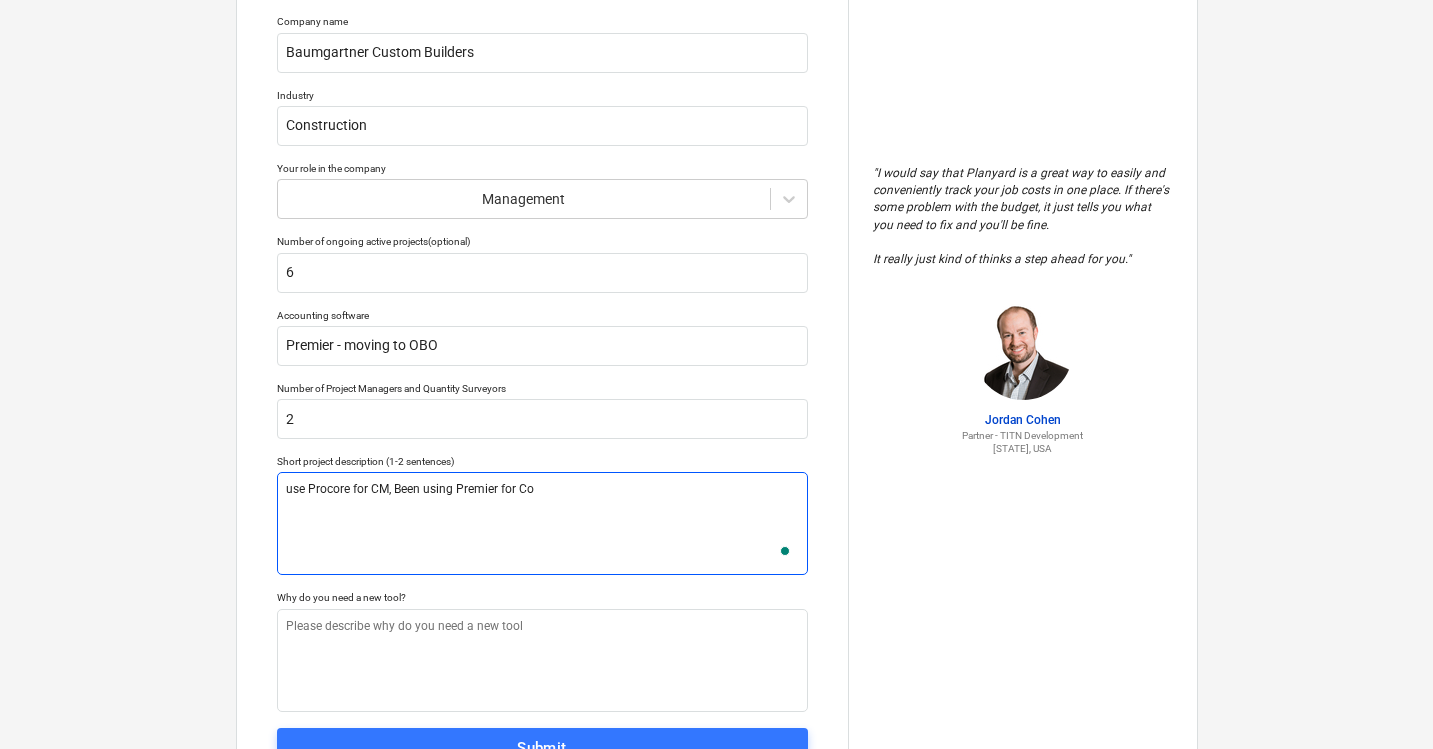 type on "use Procore for CM, Been using Premier for Con" 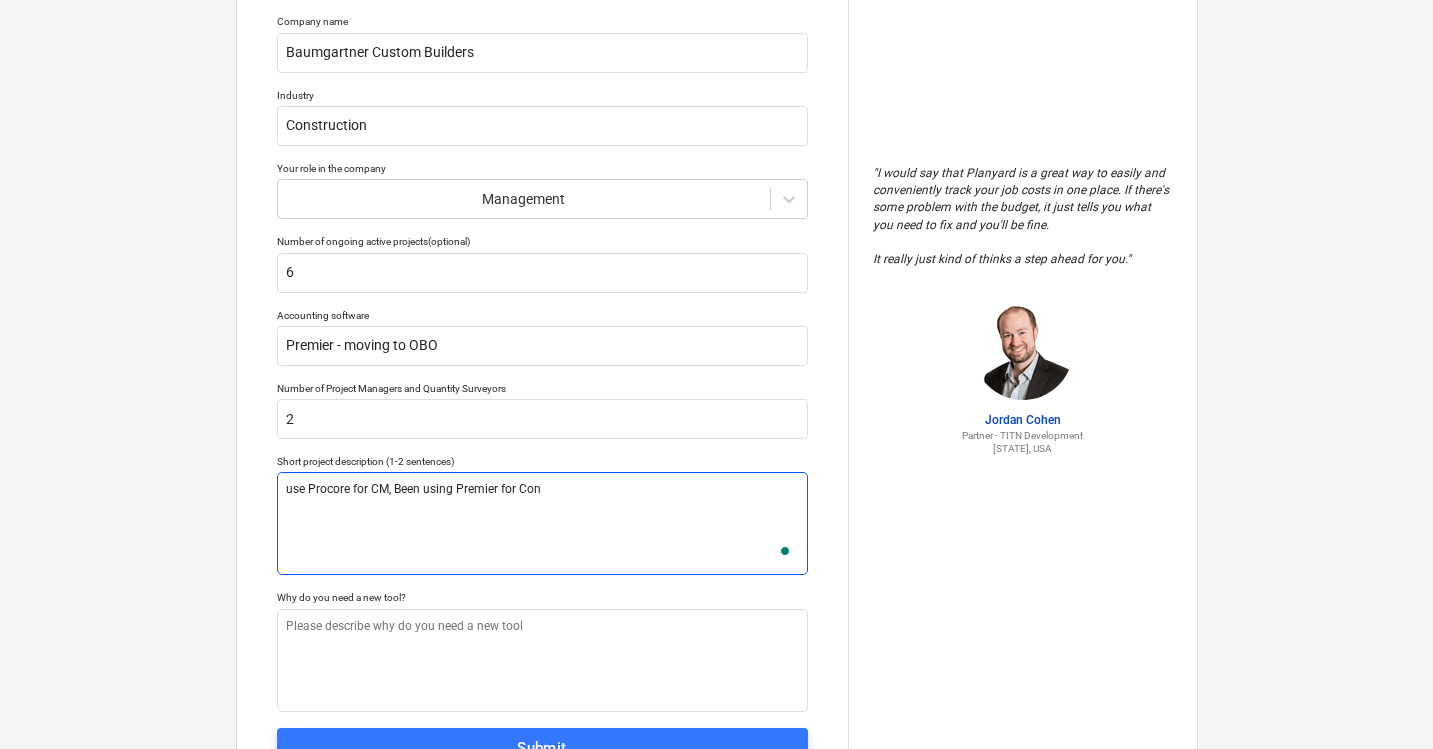 type on "use Procore for CM, Been using Premier for Cons" 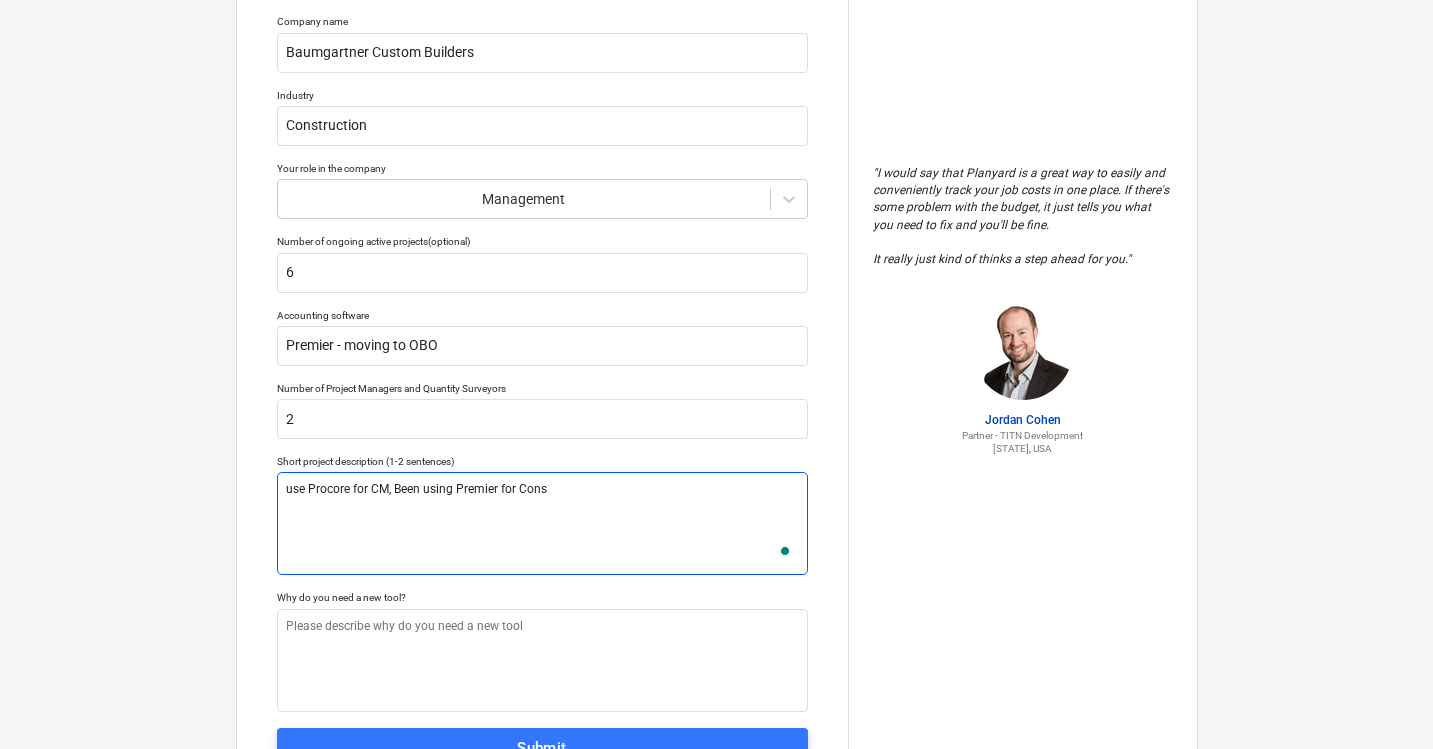 type on "use Procore for CM, Been using Premier for Const" 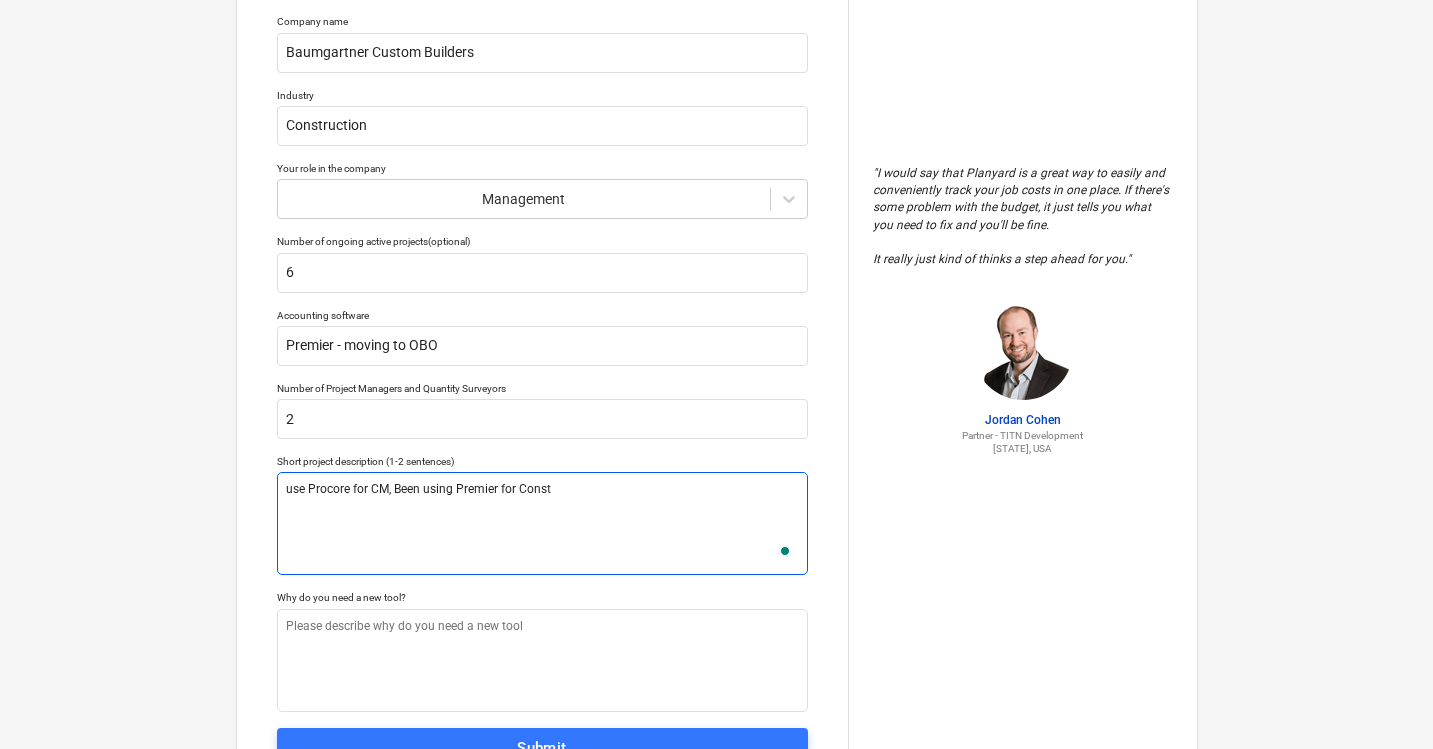 type on "use Procore for CM, Been using Premier for Constr" 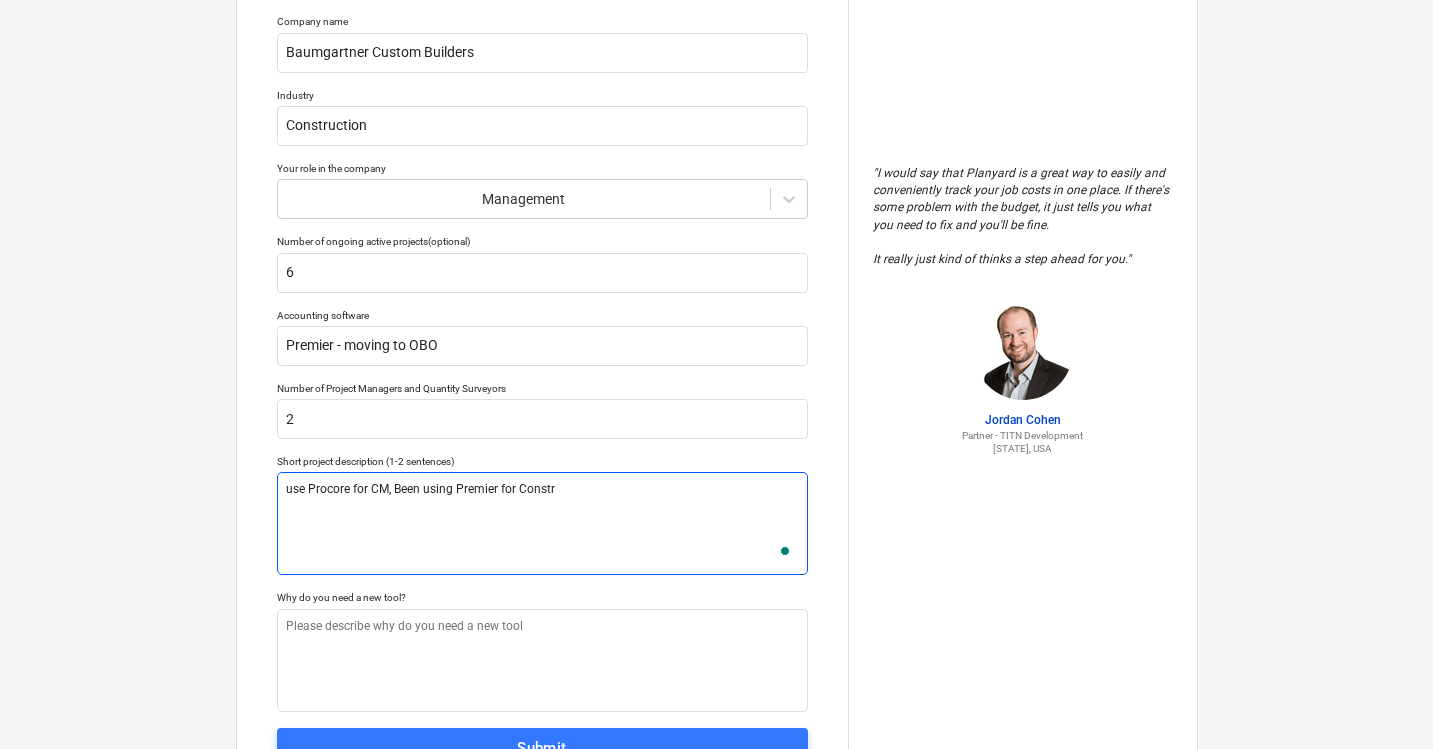 type on "use Procore for CM, Been using Premier for Constru" 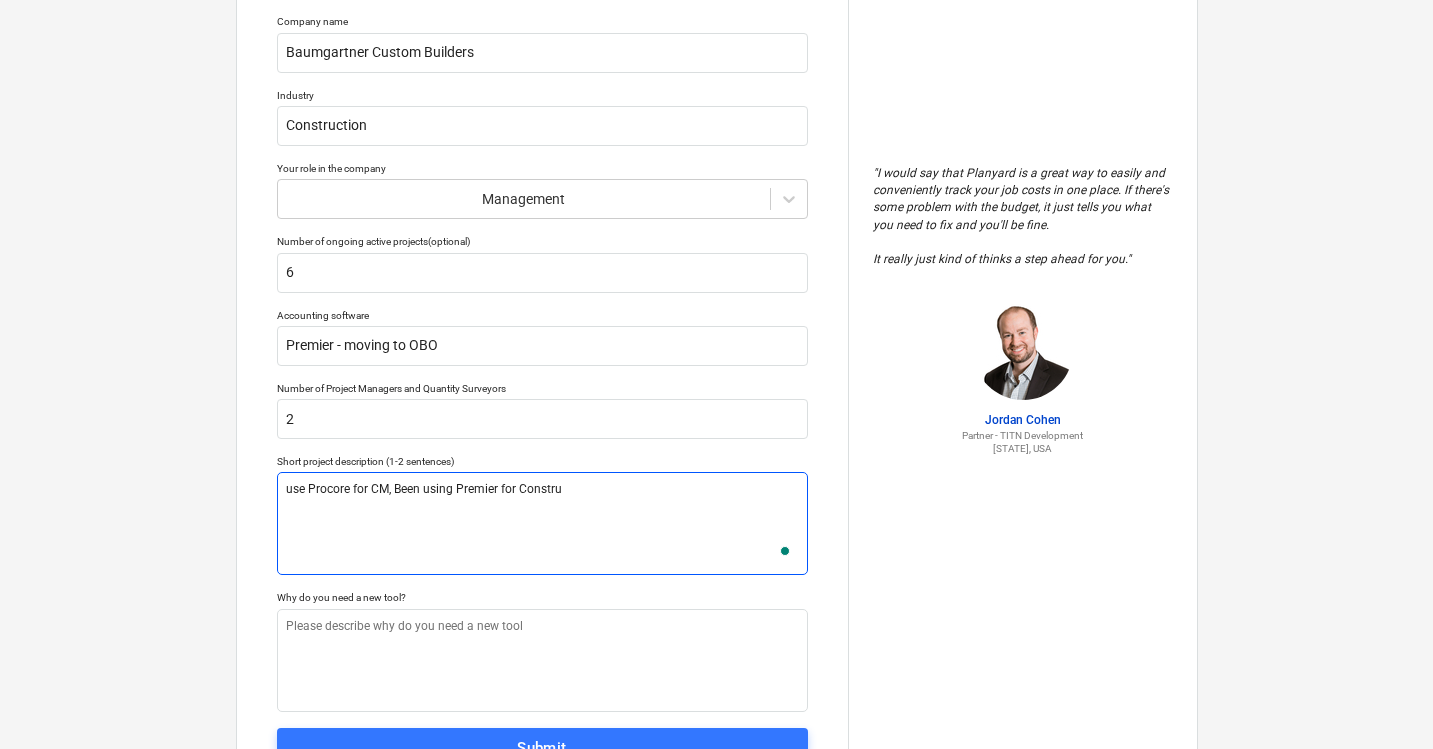 type on "use Procore for CM, Been using Premier for Construc" 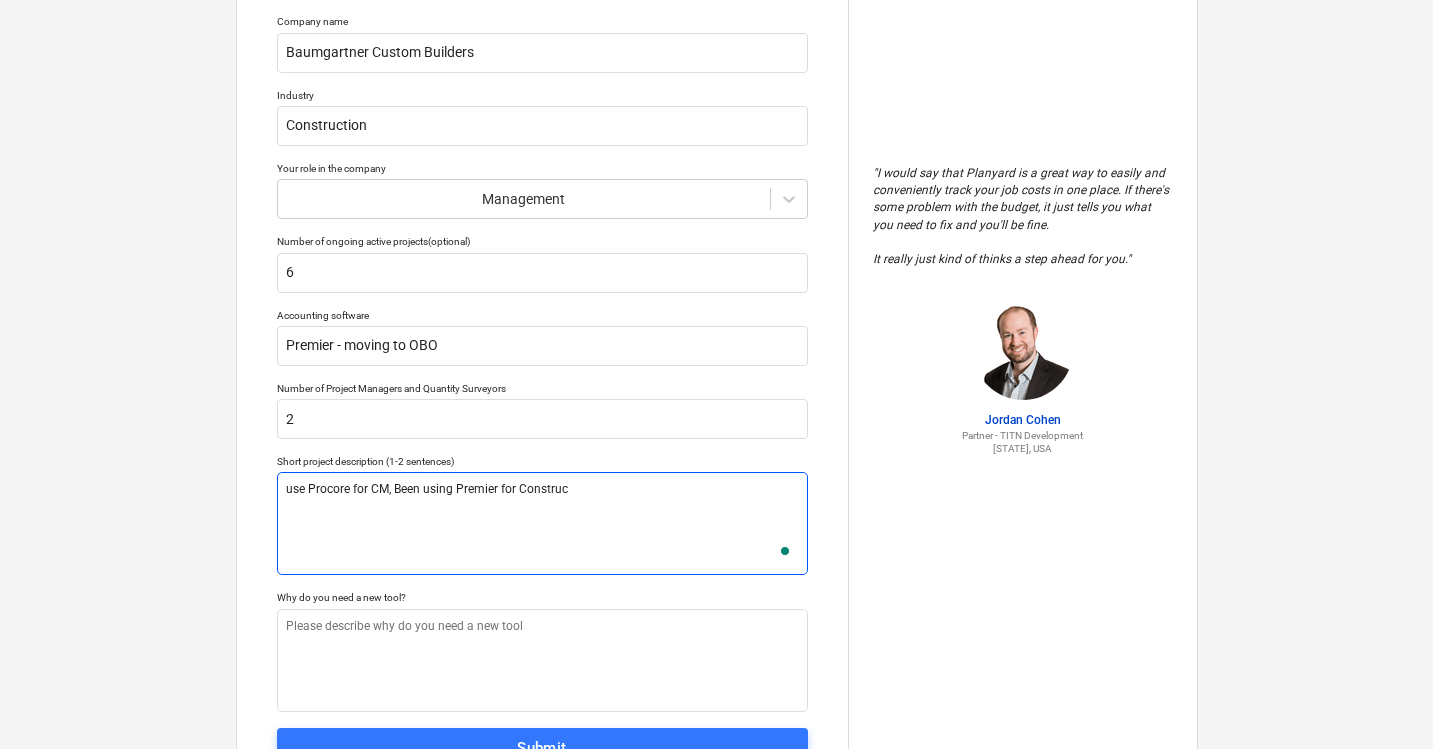 type on "use Procore for CM, Been using Premier for Construct" 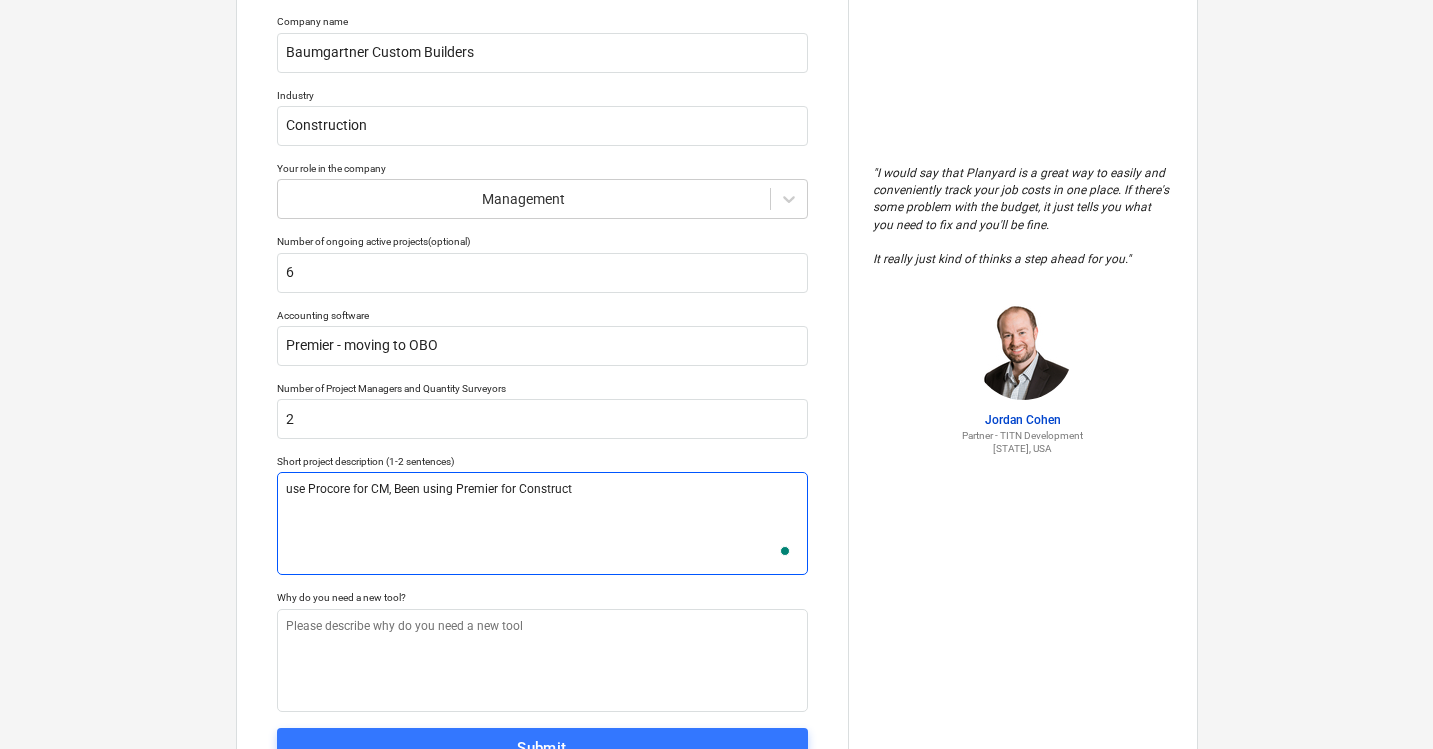 type on "use Procore for CM, Been using Premier for Constructi" 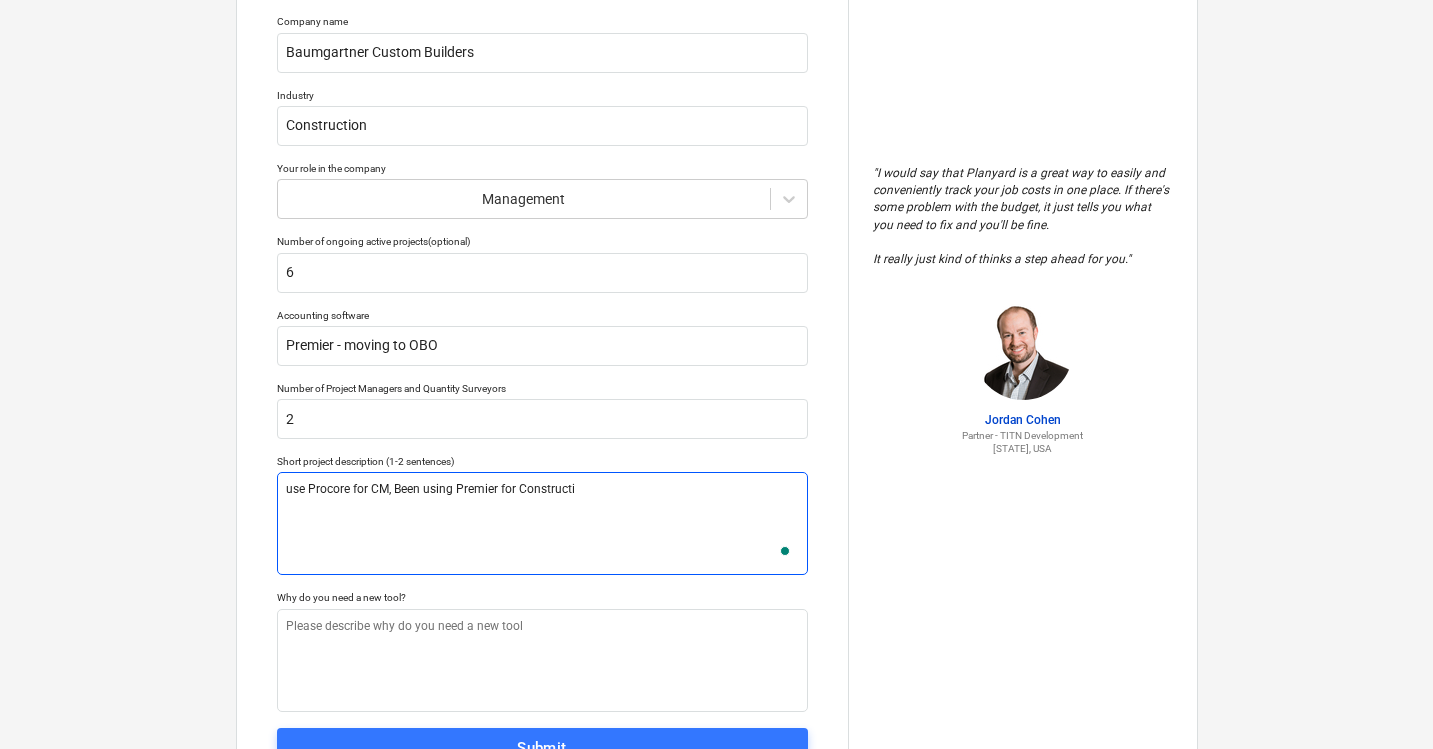type on "use Procore for CM, Been using Premier for Constructio" 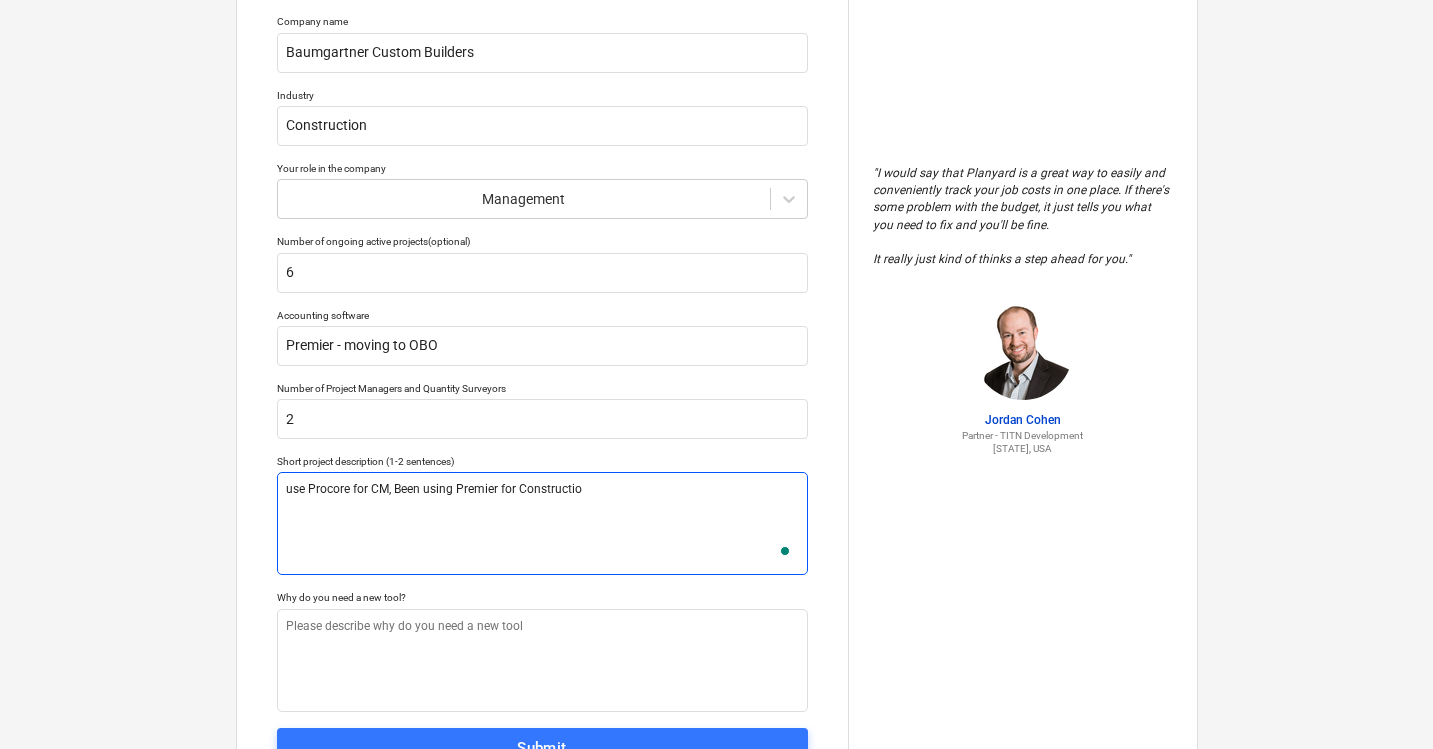 type on "use Procore for CM, Been using Premier for Construction" 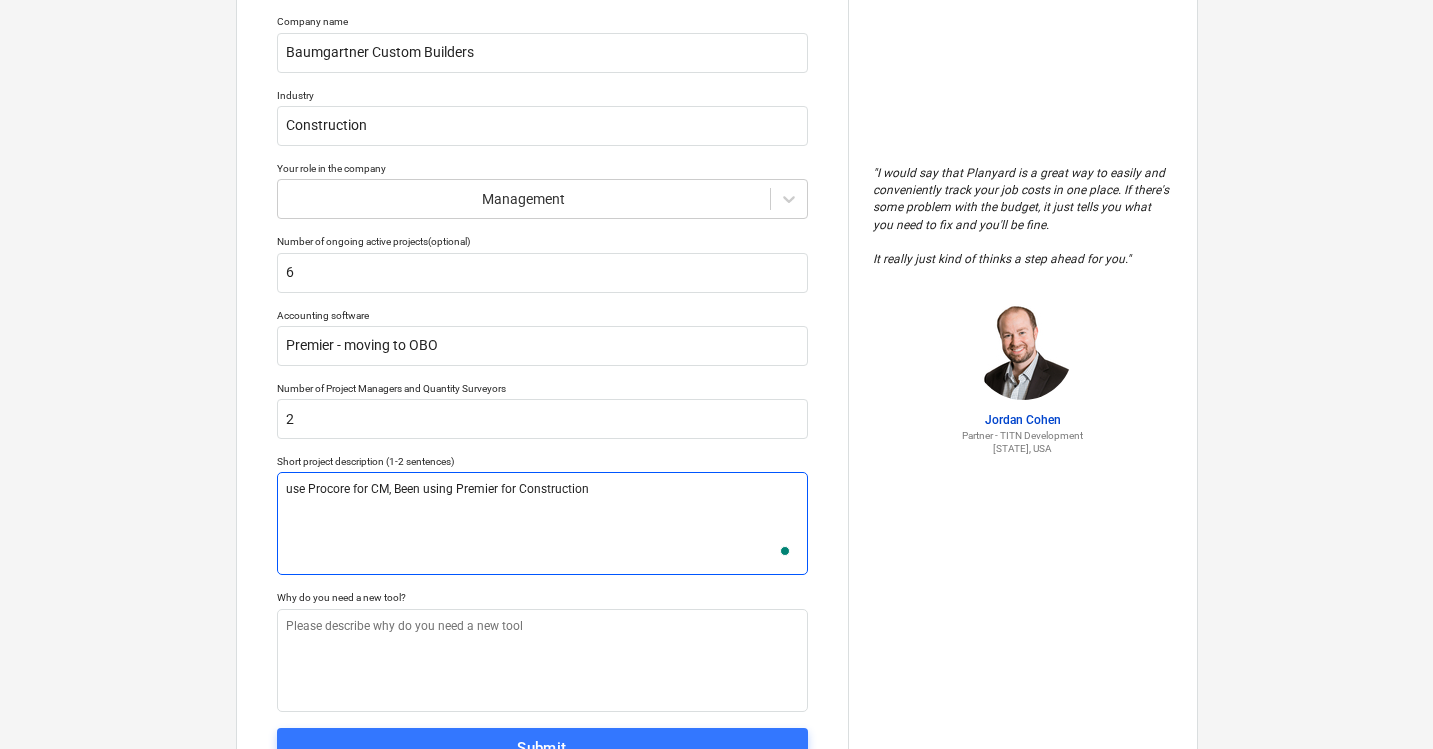 type on "use Procore for CM, Been using Premier for Construction" 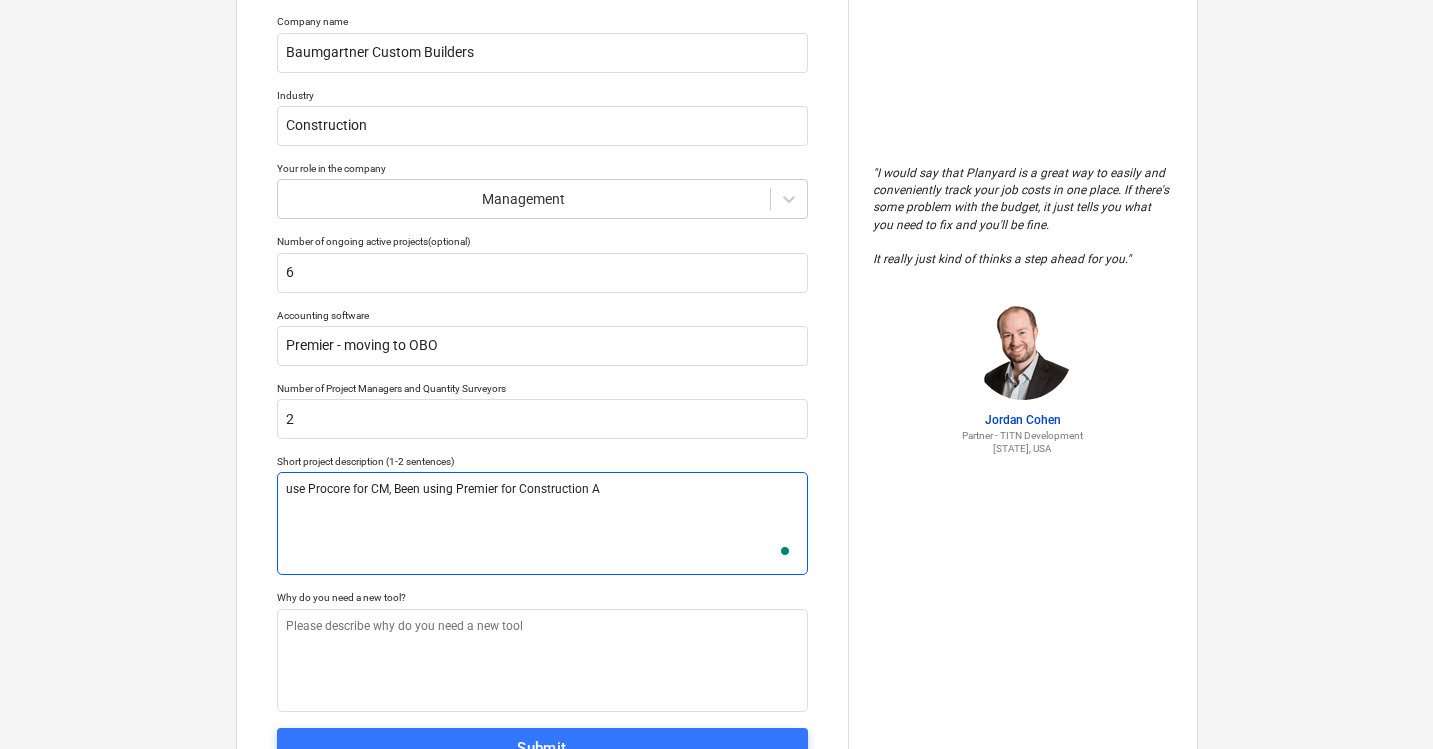 type on "use Procore for CM, Been using Premier for Construction Ac" 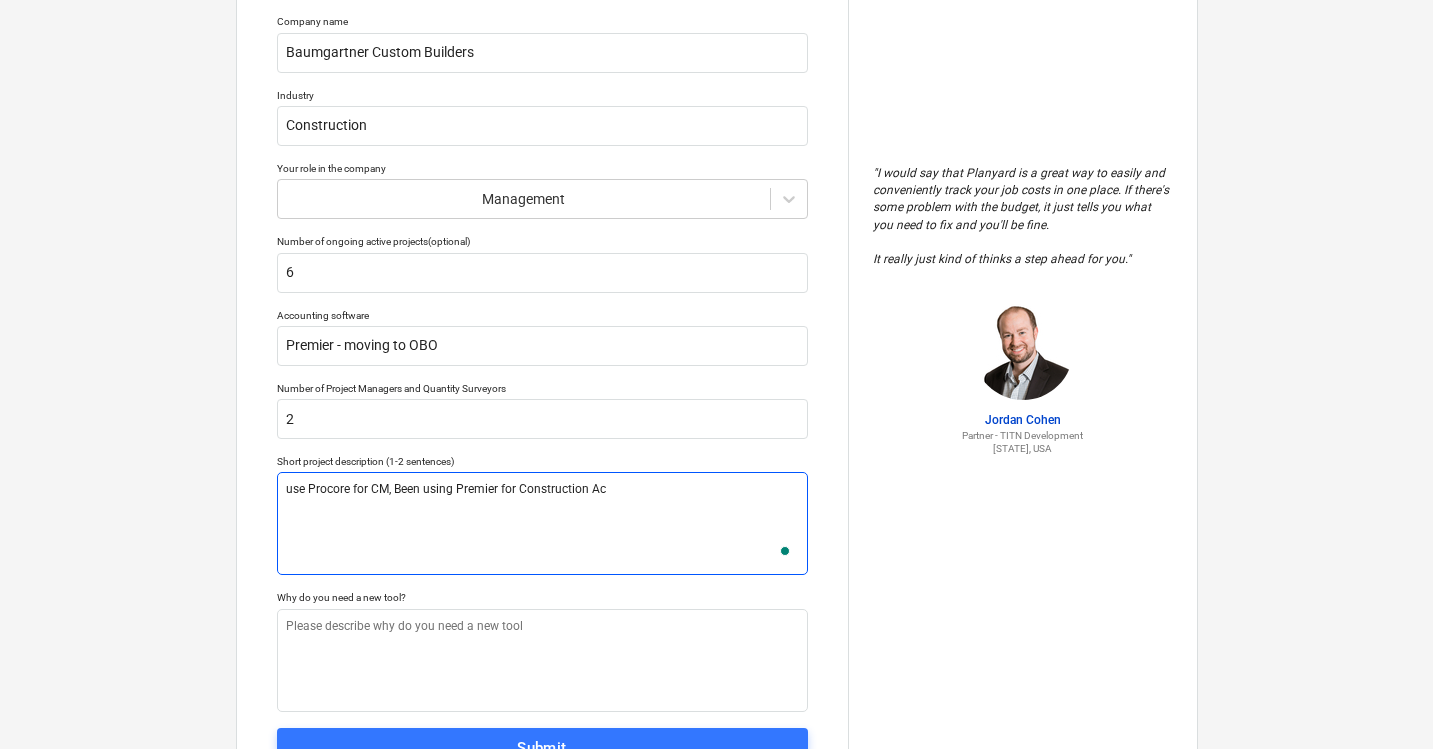 type on "use Procore for CM, Been using Premier for Construction Acc" 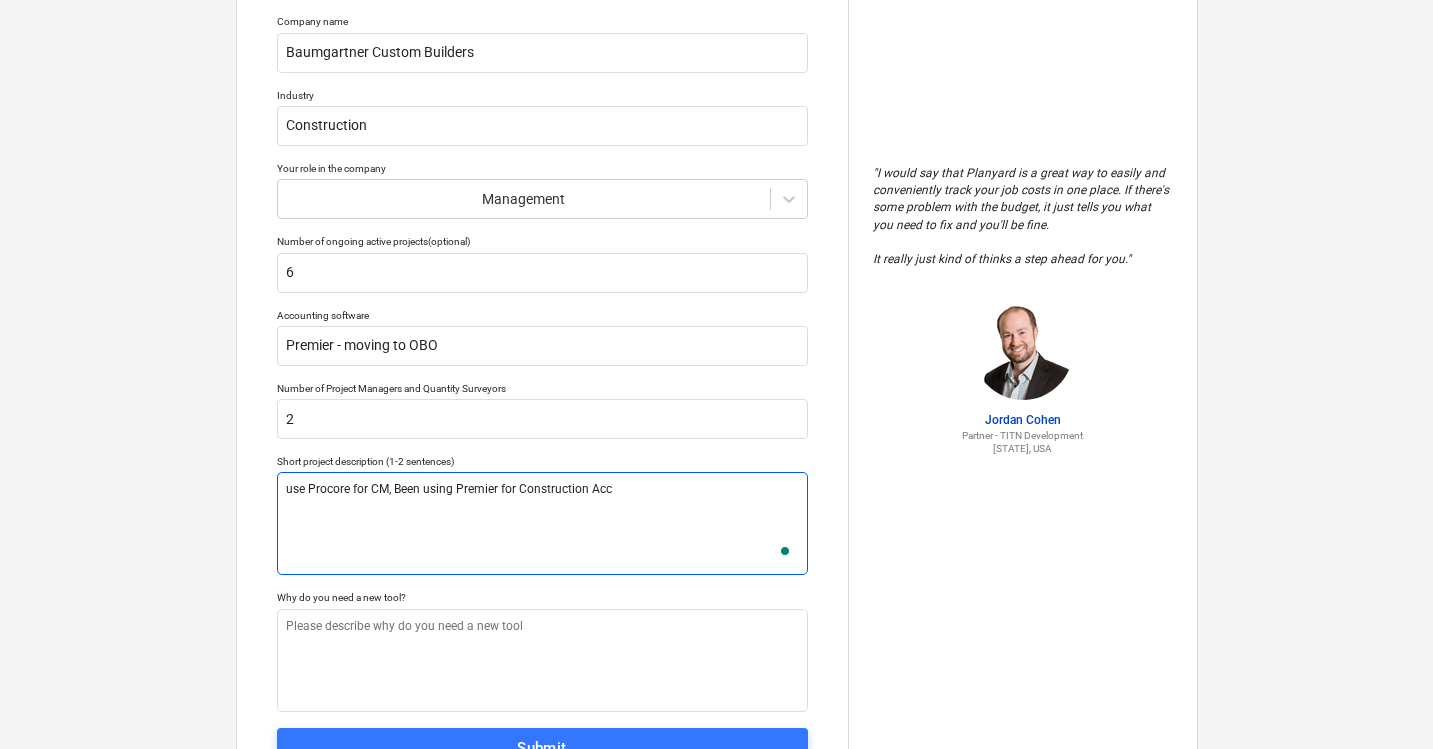 type on "use Procore for CM, Been using Premier for Construction Acco" 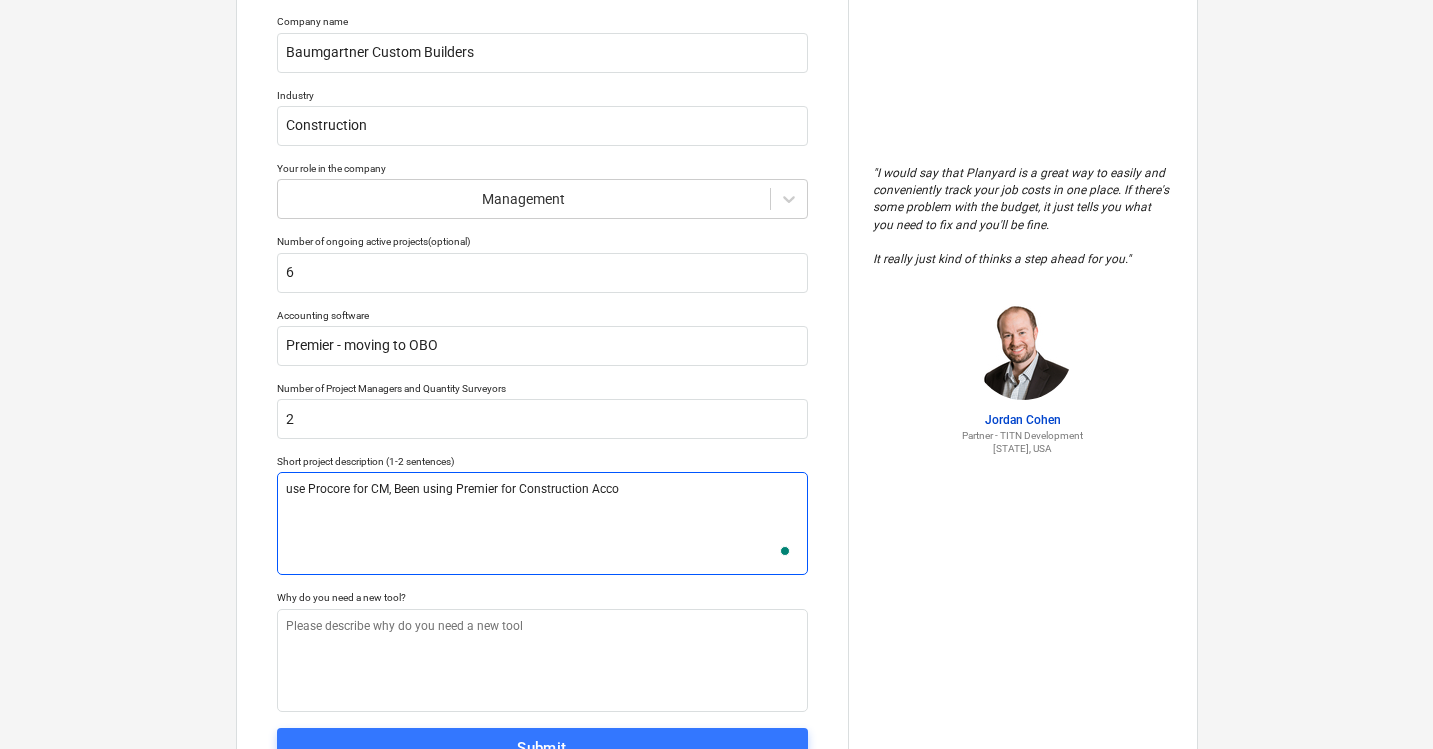 type on "use Procore for CM, Been using Premier for Construction Accou" 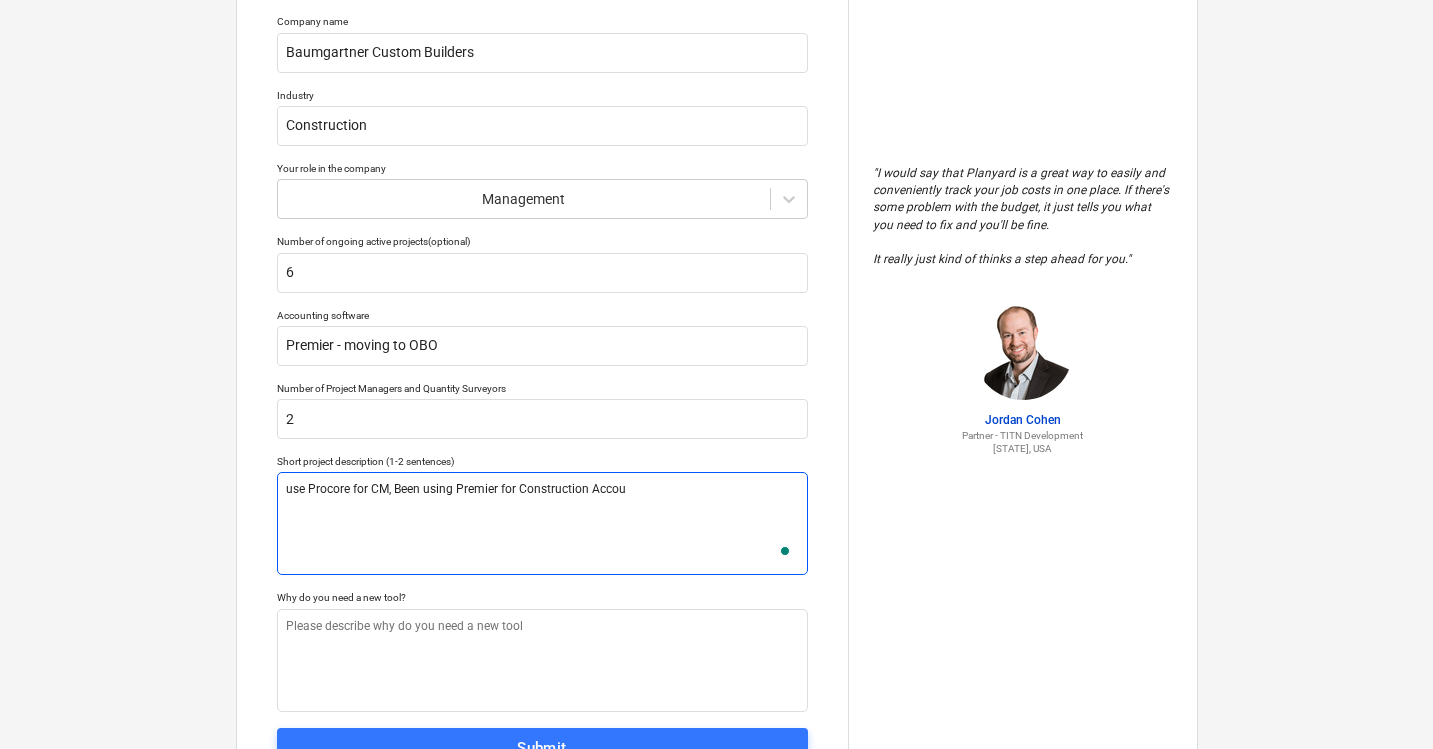 type 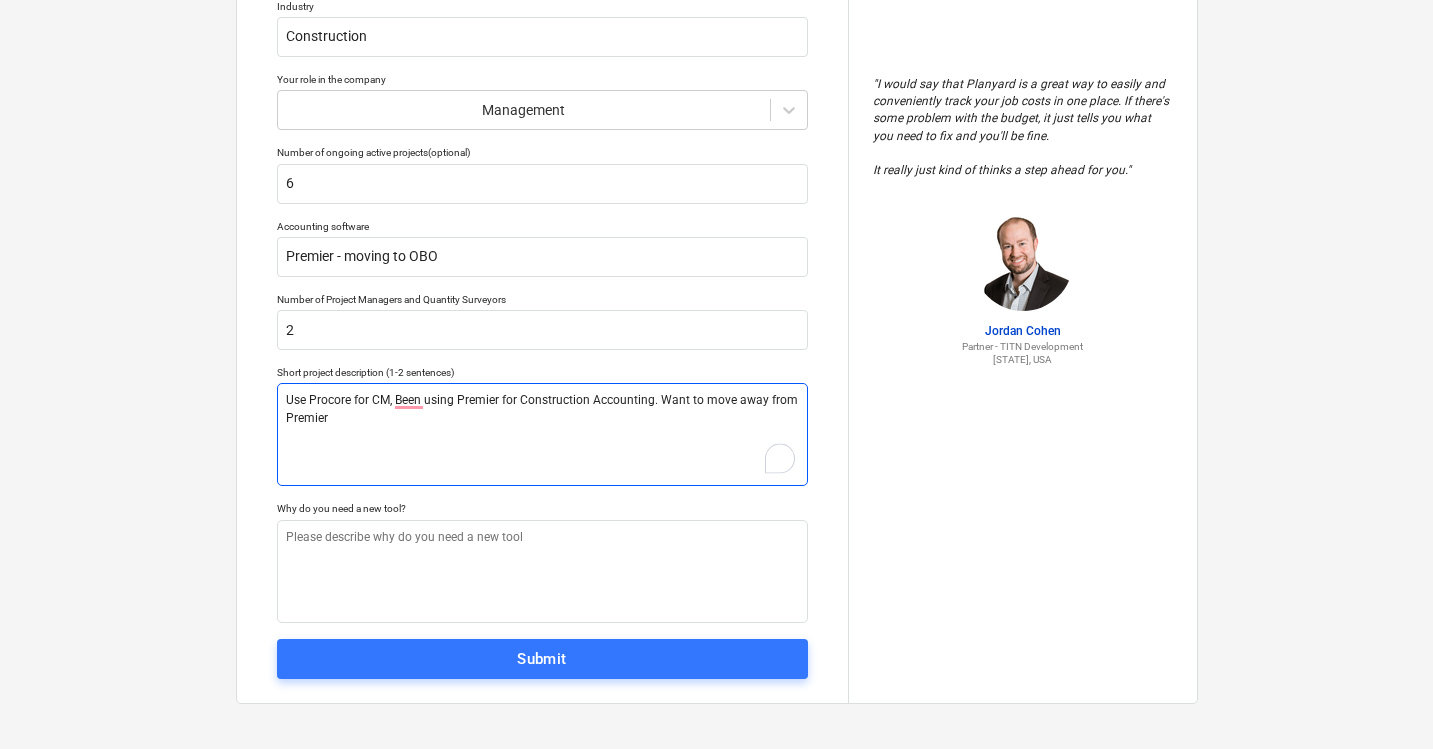 scroll, scrollTop: 308, scrollLeft: 0, axis: vertical 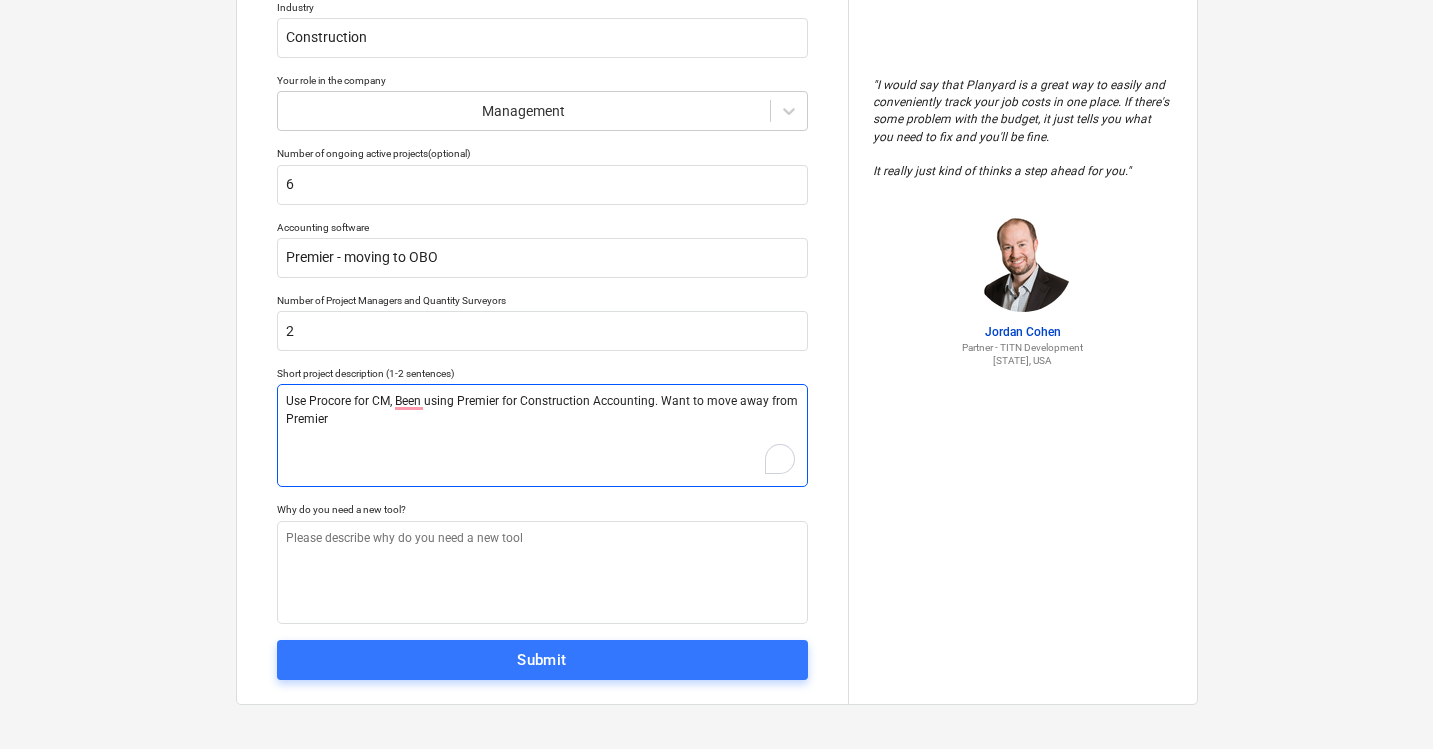 click on "Use Procore for CM, Been using Premier for Construction Accounting. Want to move away from Premier" at bounding box center (542, 435) 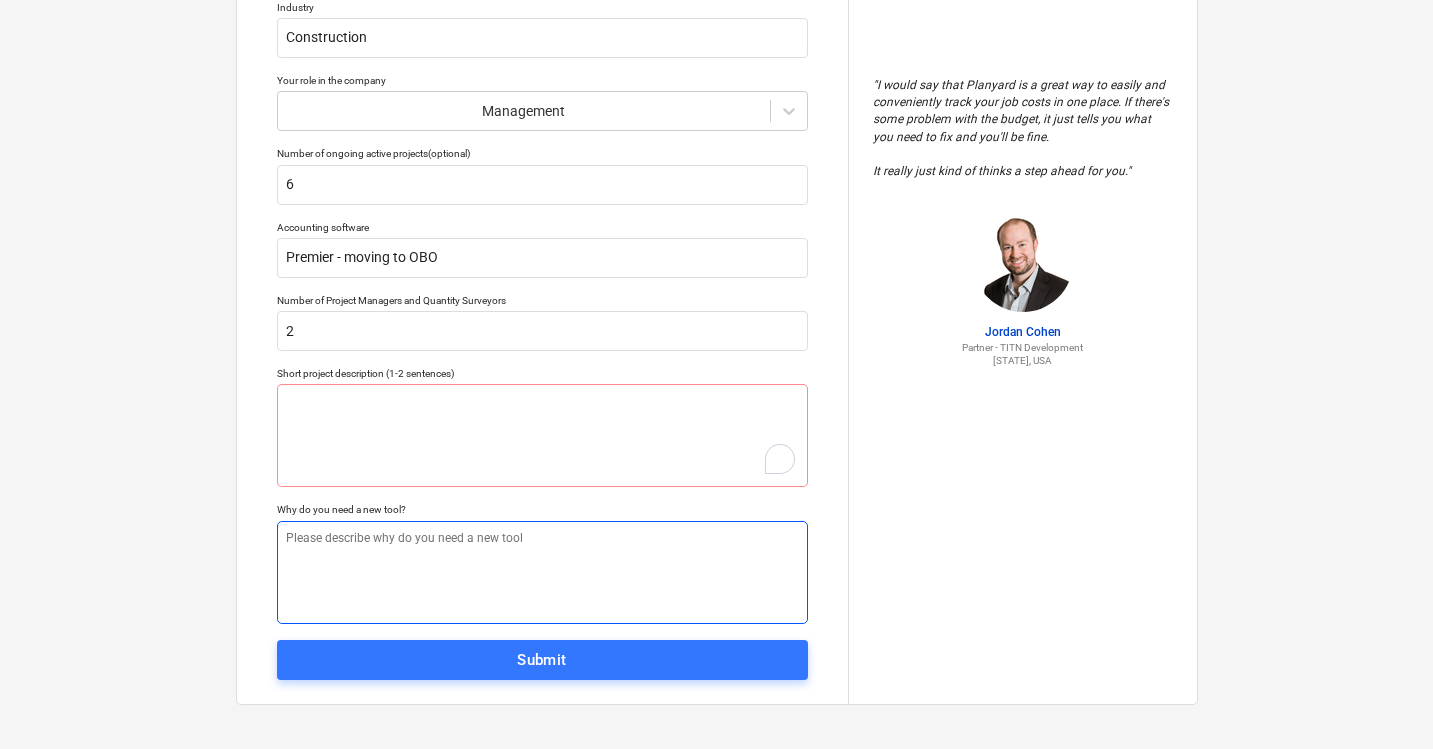 click at bounding box center (542, 572) 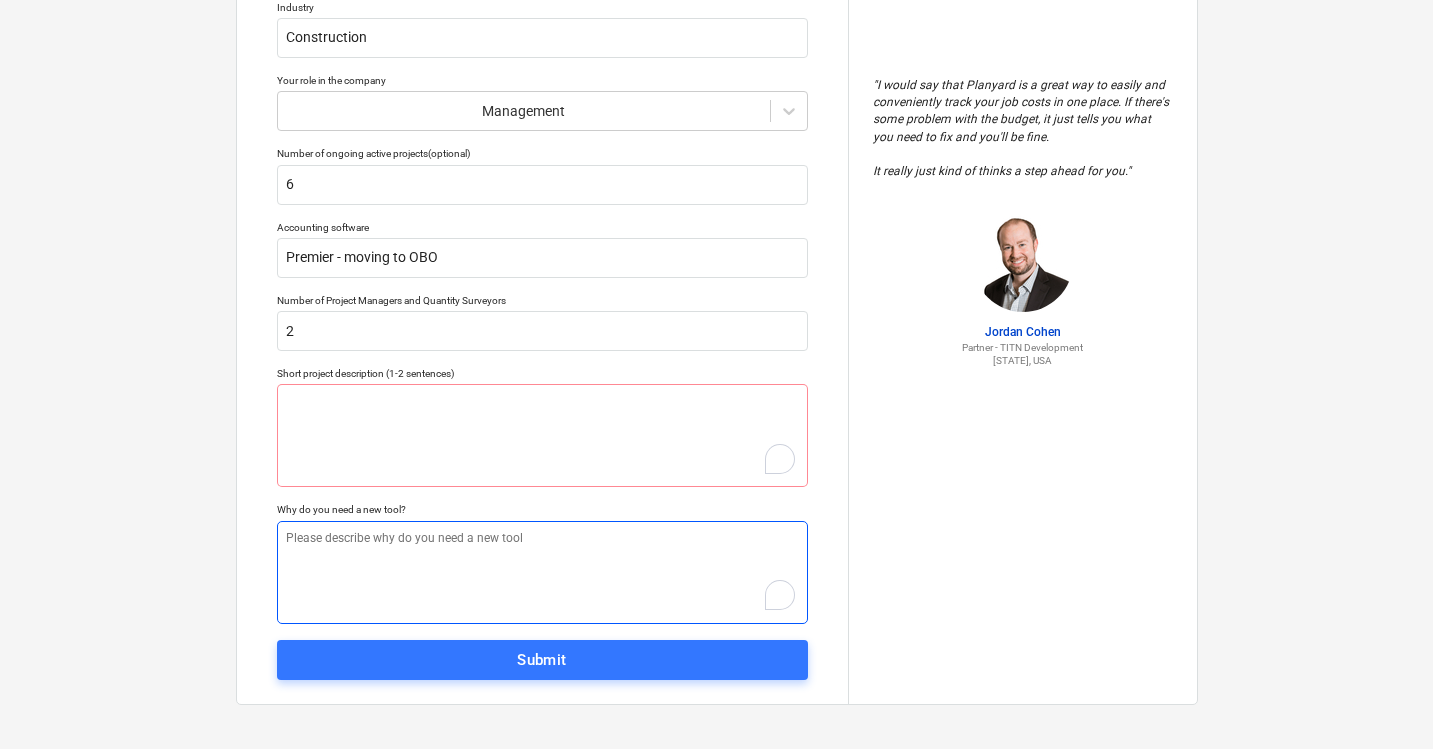 paste on "Use Procore for CM, Been using Premier for Construction Accounting. Want to move away from Premier" 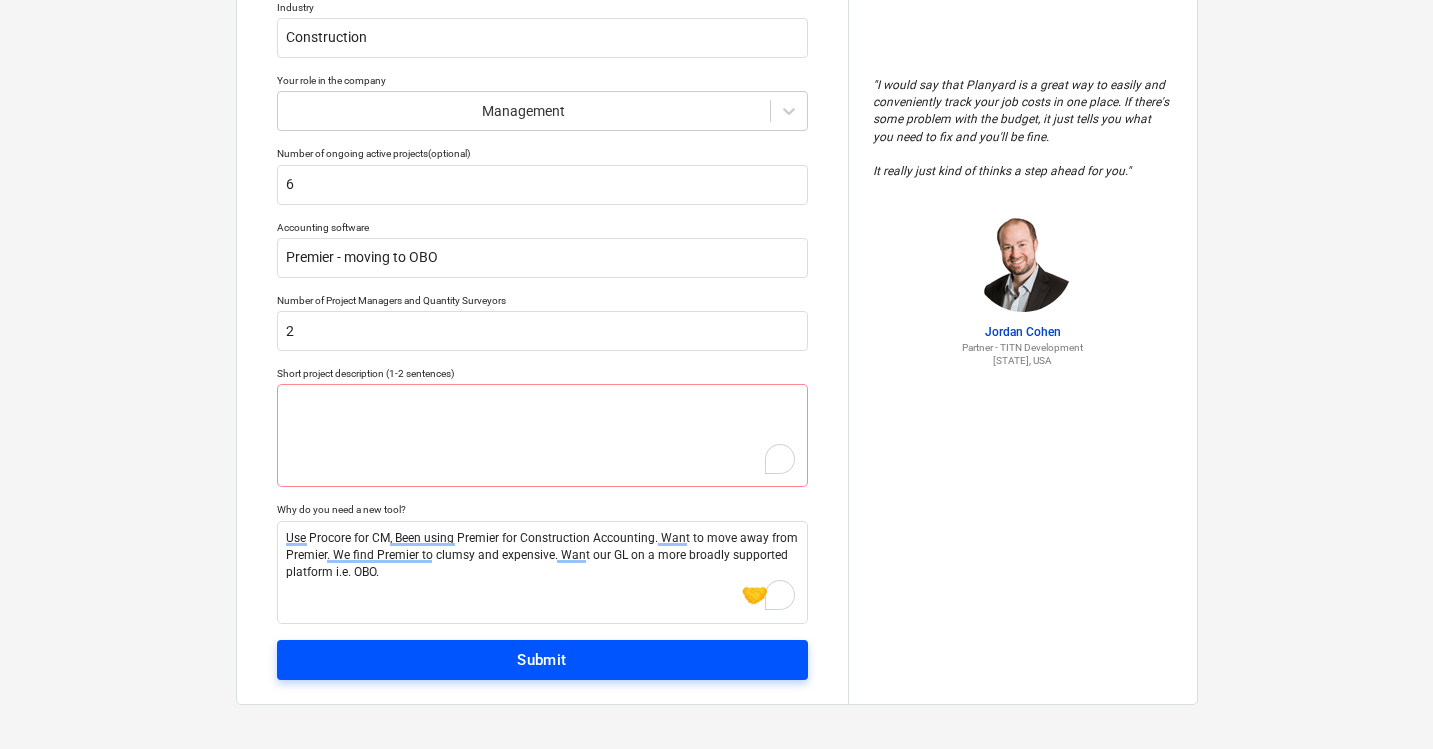 click on "Submit" at bounding box center [542, 660] 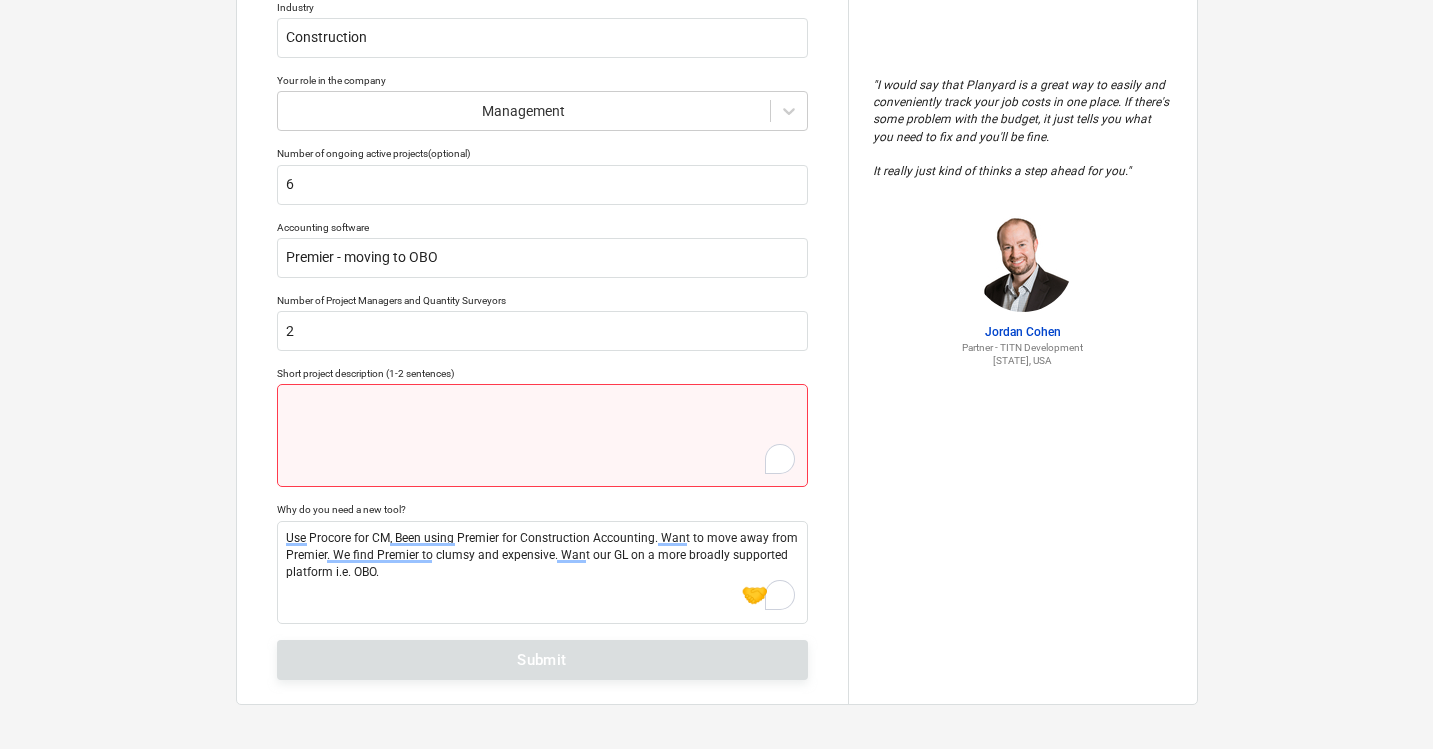click at bounding box center (542, 435) 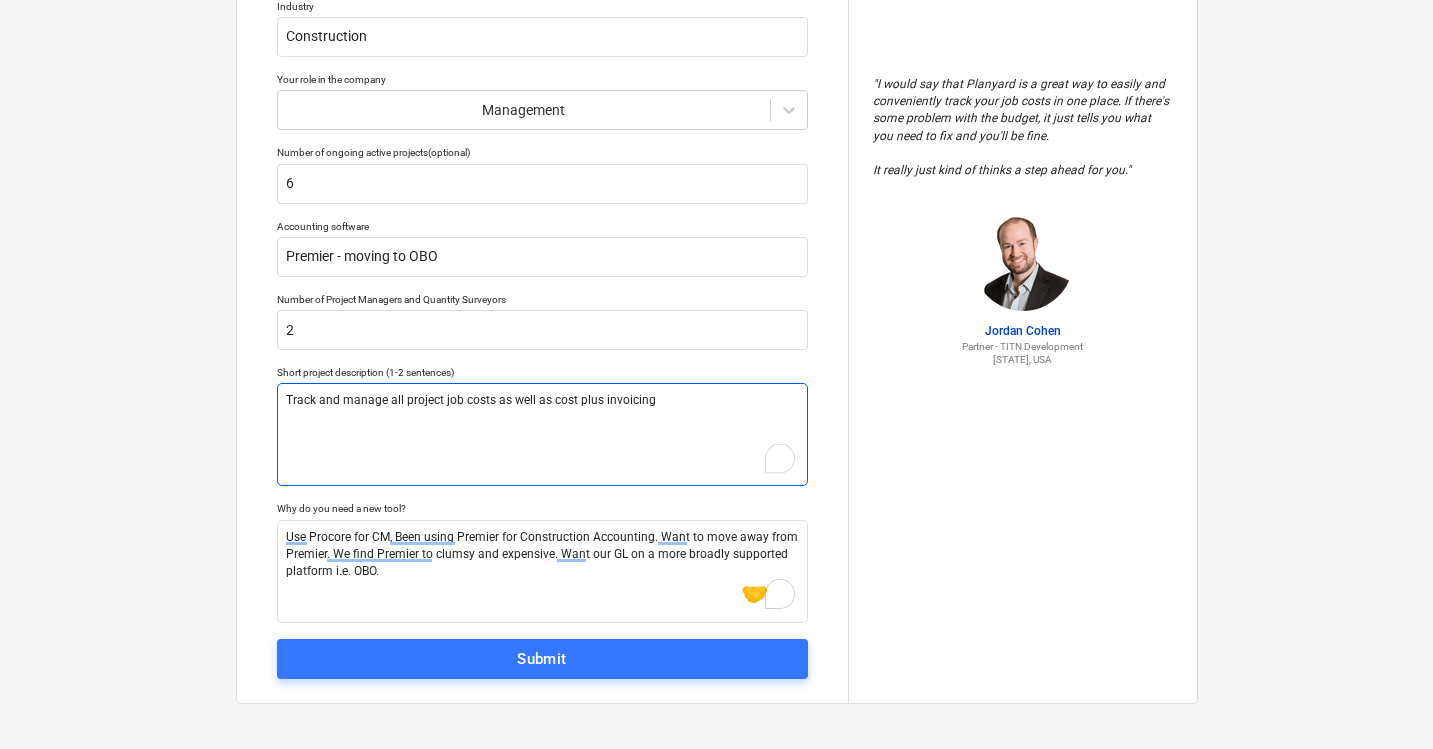 scroll, scrollTop: 308, scrollLeft: 0, axis: vertical 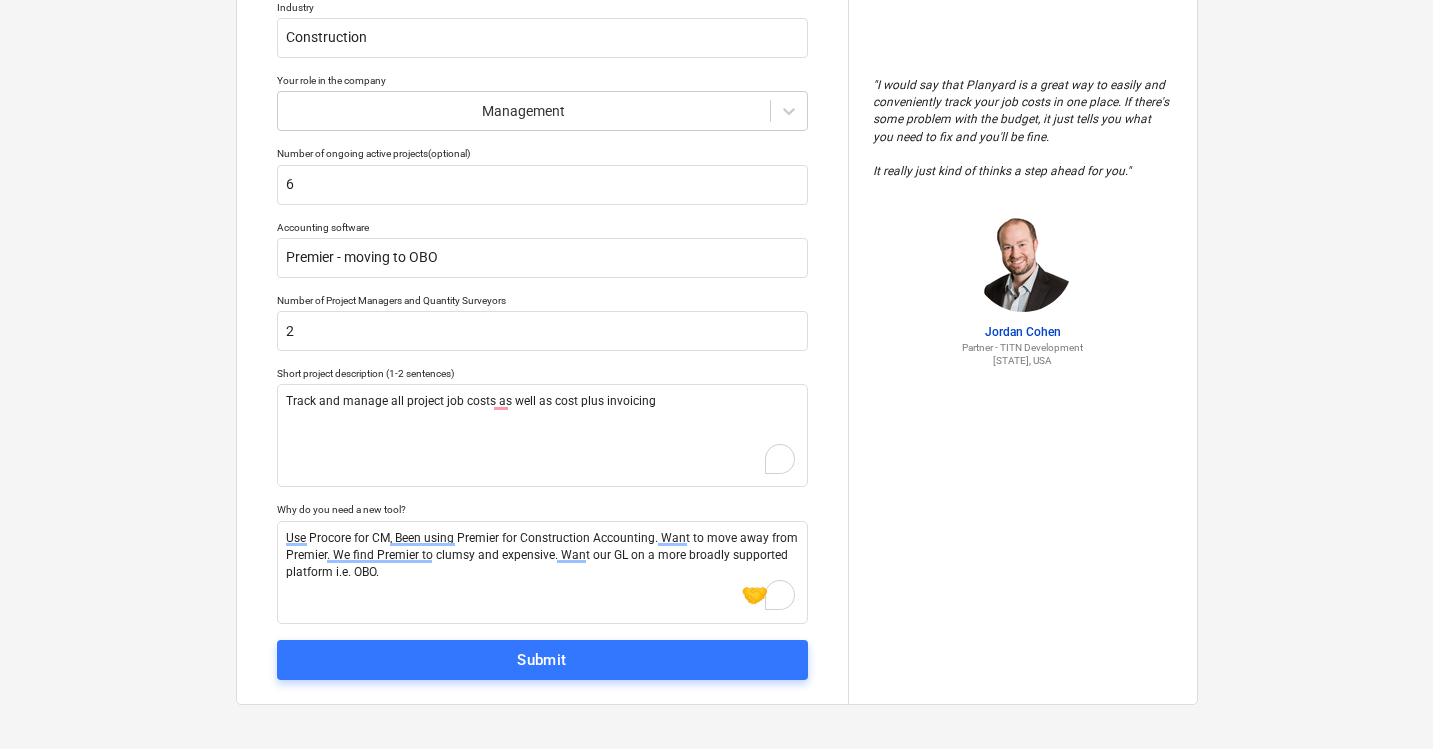 click on "🤝 1" at bounding box center [767, 595] 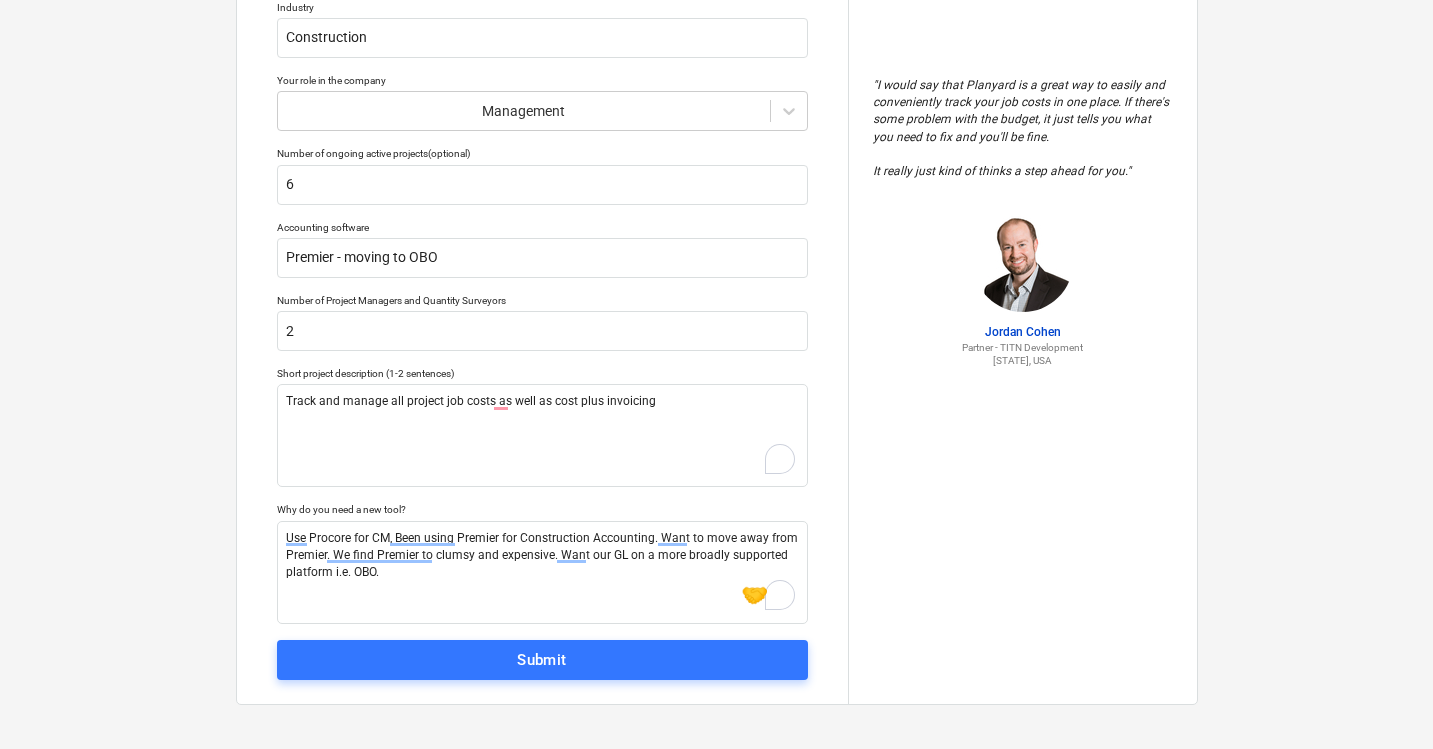 click on "🤝 1" at bounding box center [767, 595] 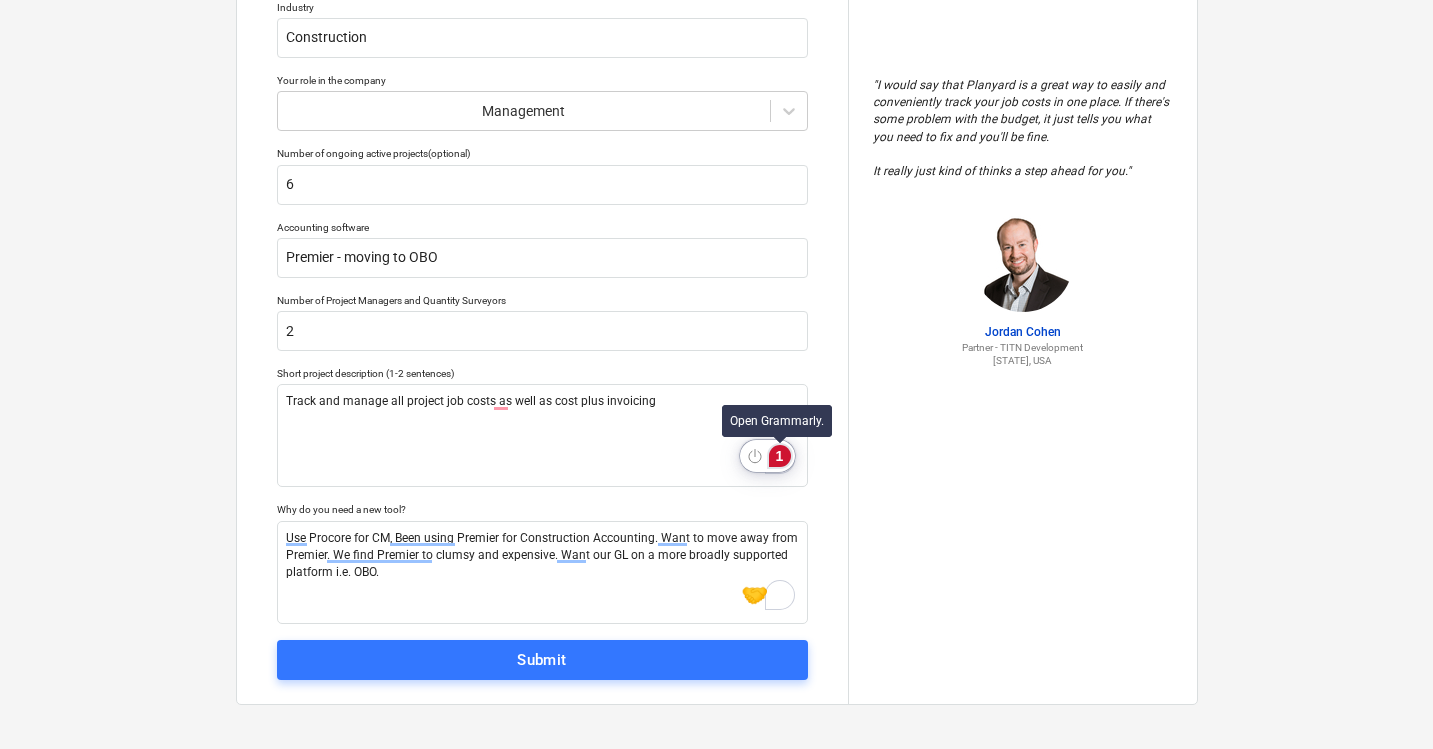 click on "1" 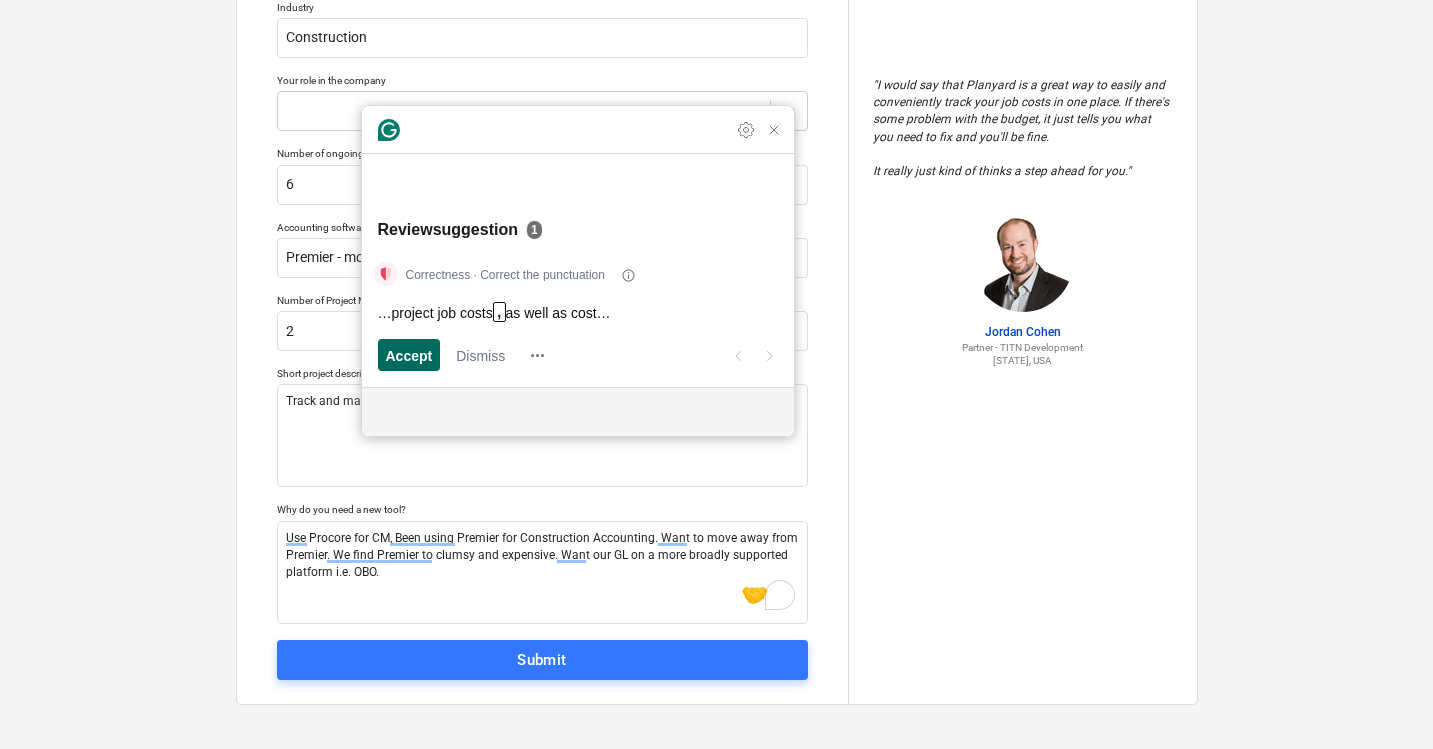 click on "Accept" at bounding box center (409, 355) 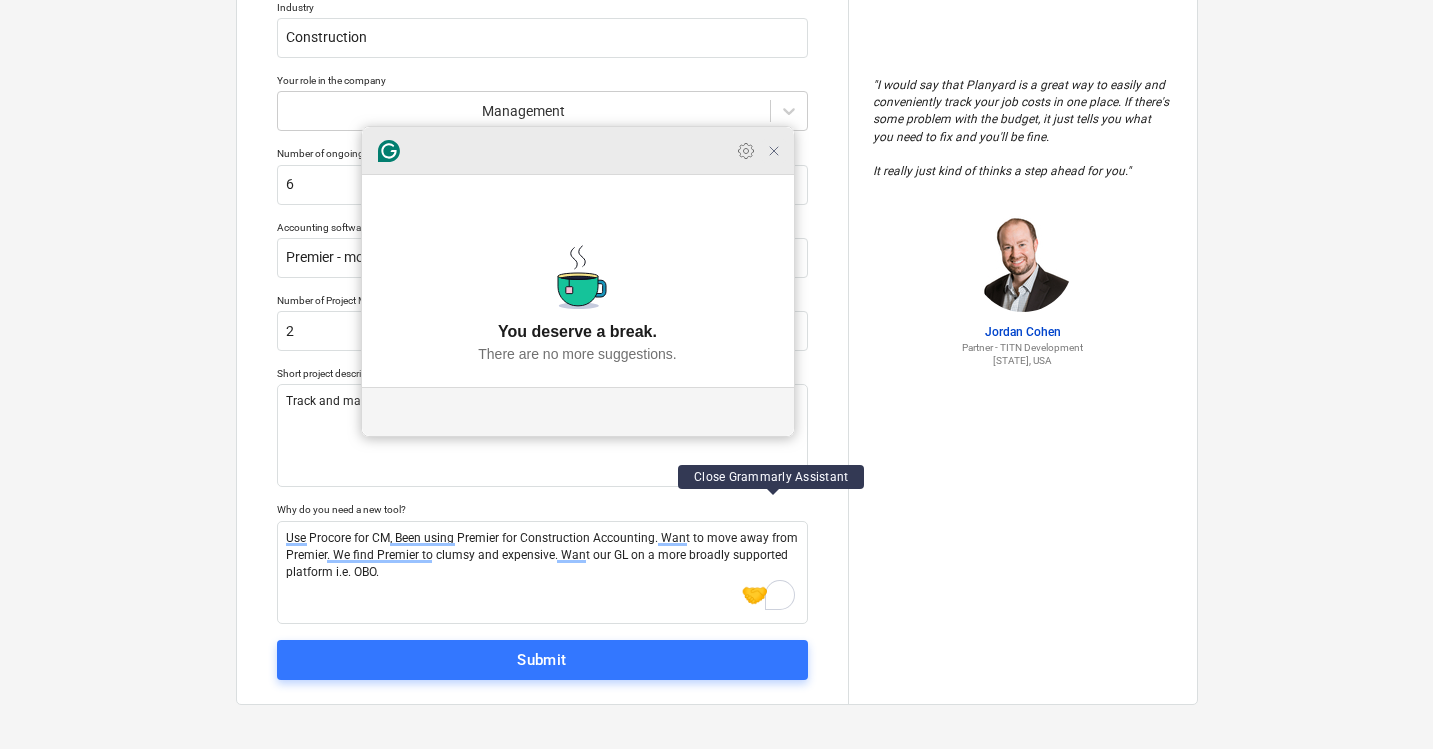click 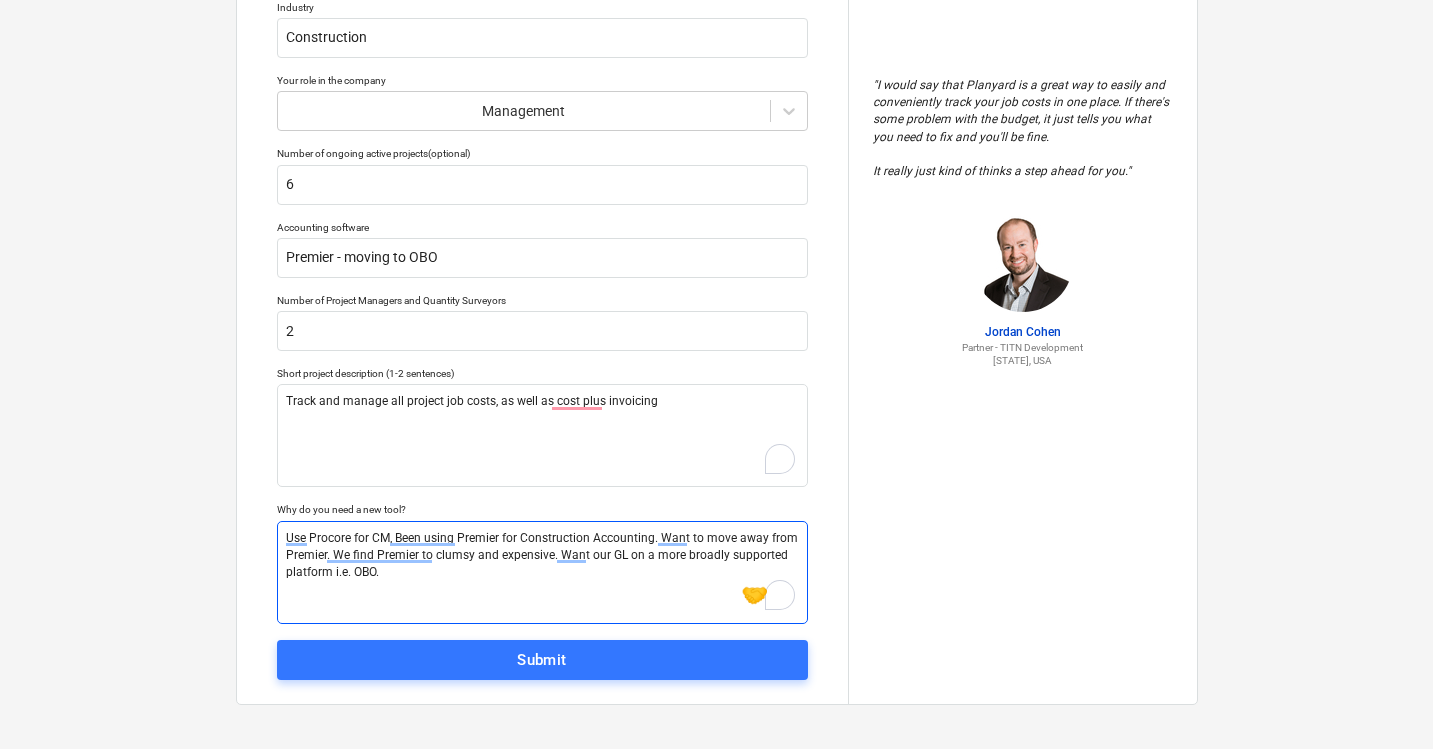 click on "Use Procore for CM, Been using Premier for Construction Accounting. Want to move away from Premier. We find Premier to clumsy and expensive. Want our GL on a more broadly supported platform i.e. OBO." at bounding box center (542, 572) 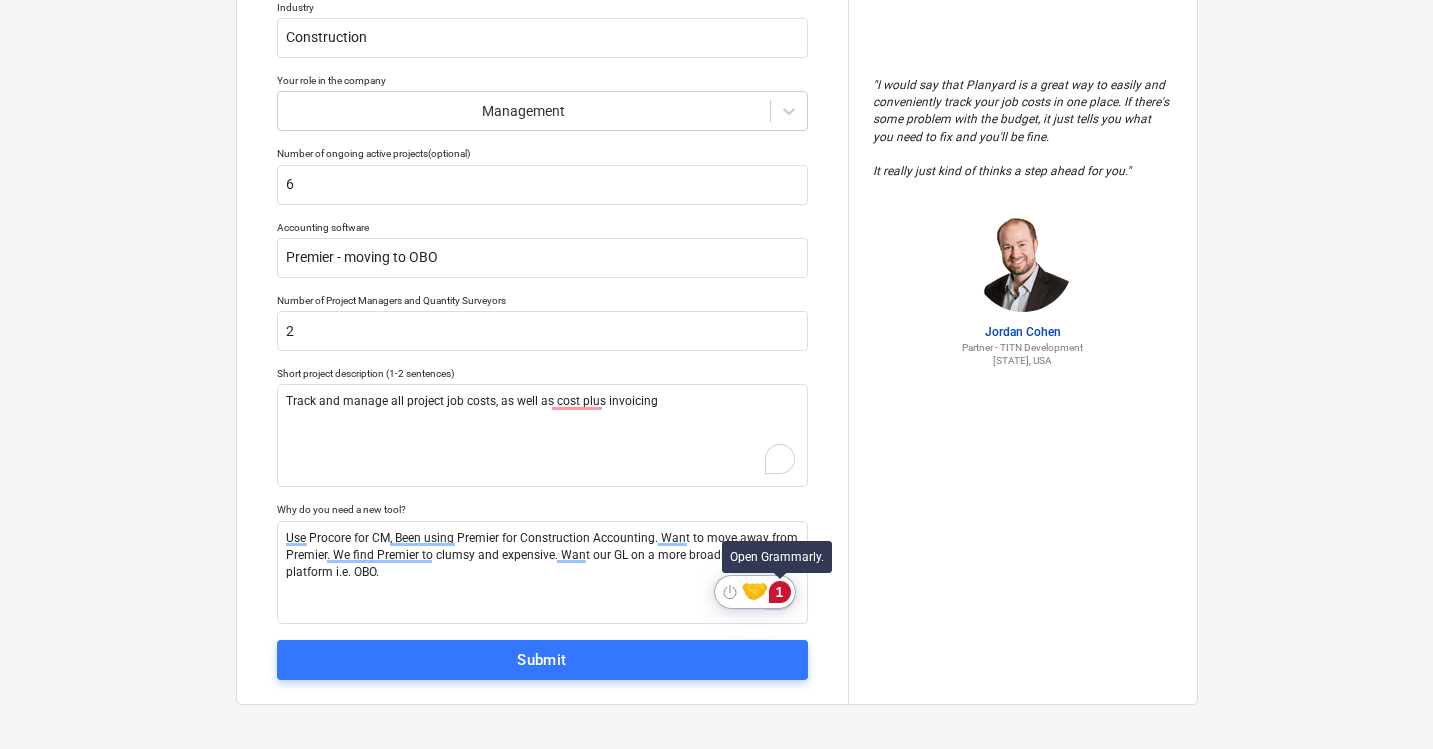 click on "1" 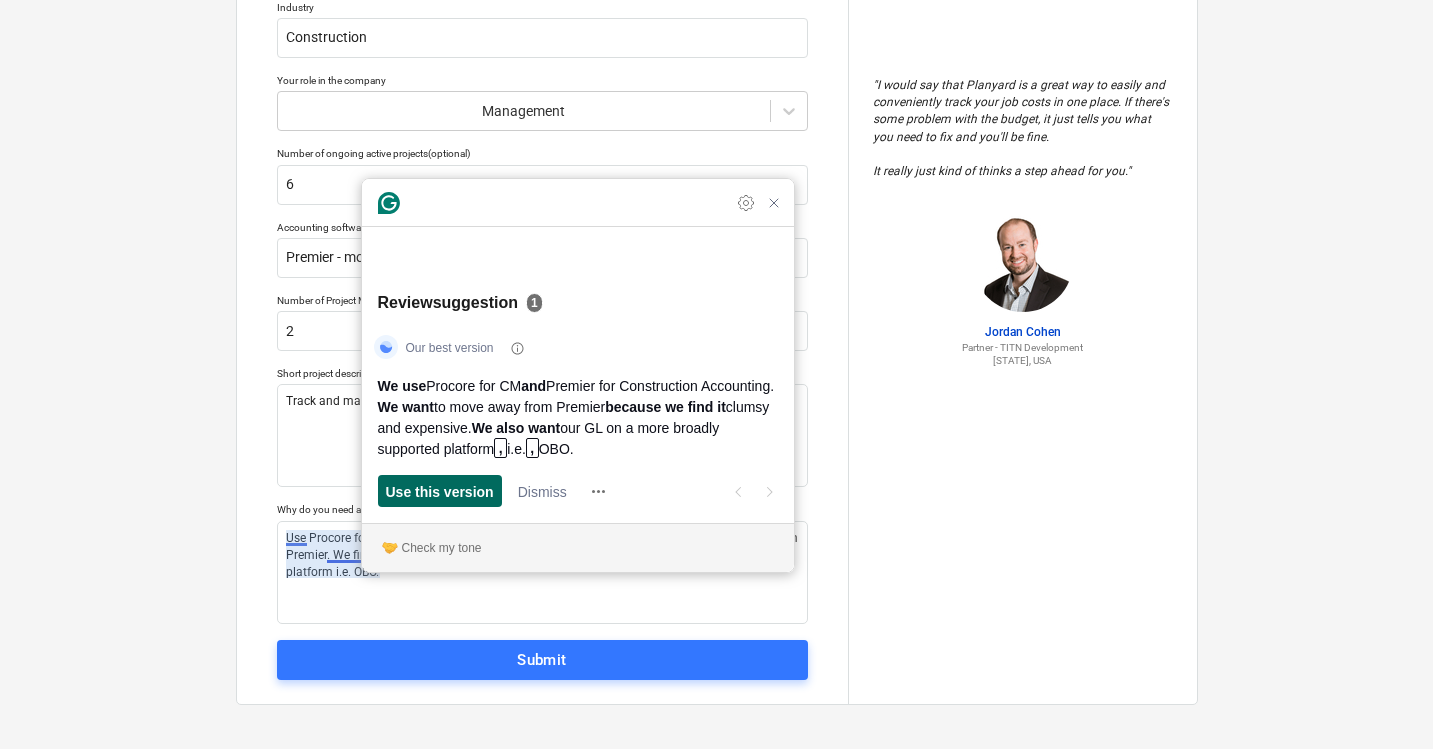 click on "Use this version" at bounding box center [440, 491] 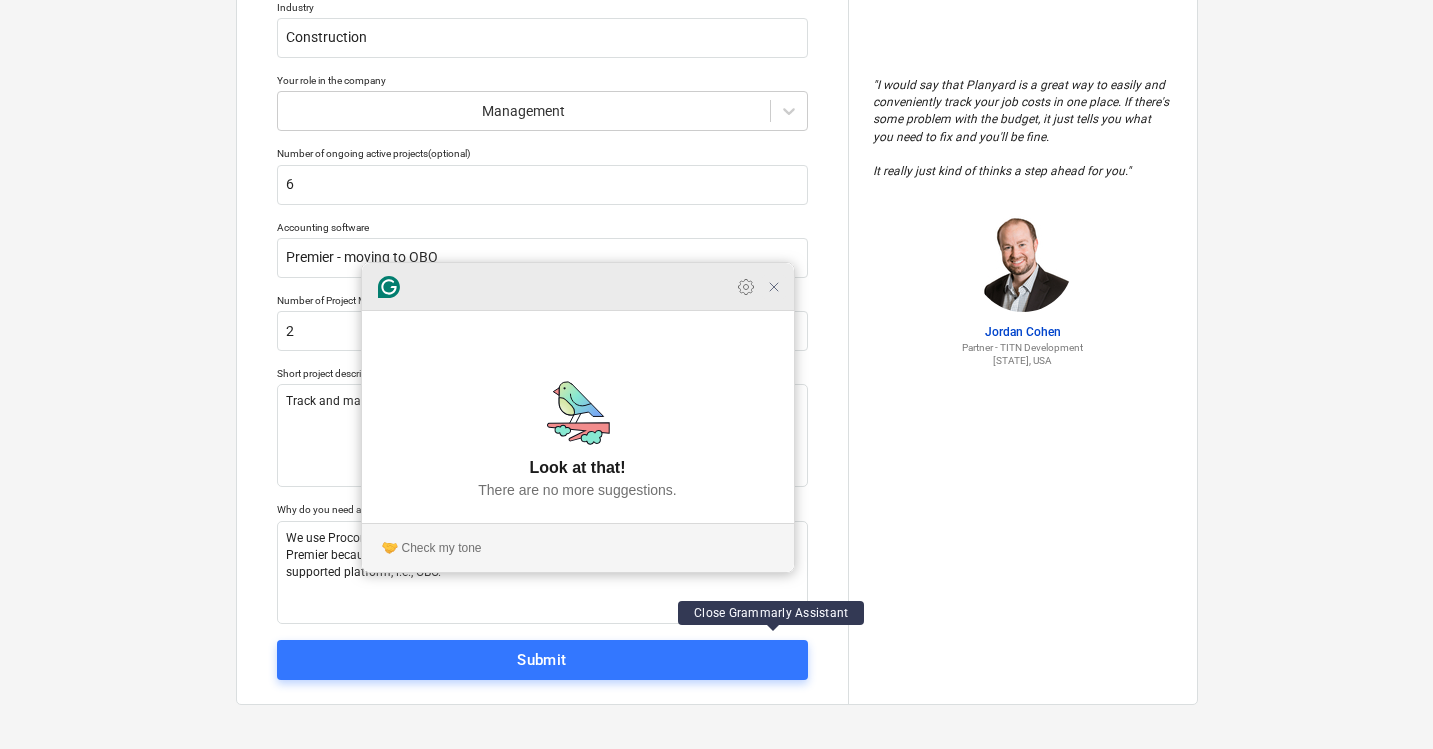 click 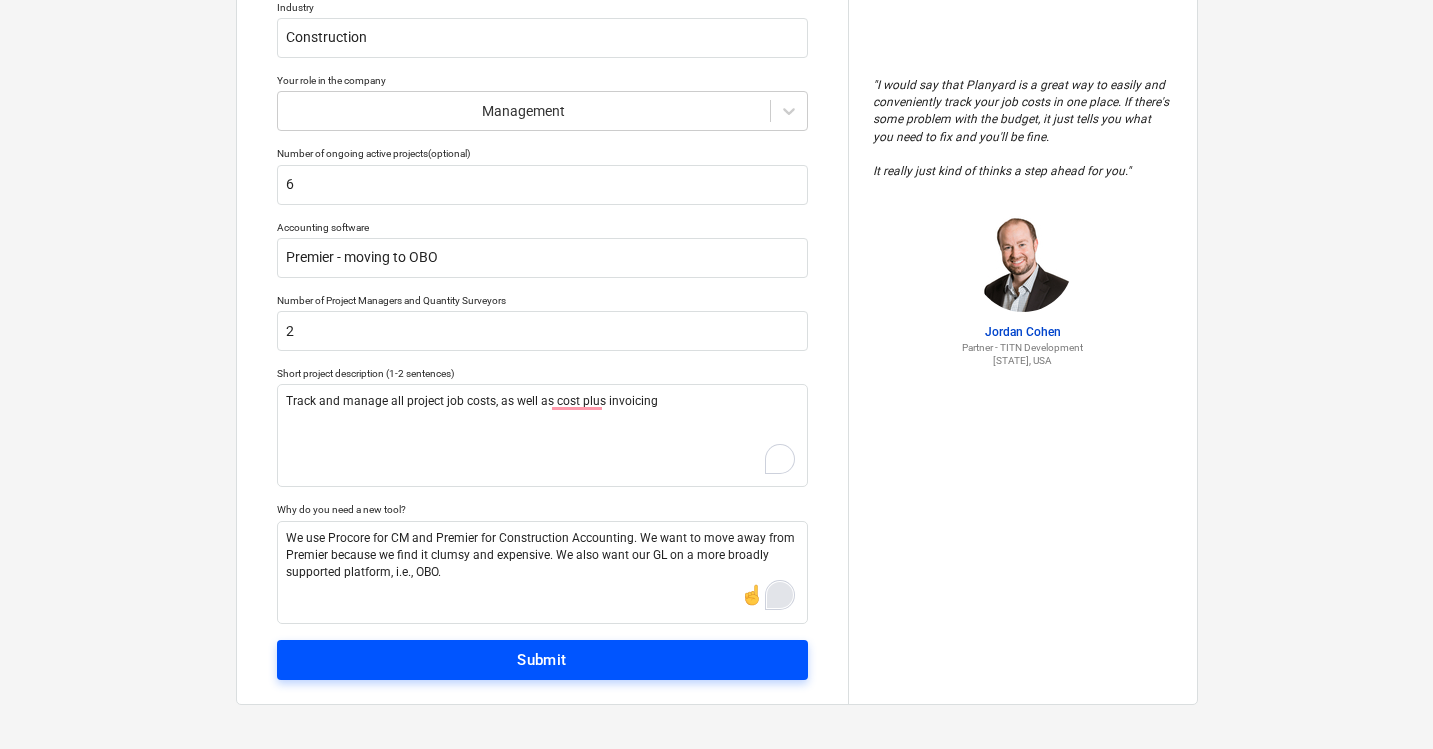 click on "Submit" at bounding box center (542, 660) 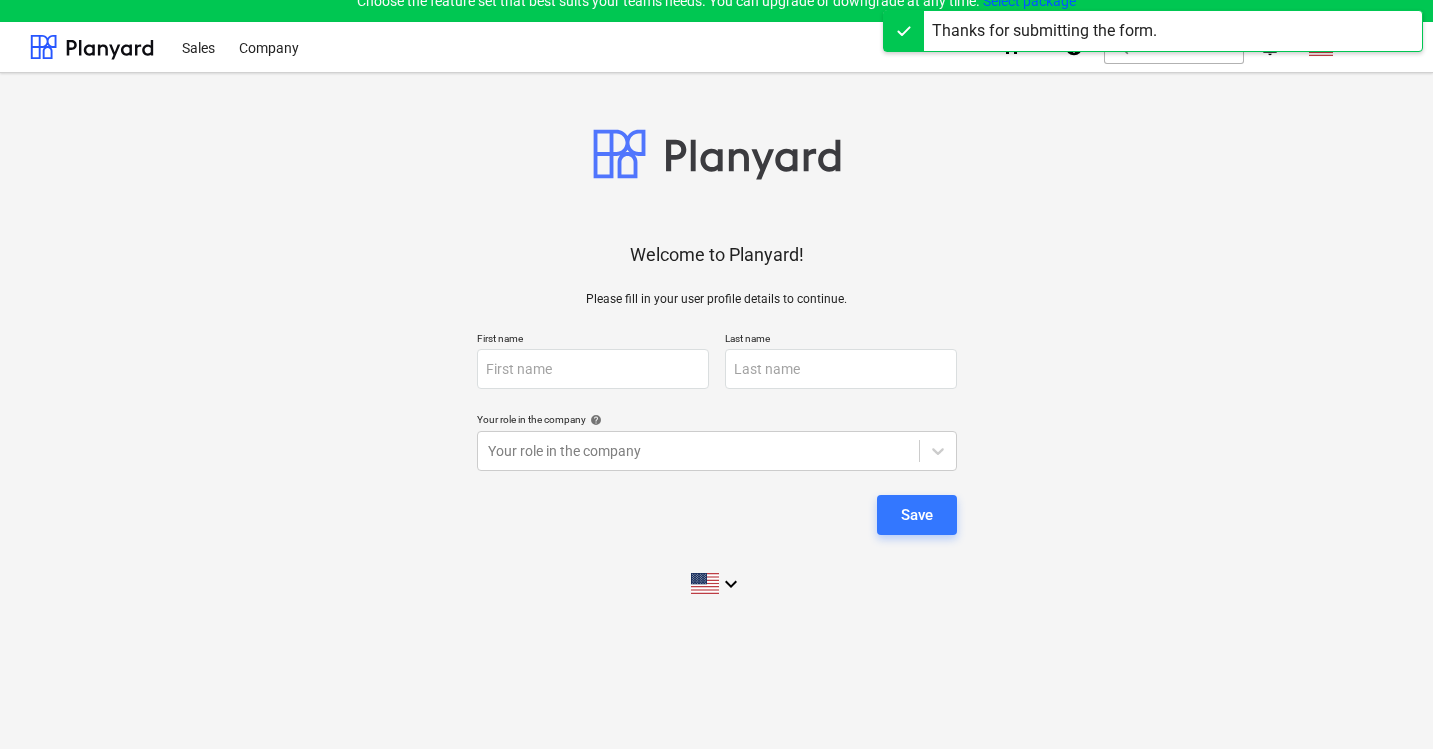 scroll, scrollTop: 19, scrollLeft: 0, axis: vertical 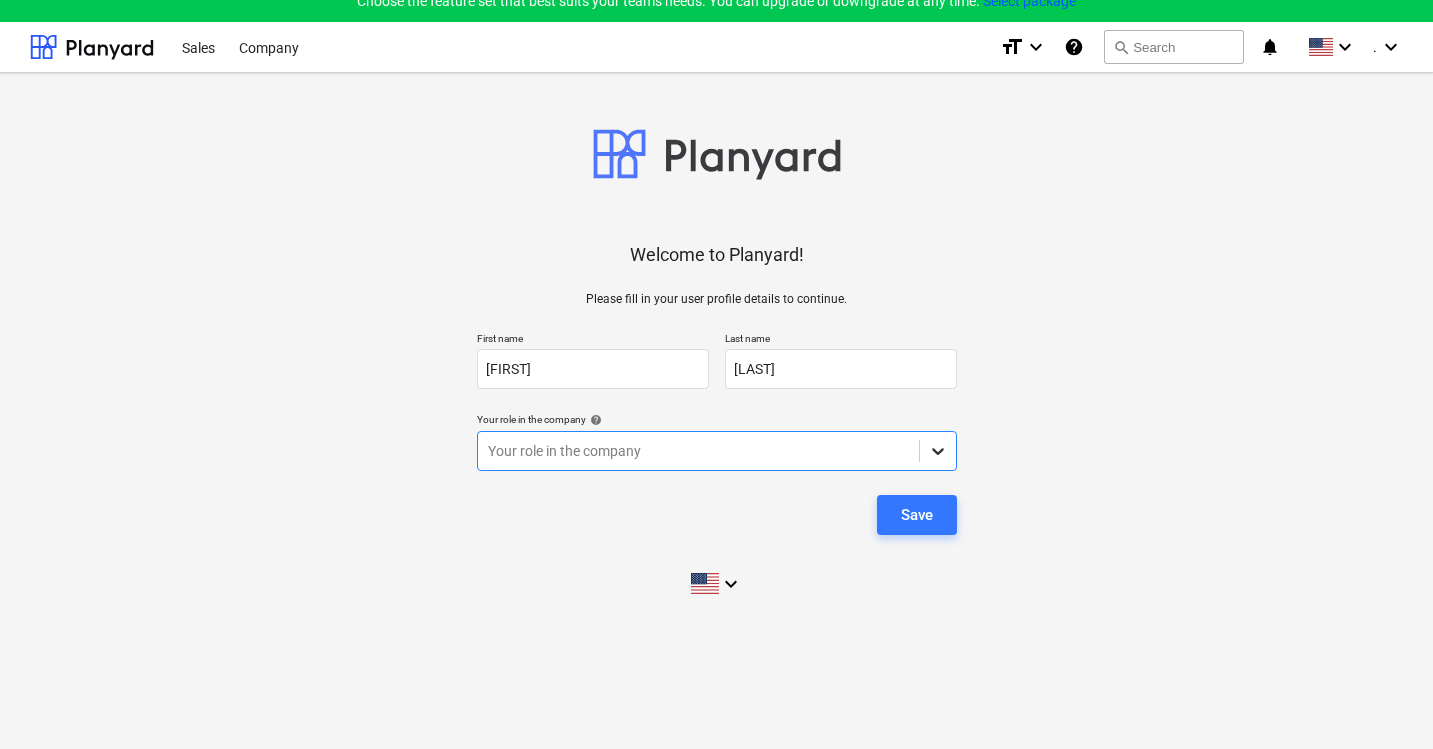 click 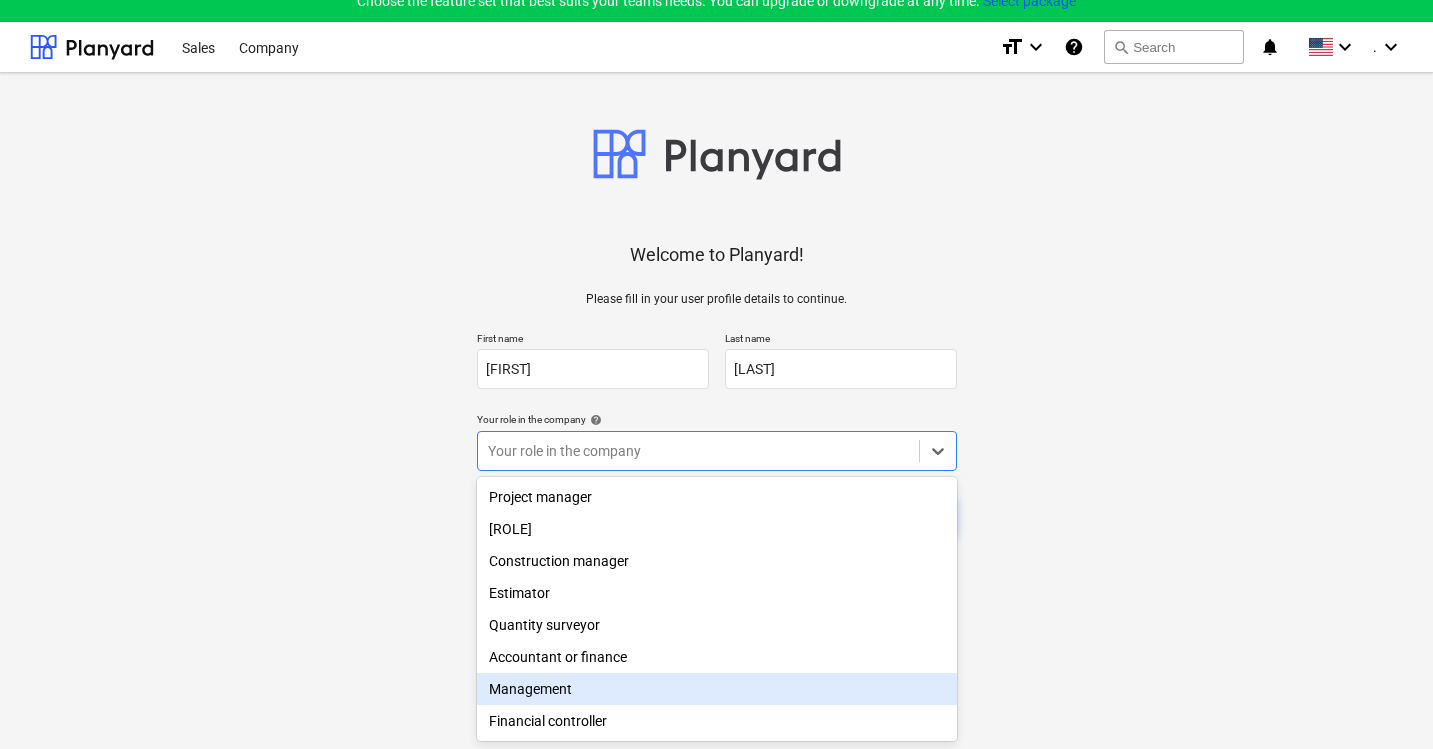 click on "Management" at bounding box center [717, 689] 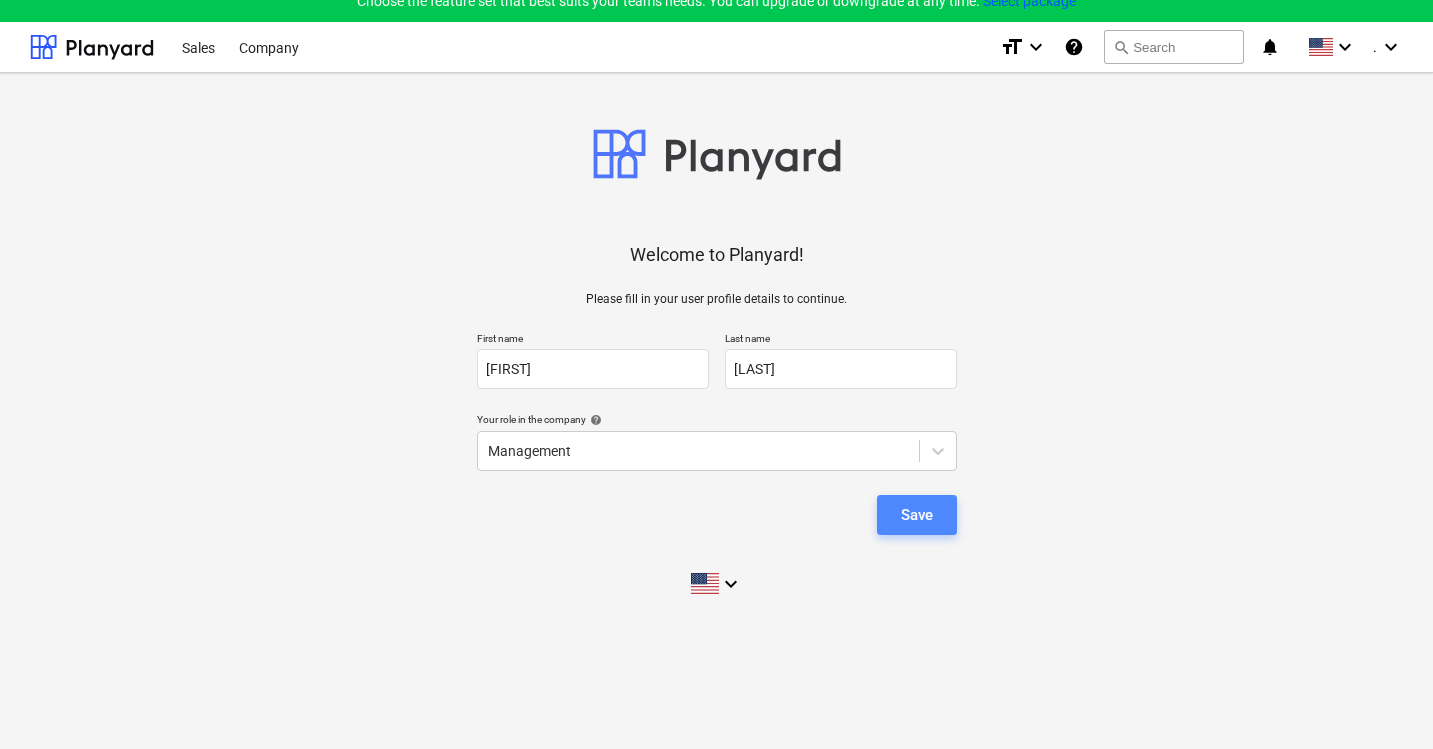 click on "Save" at bounding box center [917, 515] 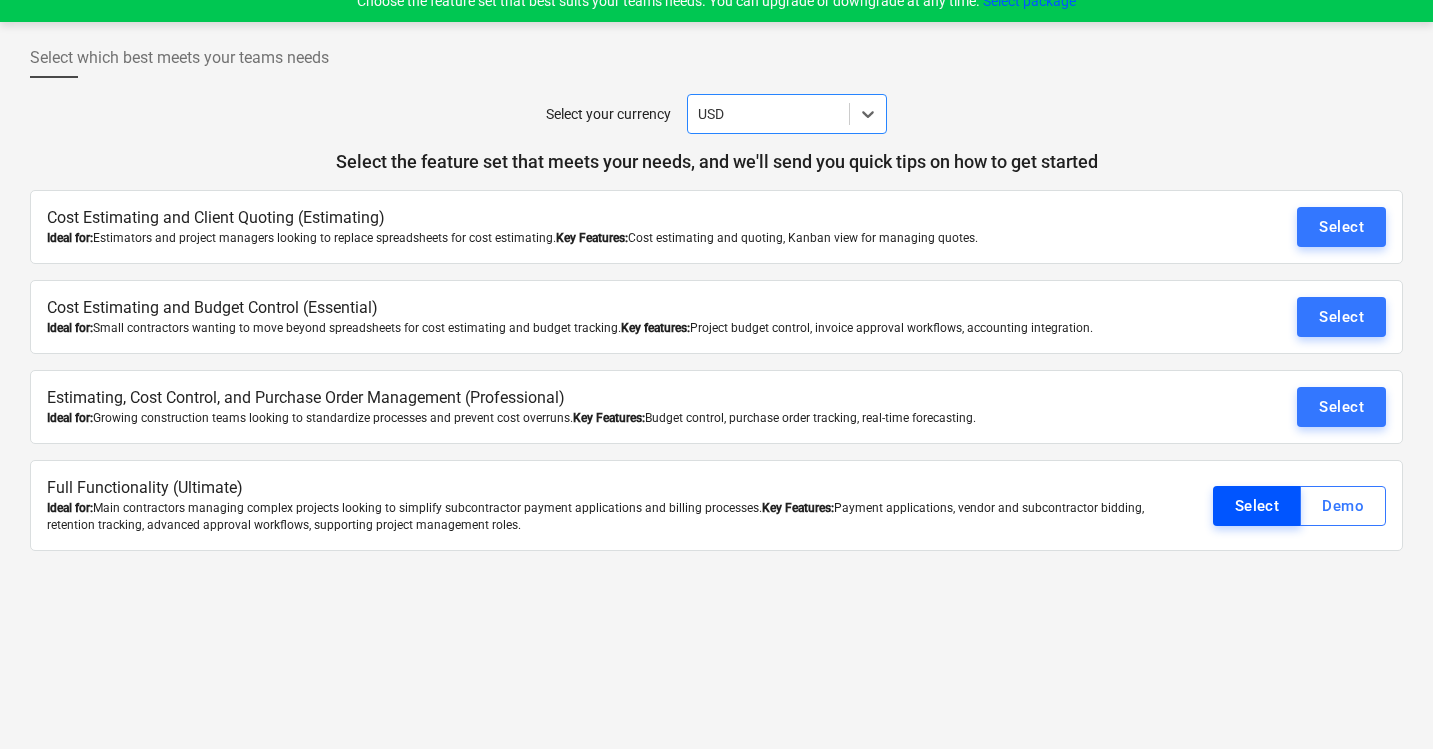 click on "Select" at bounding box center [1257, 506] 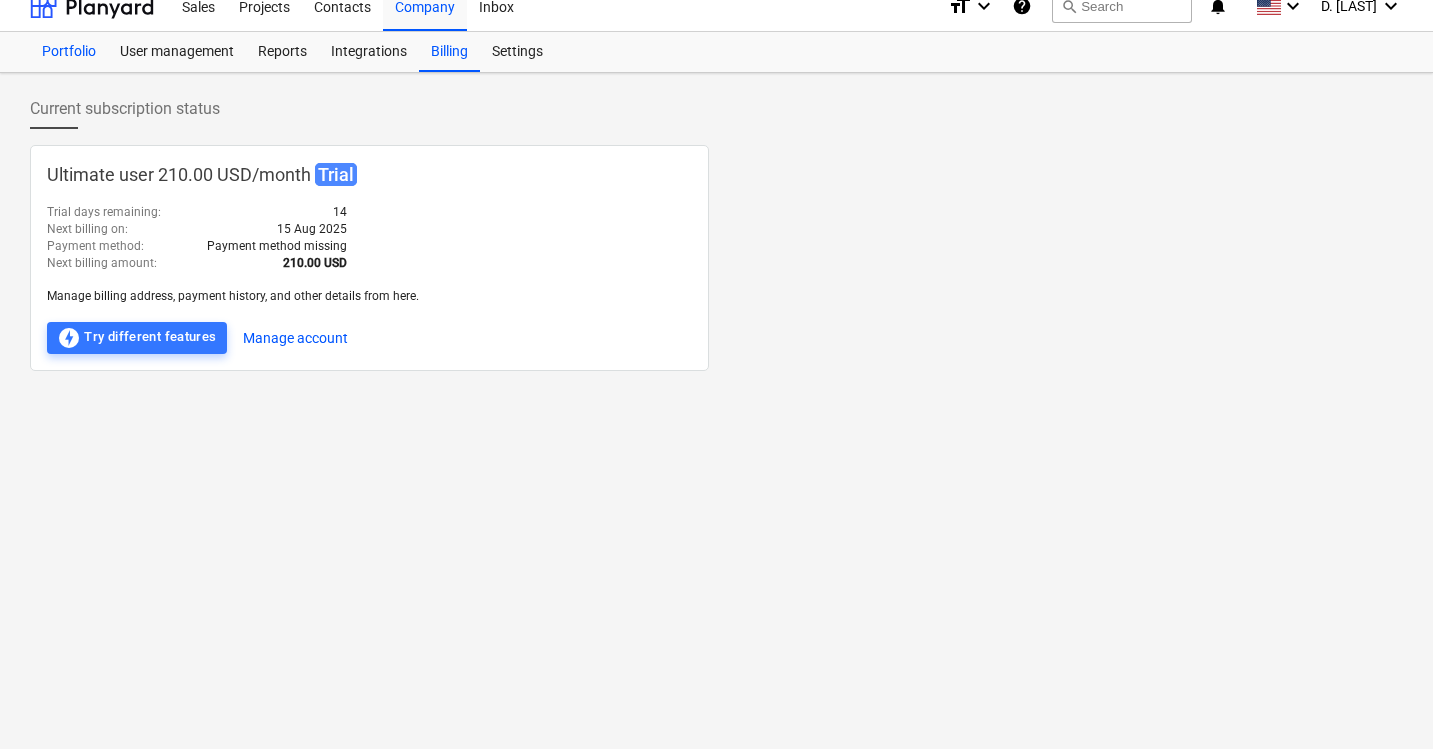 click on "Portfolio" at bounding box center [69, 52] 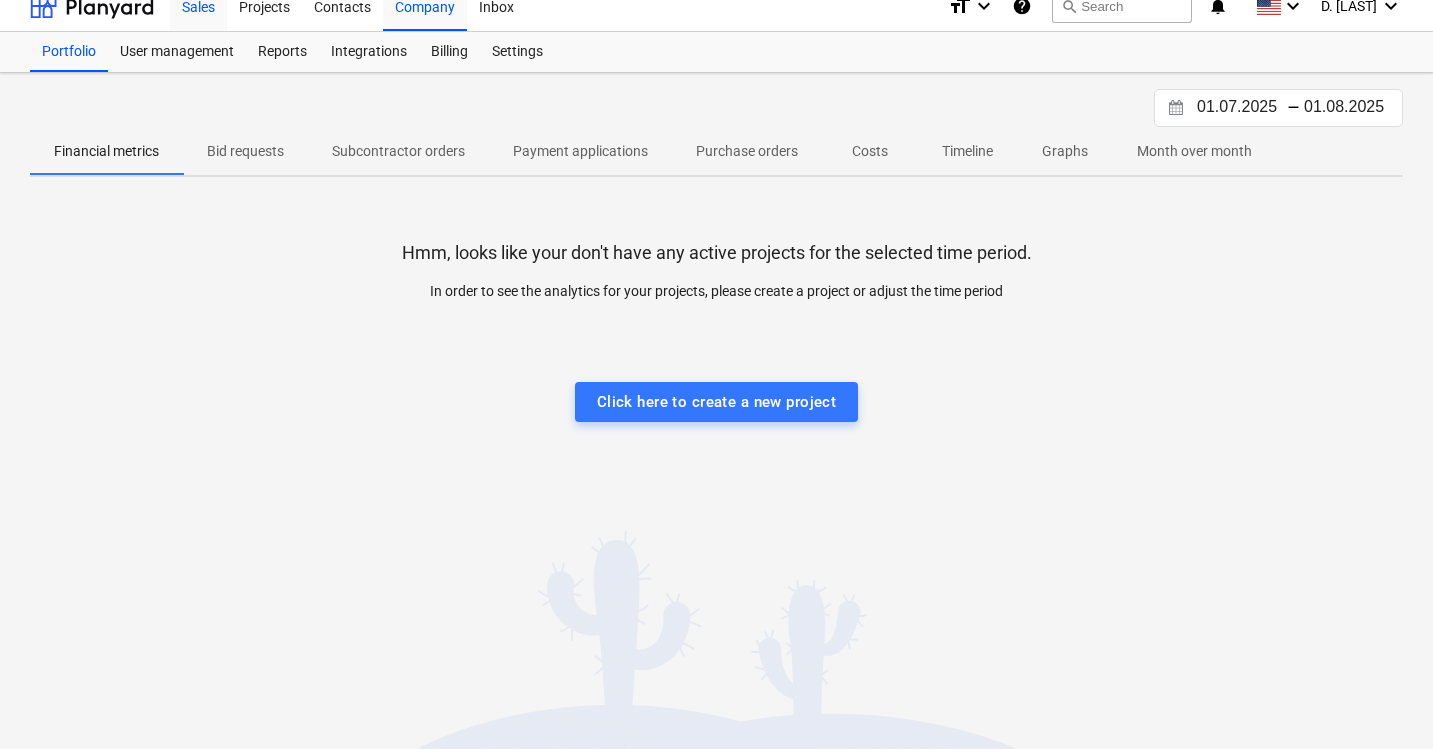 click on "Sales" at bounding box center (198, 5) 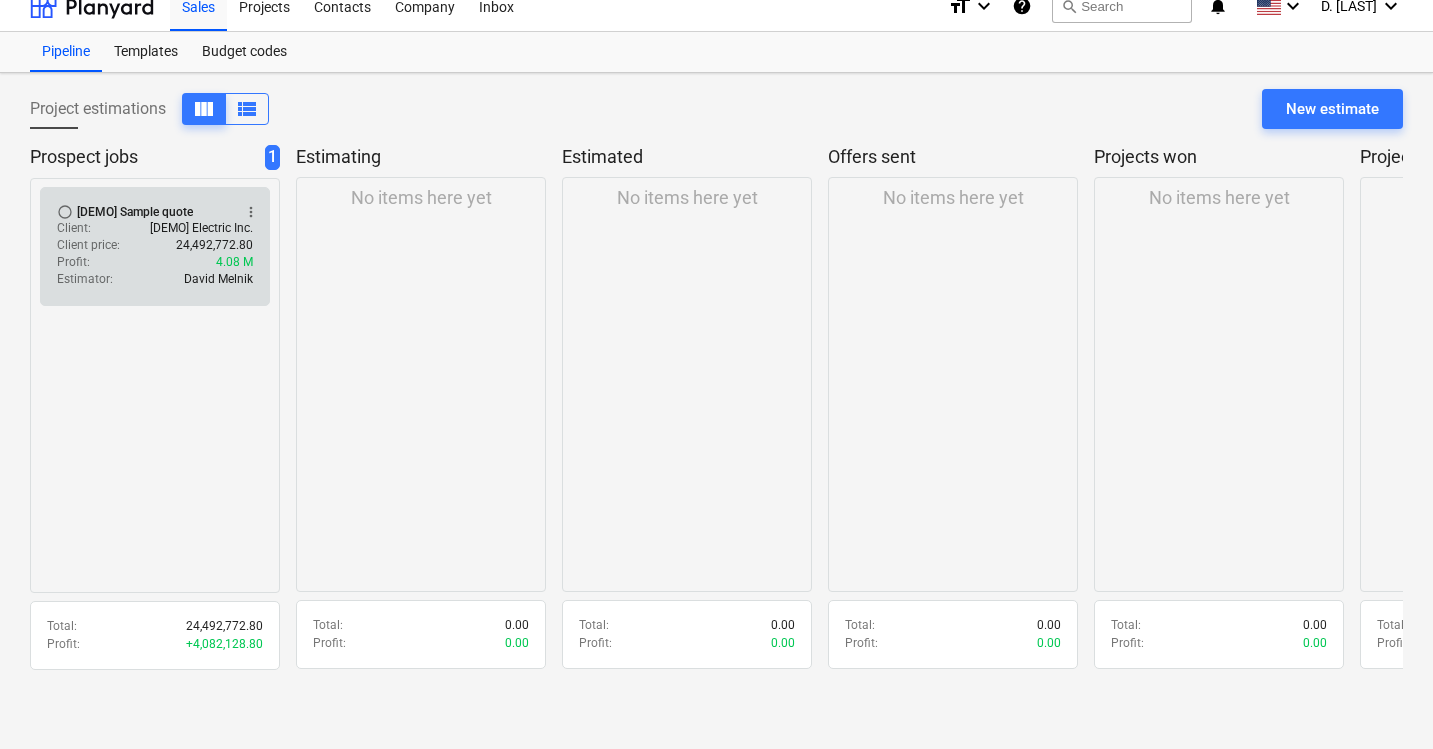 click on "[DEMO] Electric Inc." at bounding box center (201, 228) 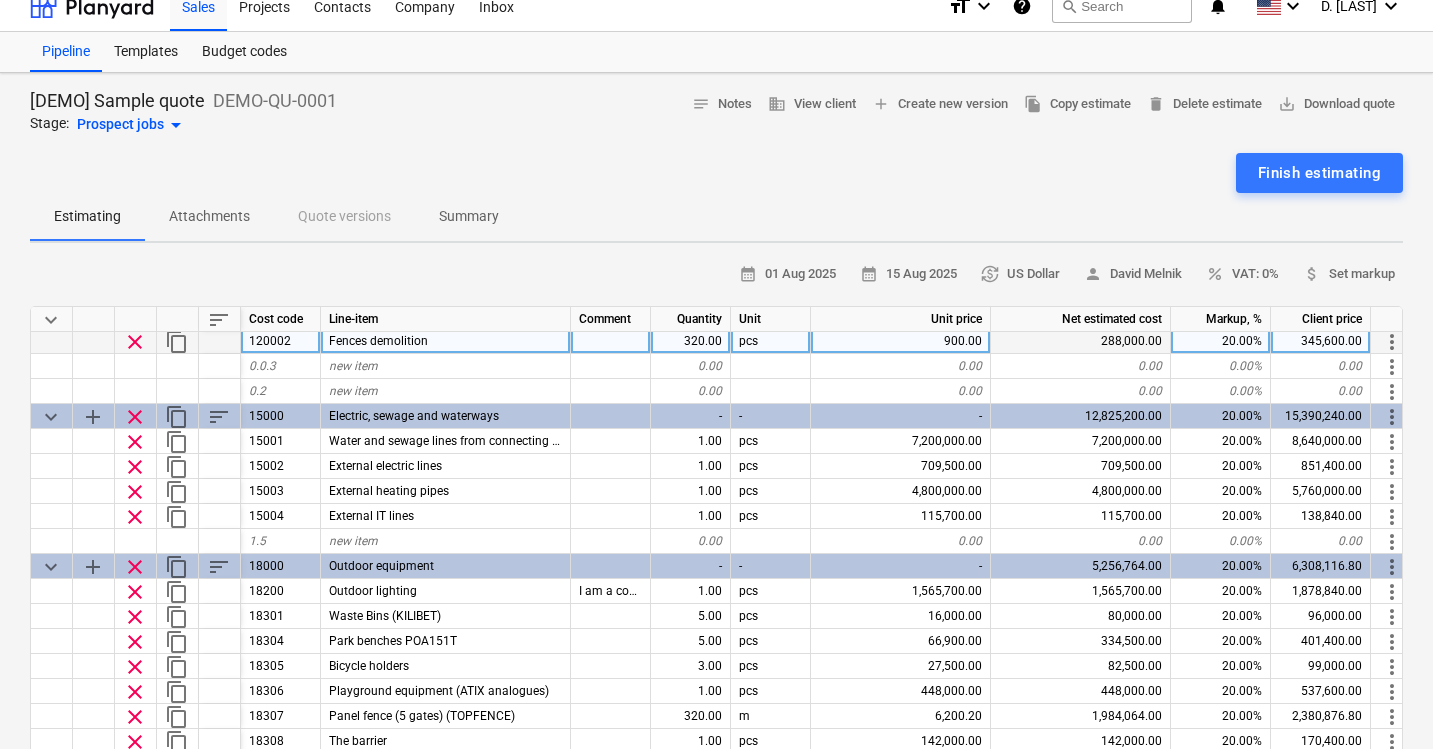 scroll, scrollTop: 85, scrollLeft: 0, axis: vertical 